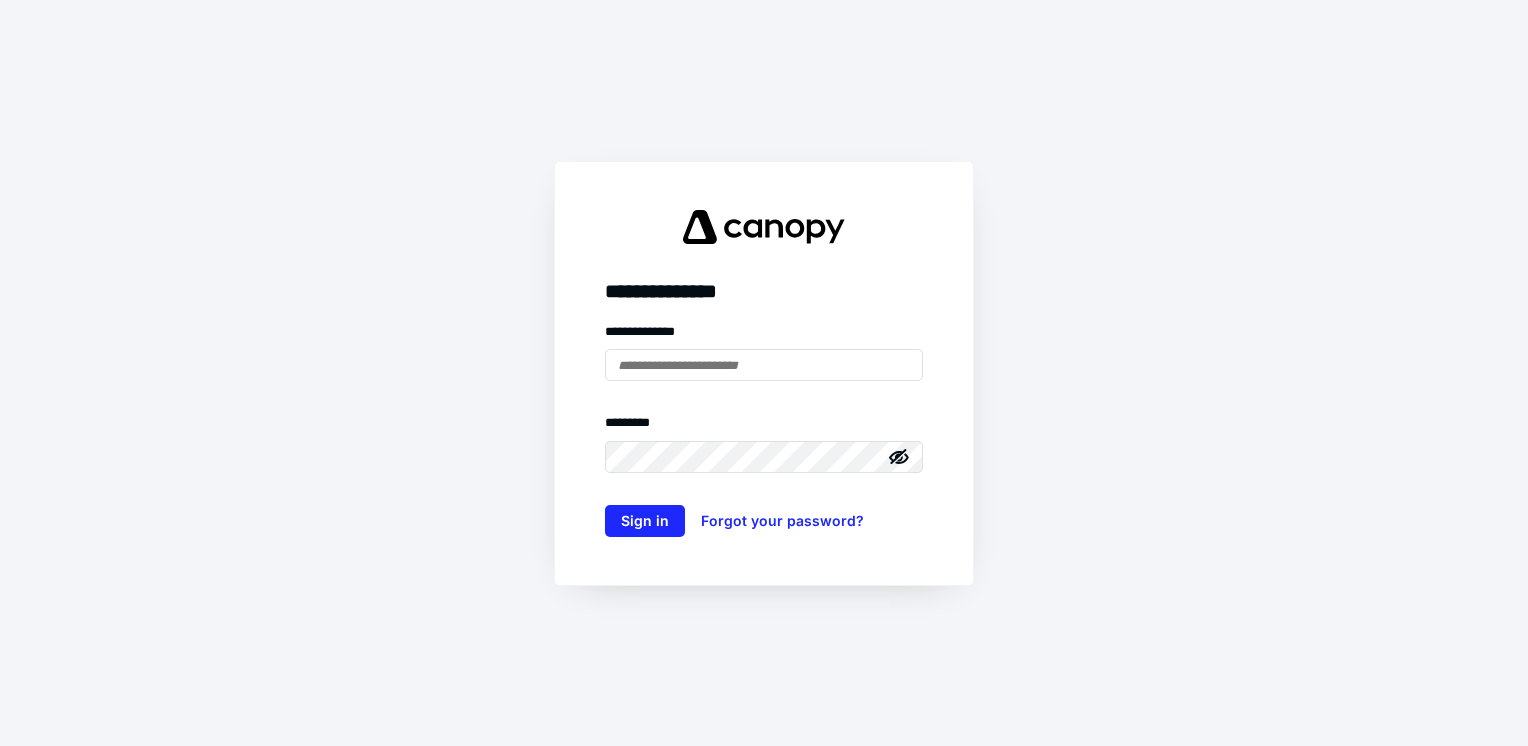 scroll, scrollTop: 0, scrollLeft: 0, axis: both 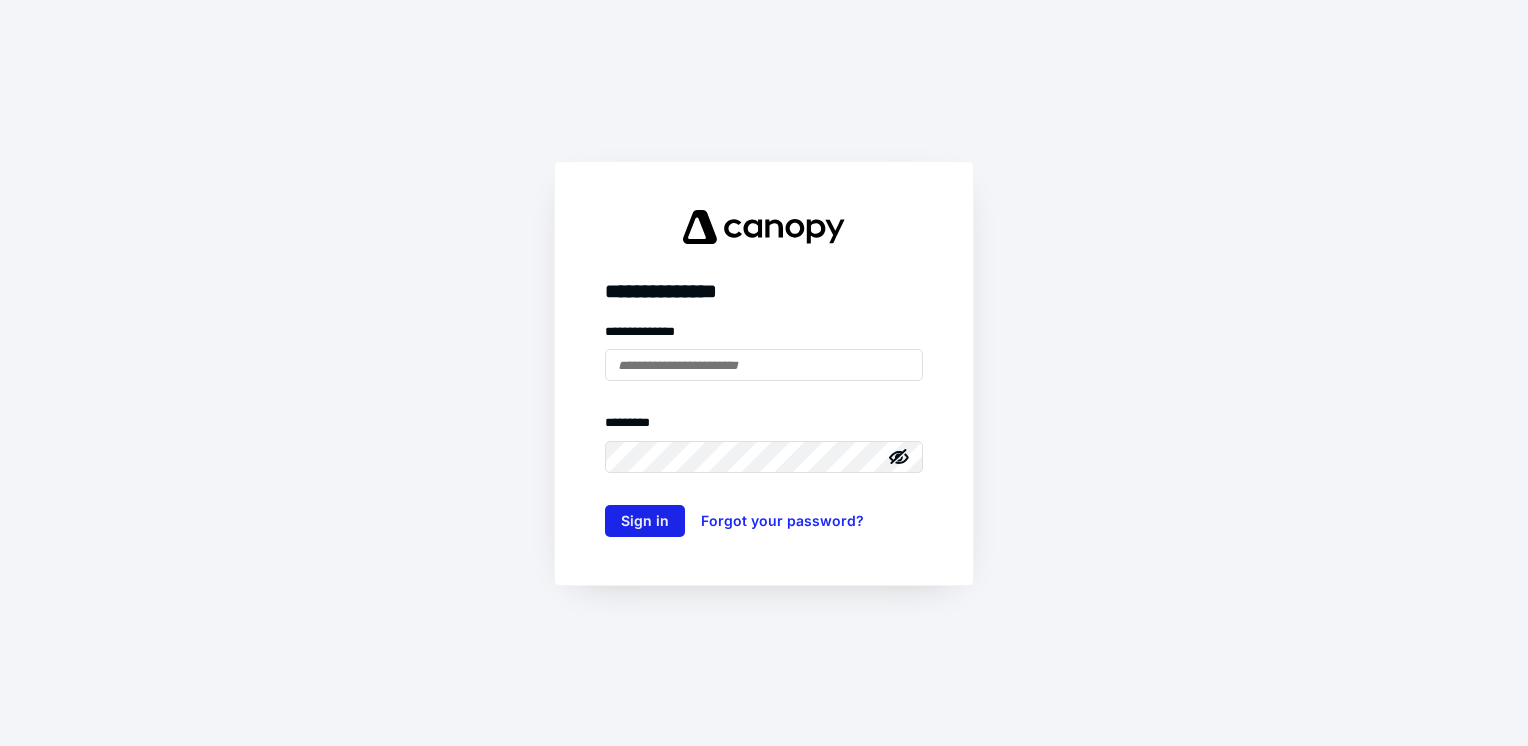type on "**********" 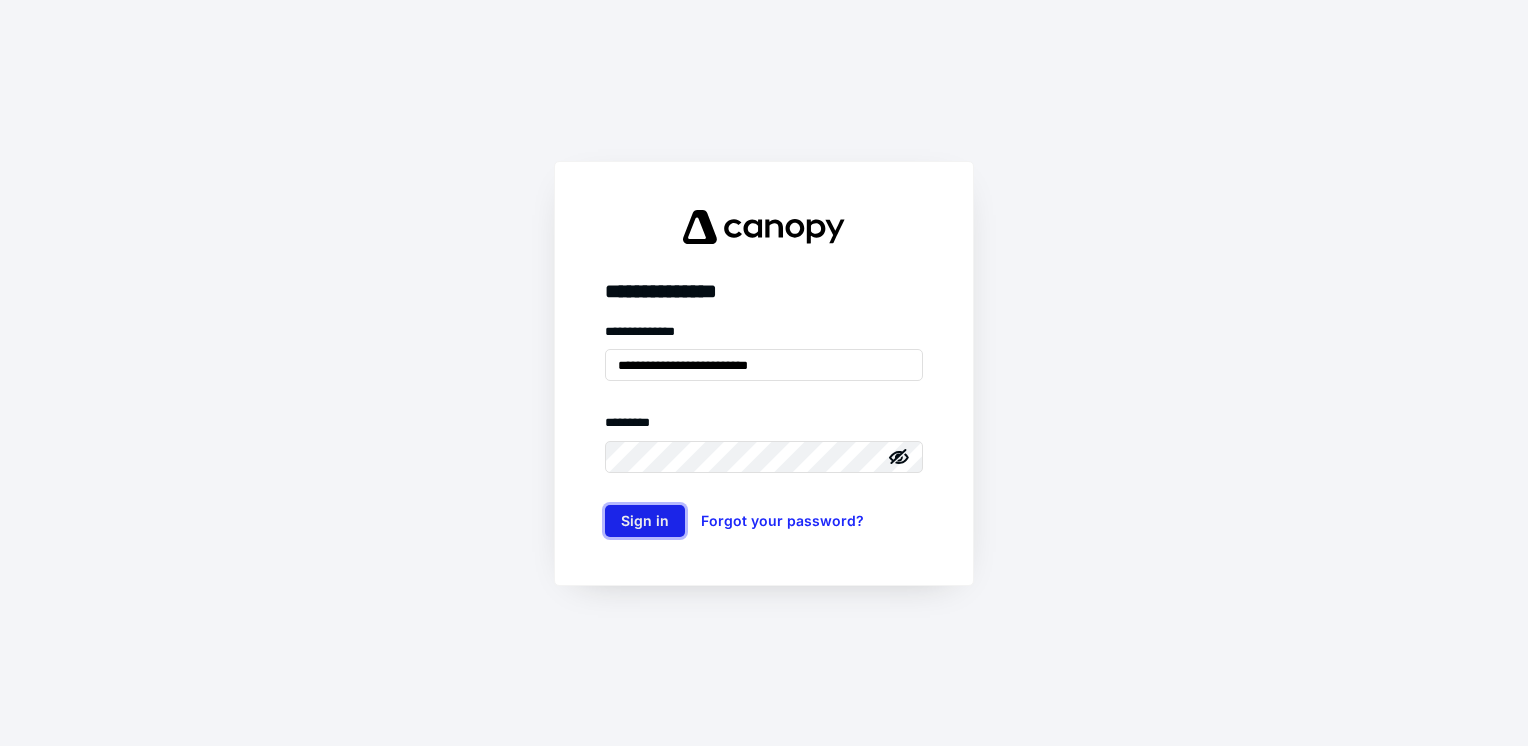 click on "Sign in" at bounding box center (645, 521) 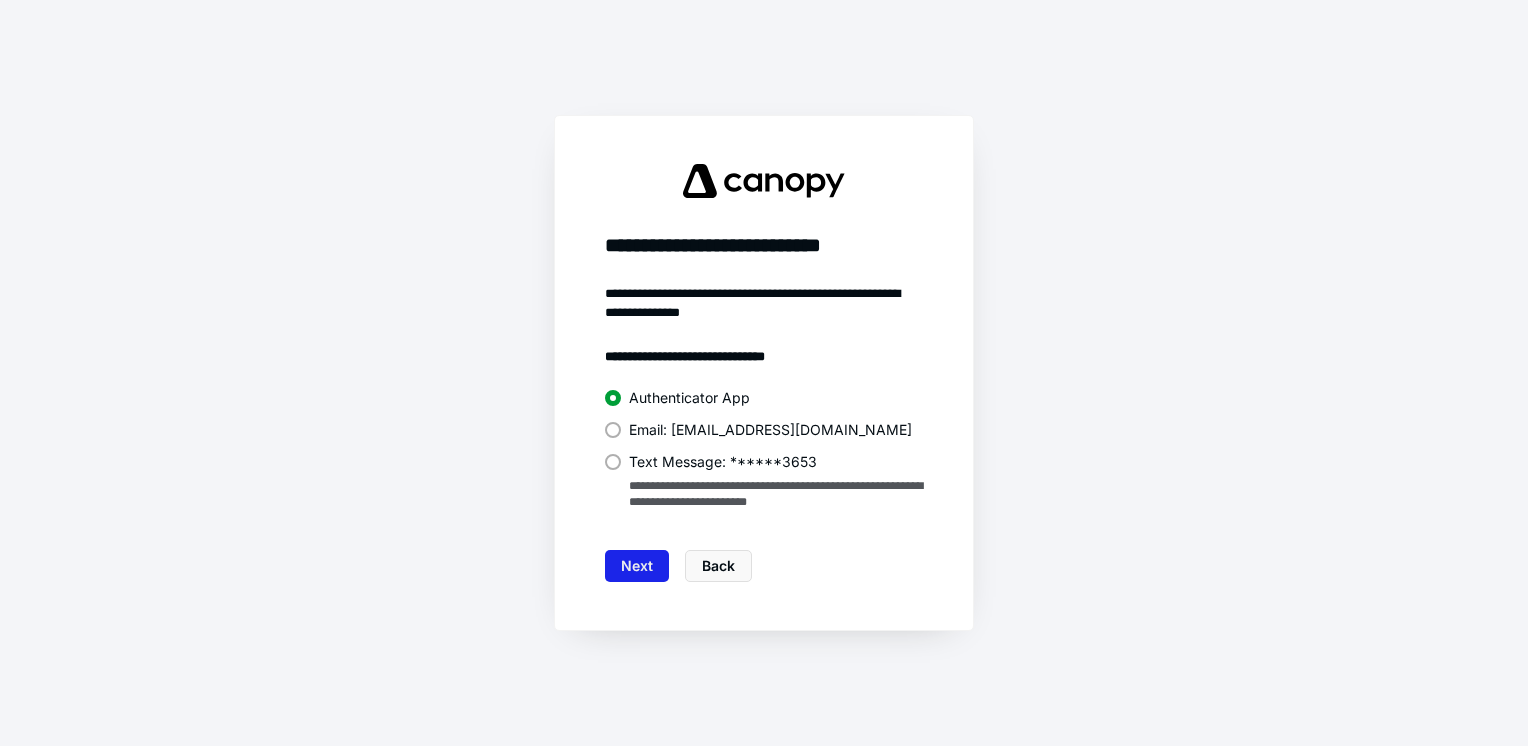 click on "Next" at bounding box center [637, 566] 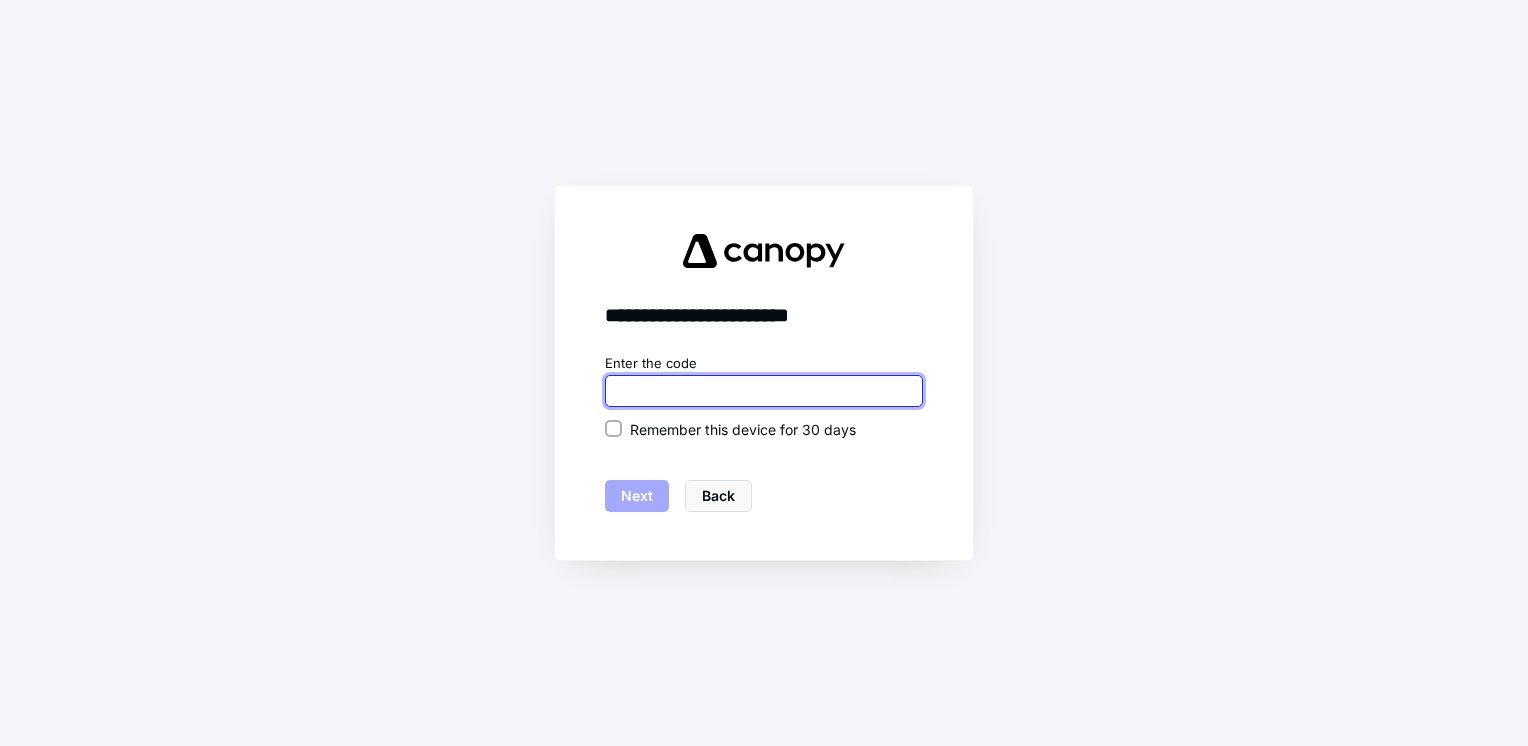 click at bounding box center [764, 391] 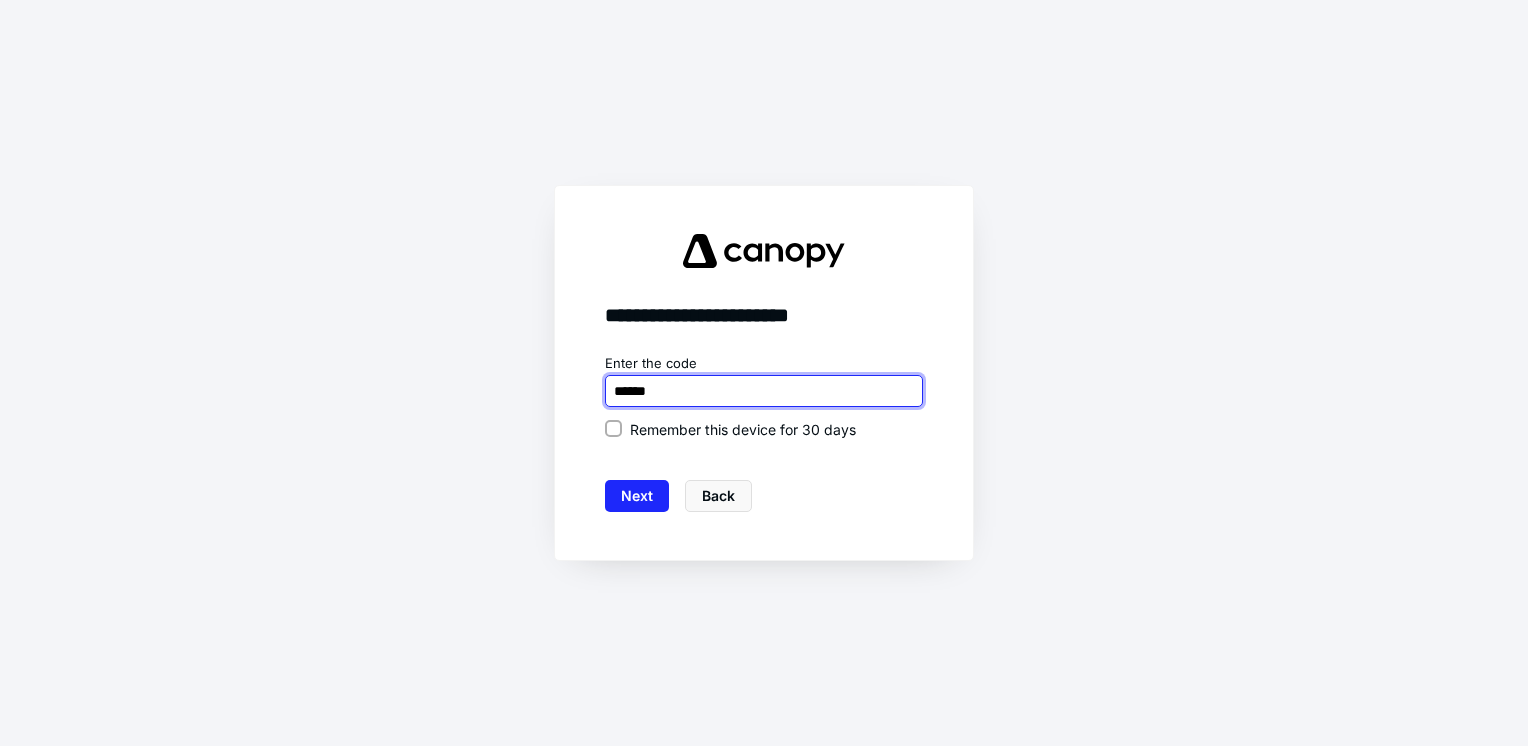 type on "******" 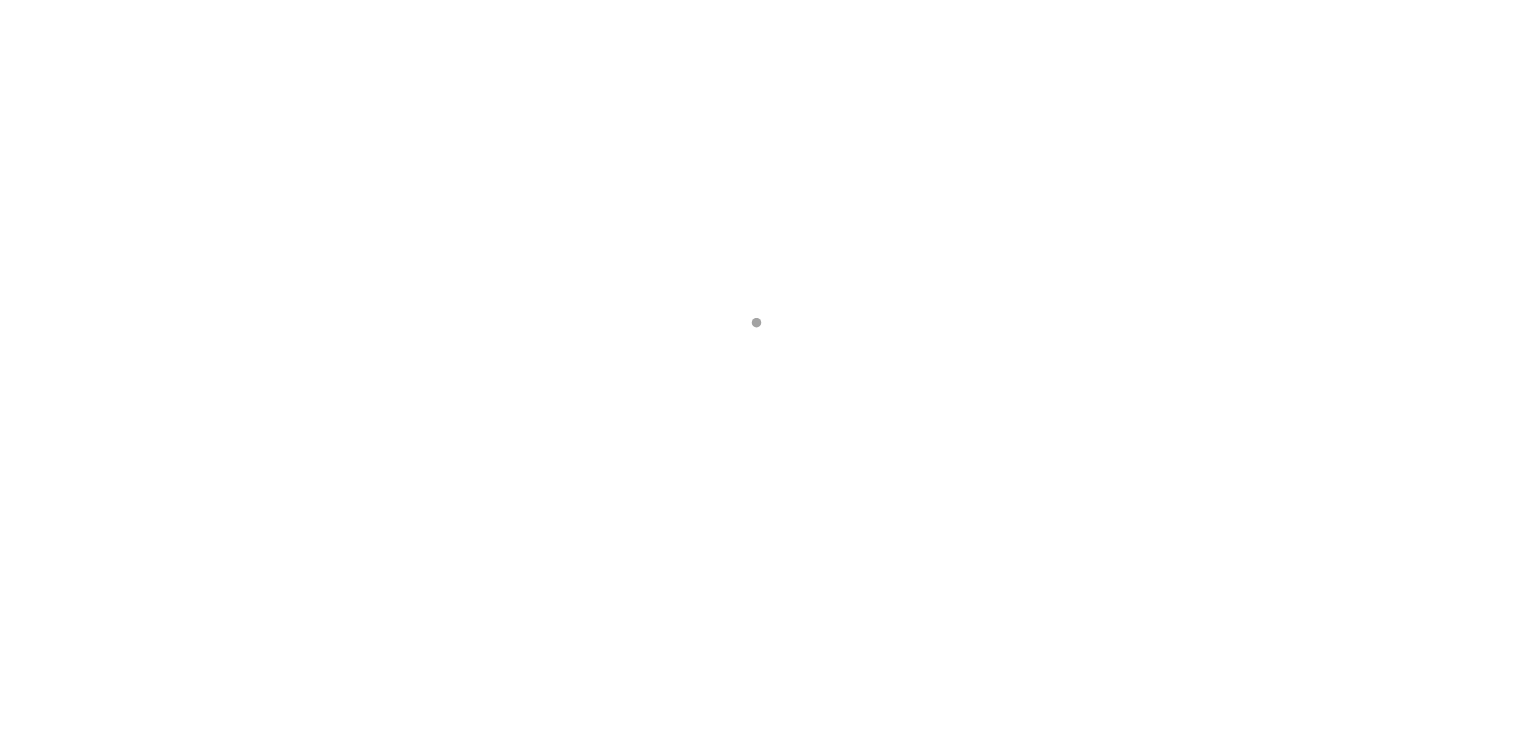 scroll, scrollTop: 0, scrollLeft: 0, axis: both 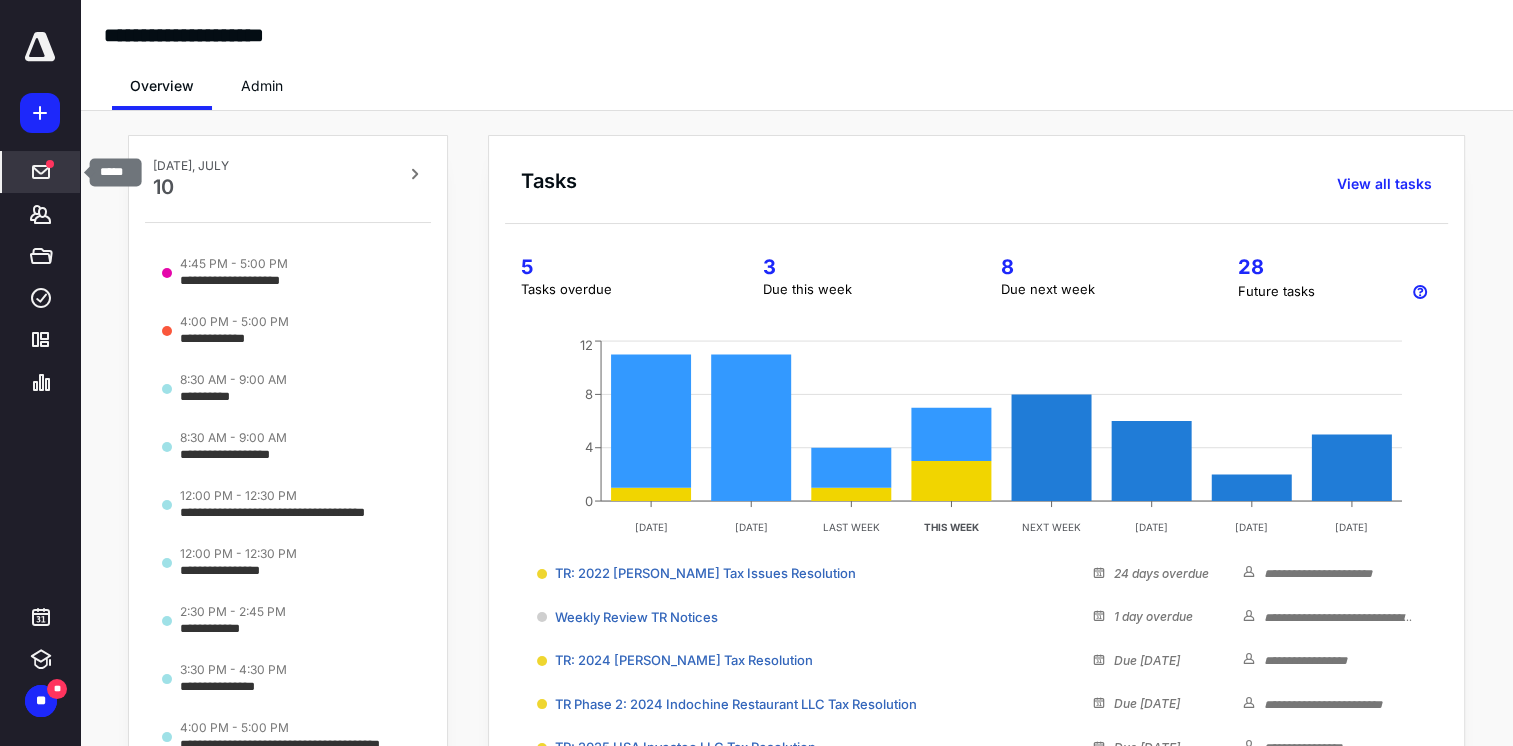 click 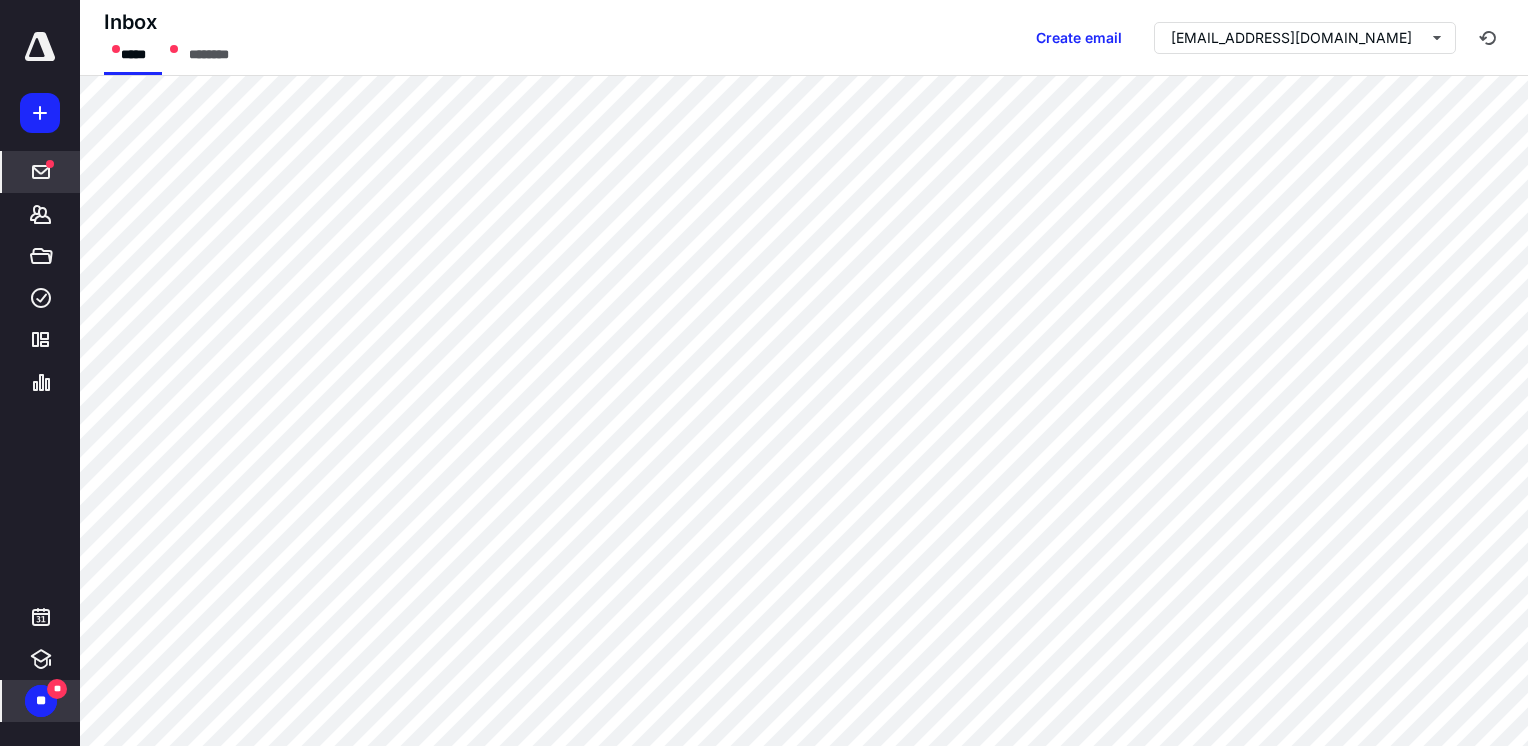 click on "**" at bounding box center [41, 701] 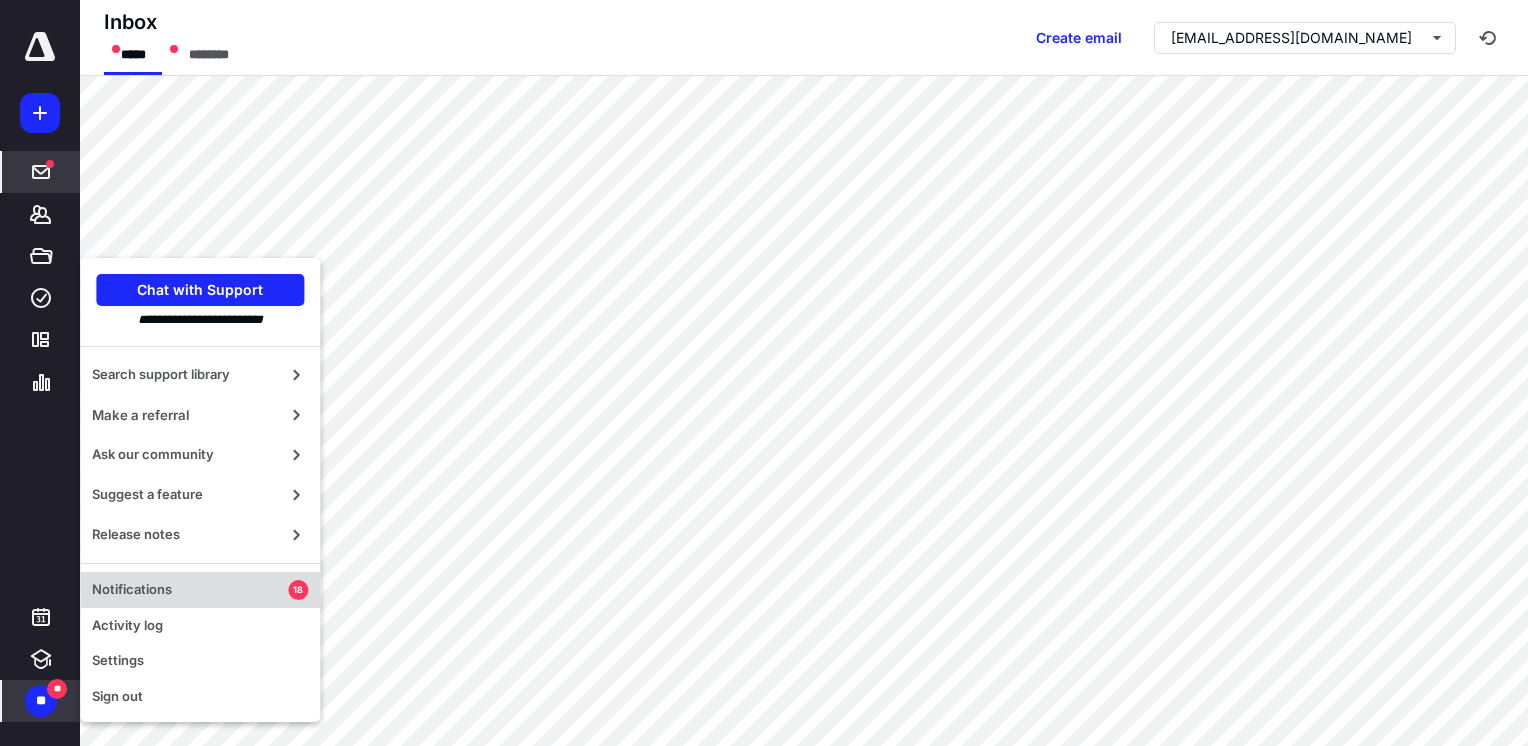 click on "Notifications 18" at bounding box center [200, 590] 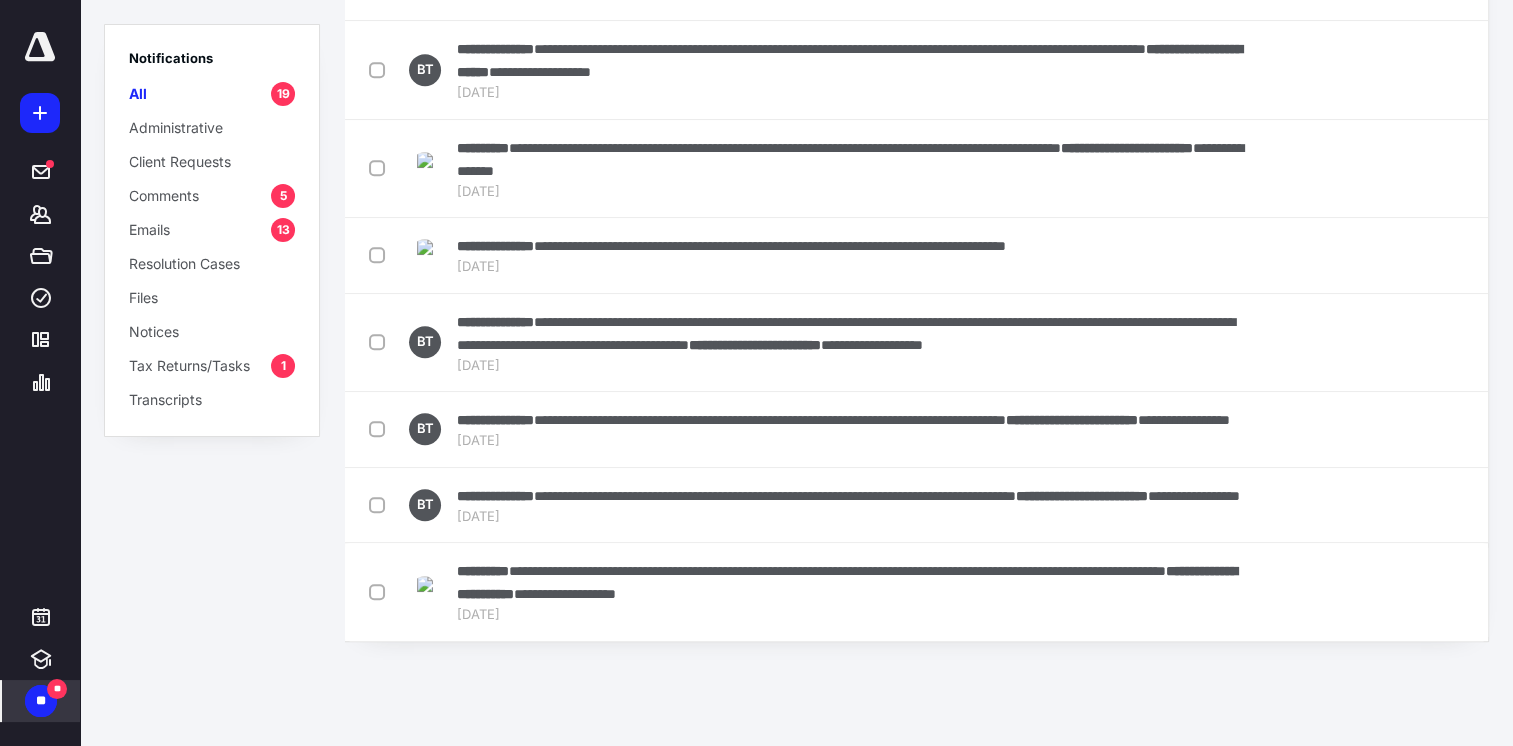 scroll, scrollTop: 1190, scrollLeft: 0, axis: vertical 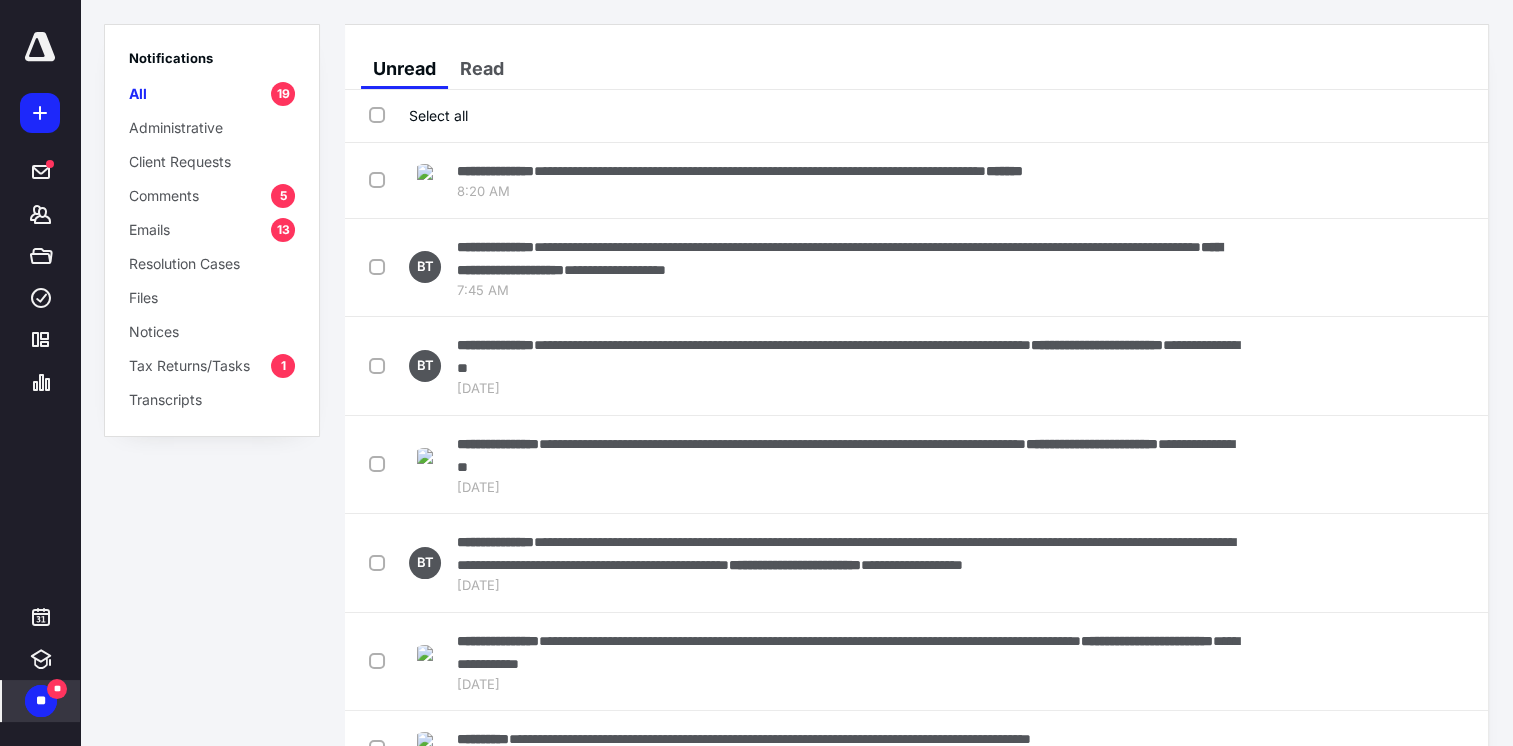 click on "Select all" at bounding box center (418, 115) 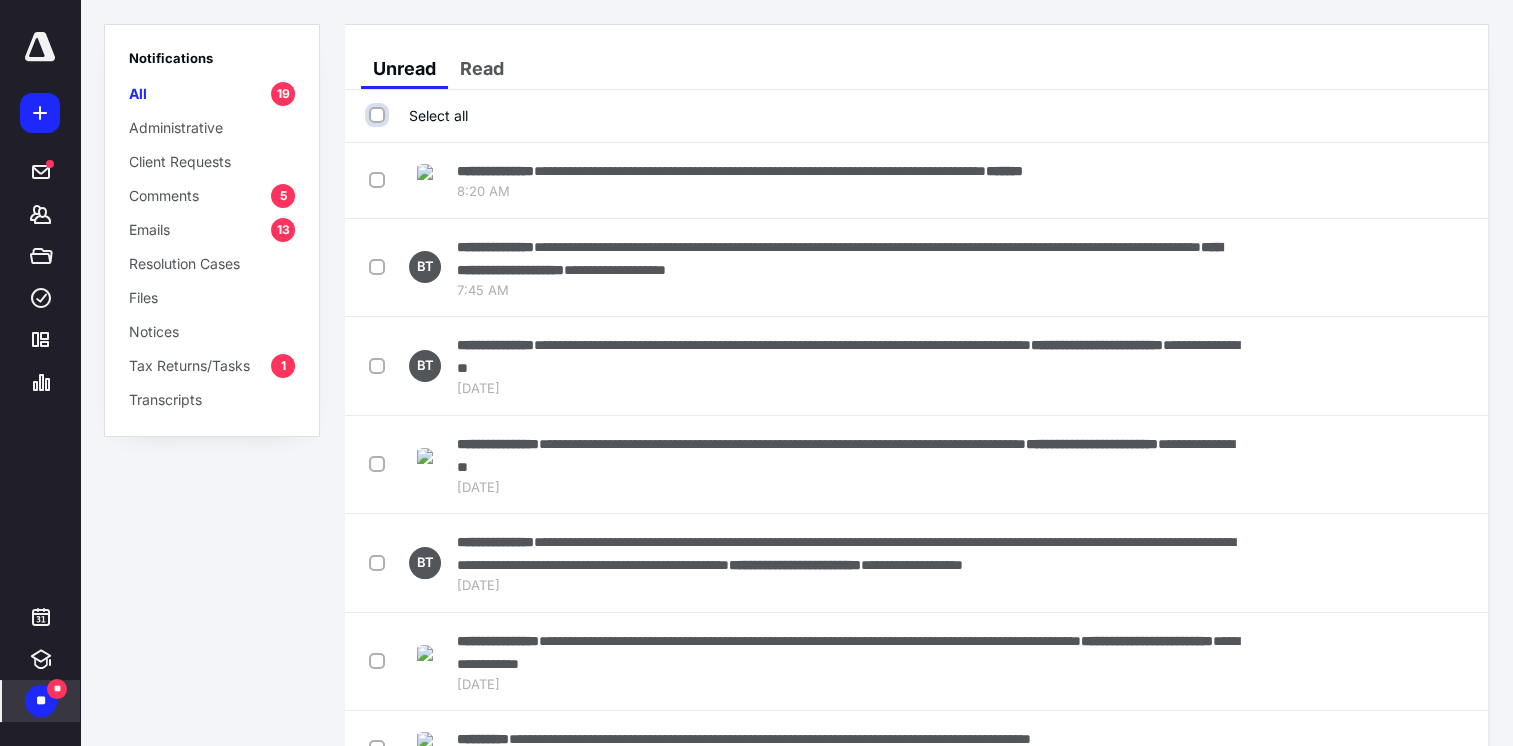 click on "Select all" at bounding box center (379, 115) 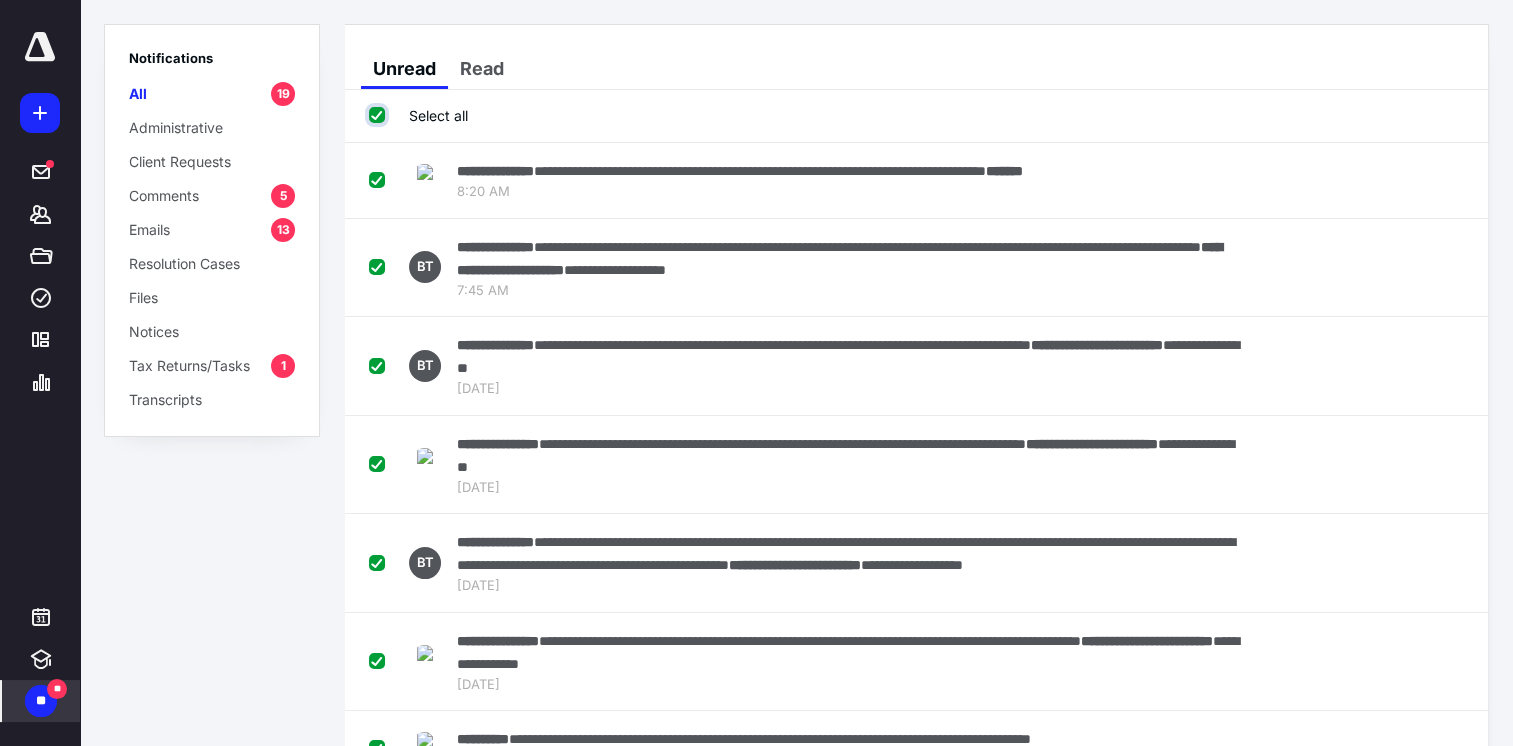 checkbox on "true" 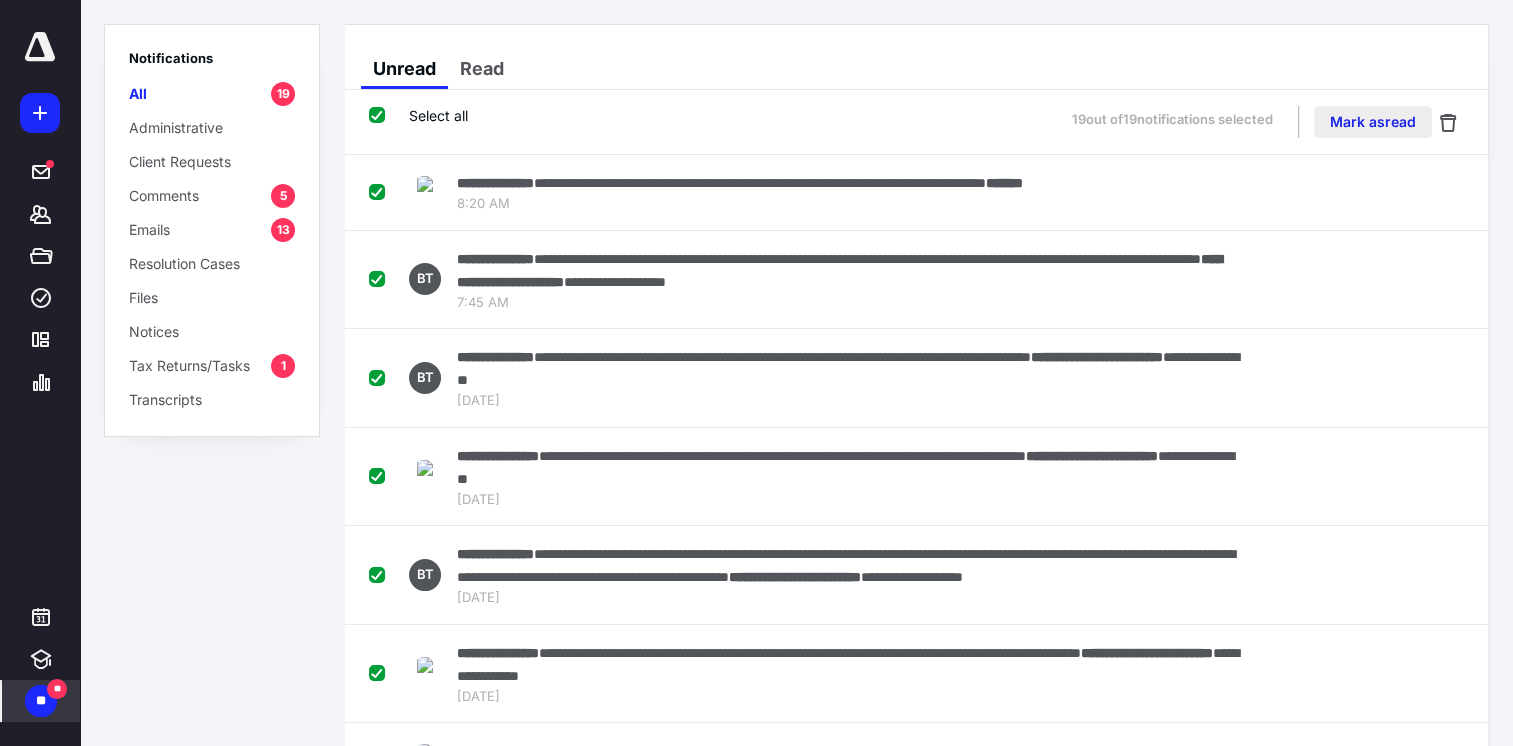 click on "Mark as  read" at bounding box center [1373, 122] 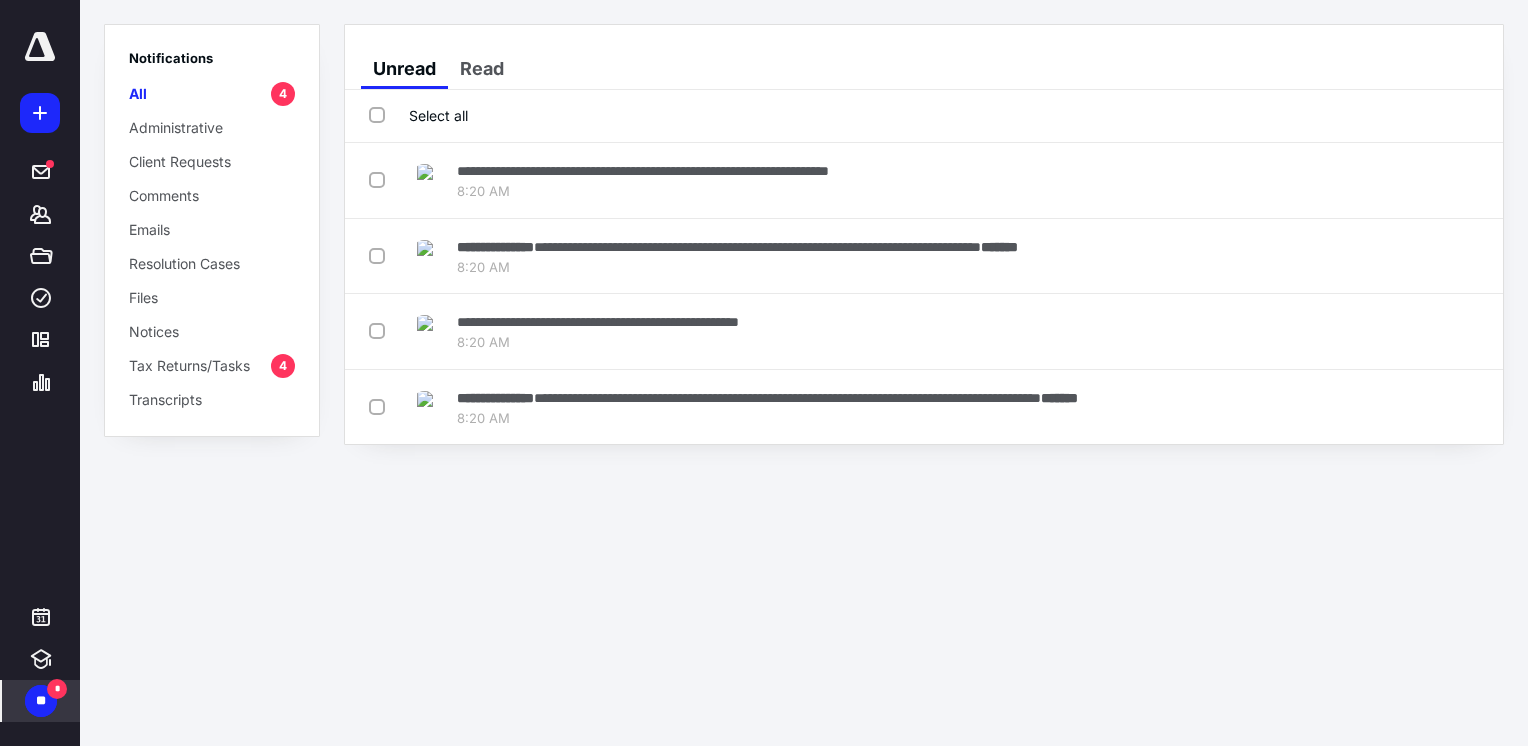 click on "Select all" at bounding box center [418, 115] 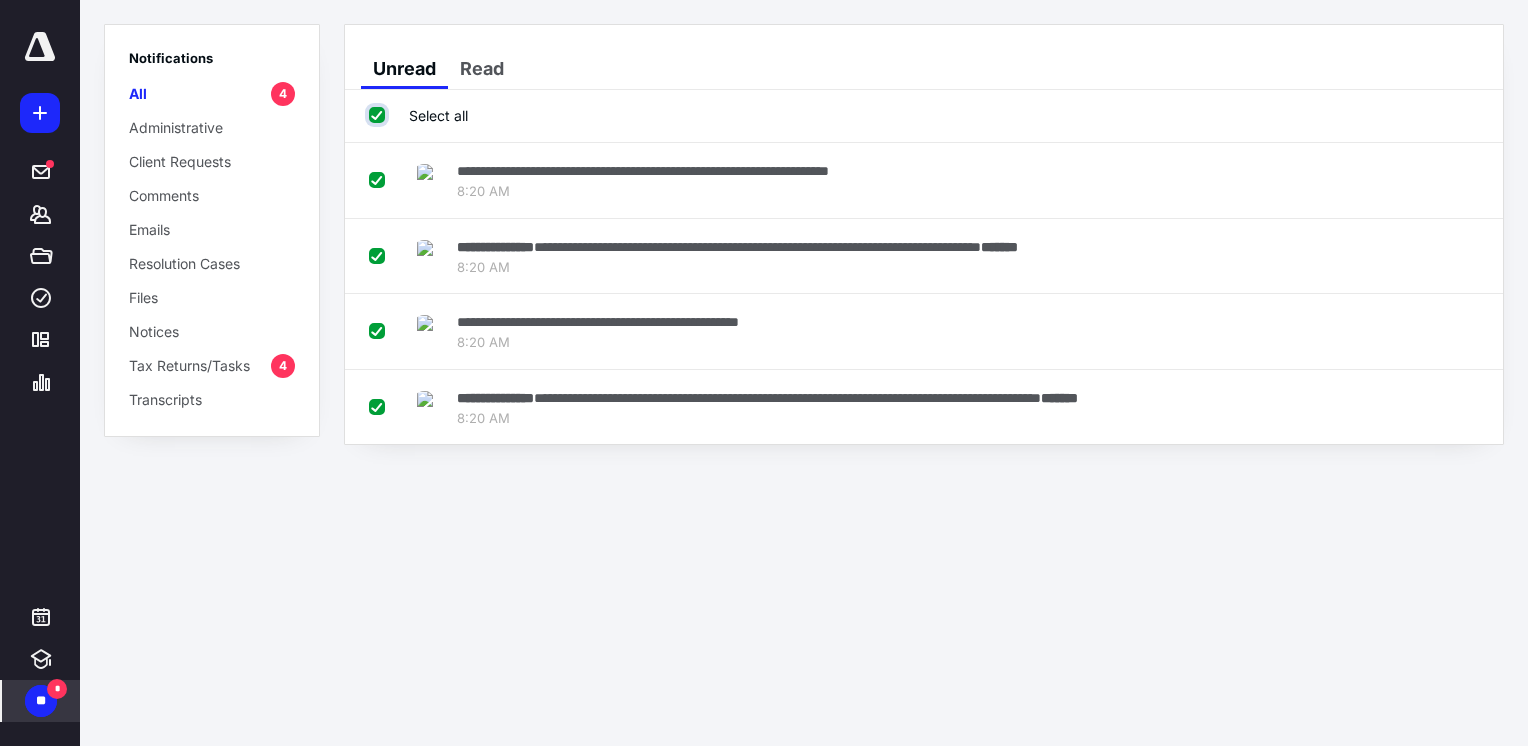 checkbox on "true" 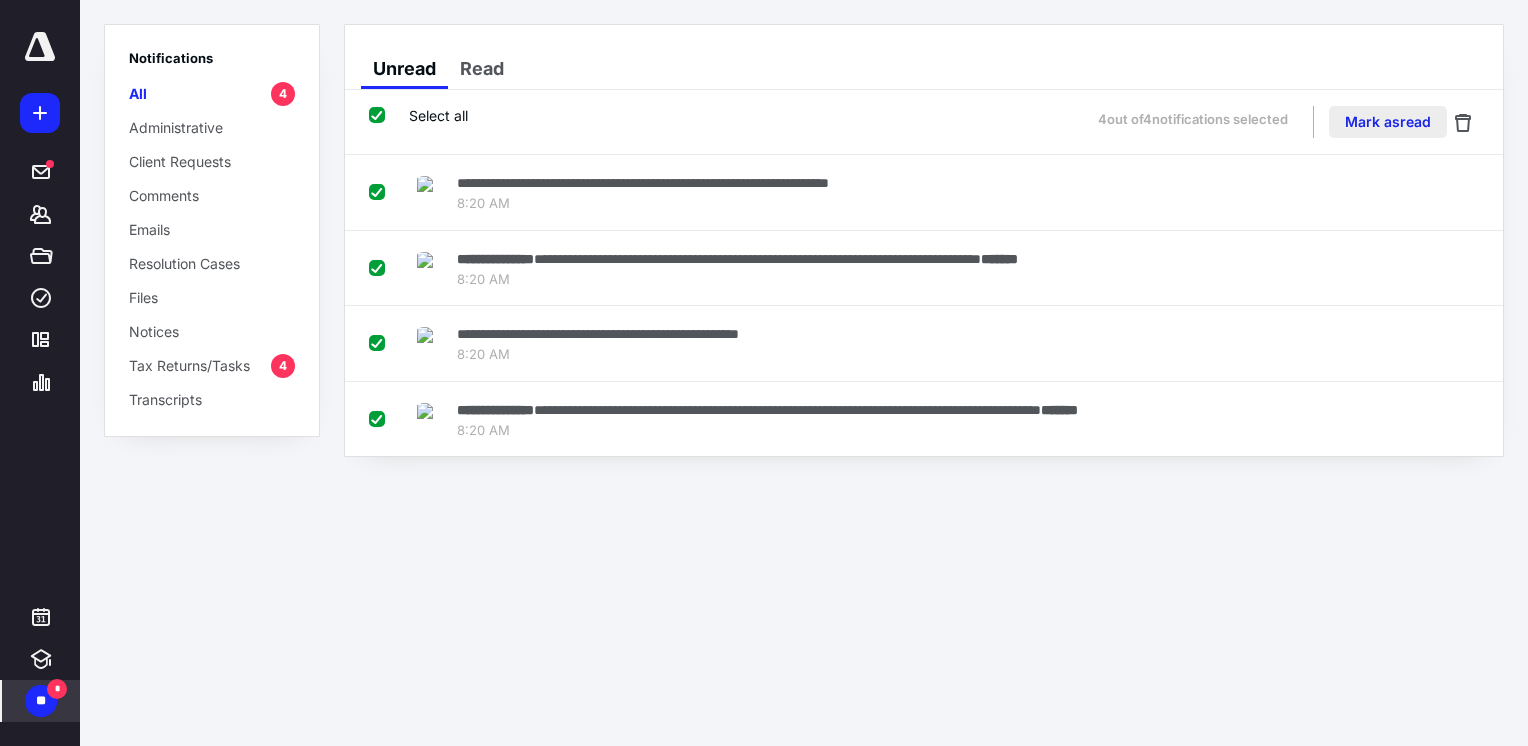 click on "Mark as  read" at bounding box center [1388, 122] 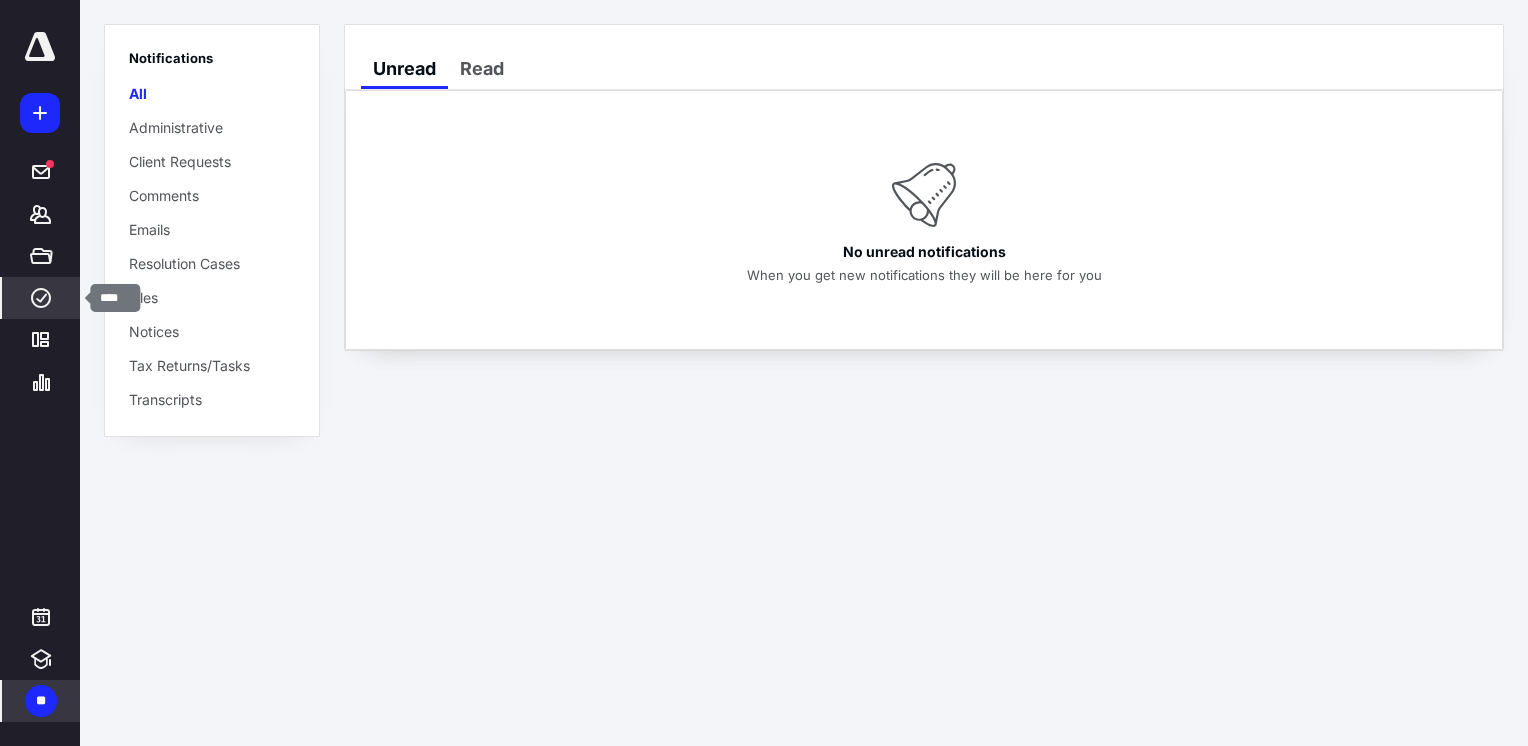 click 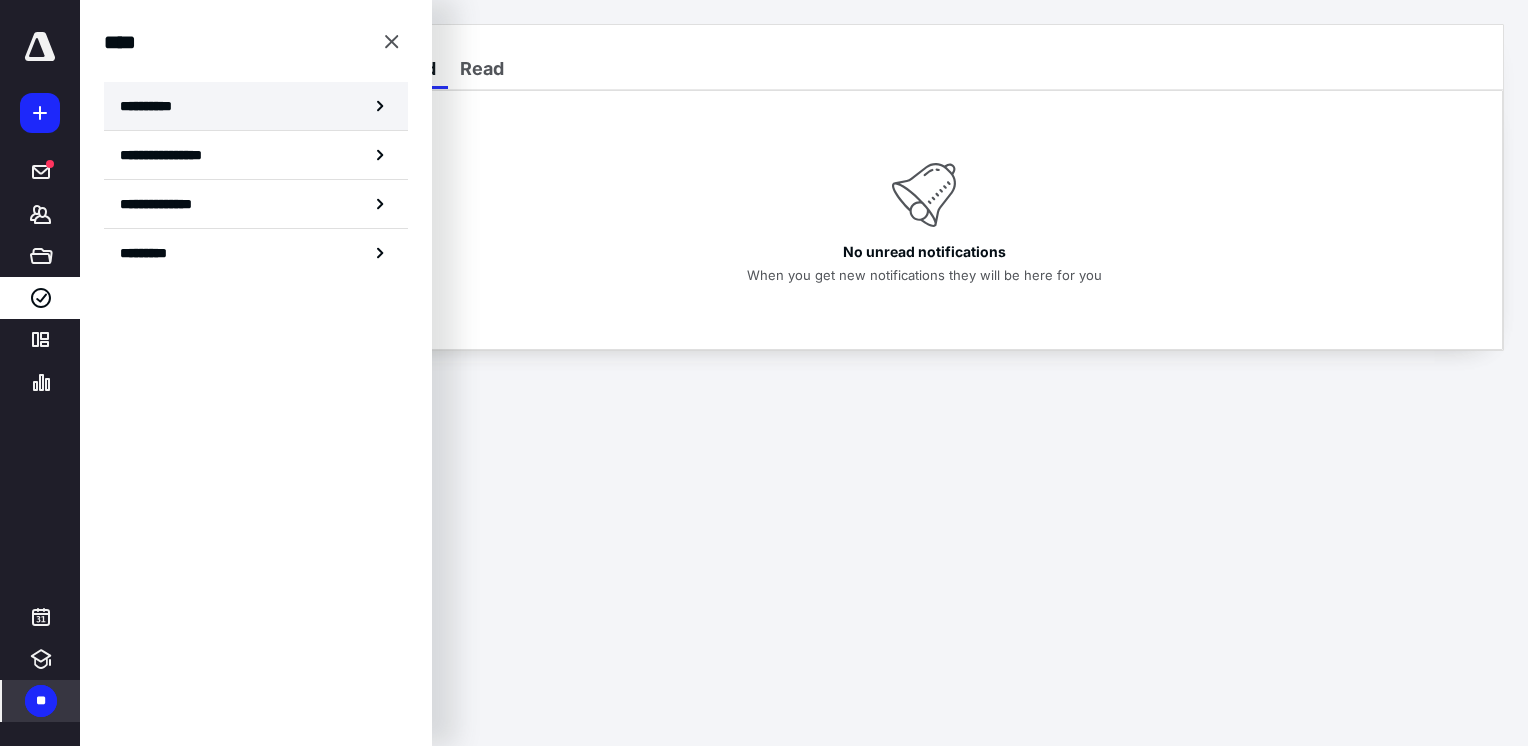 click on "**********" at bounding box center (256, 106) 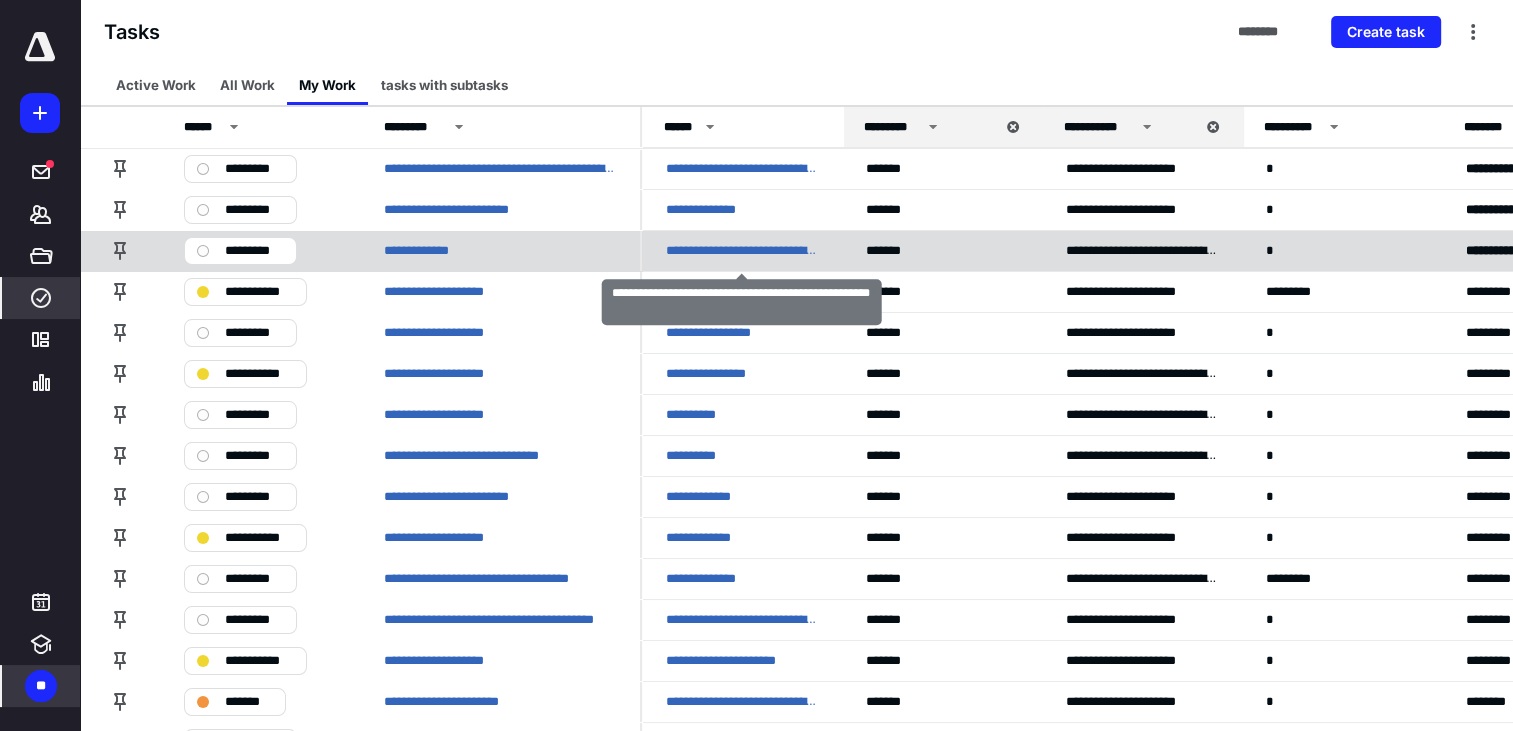 click on "**********" at bounding box center [742, 250] 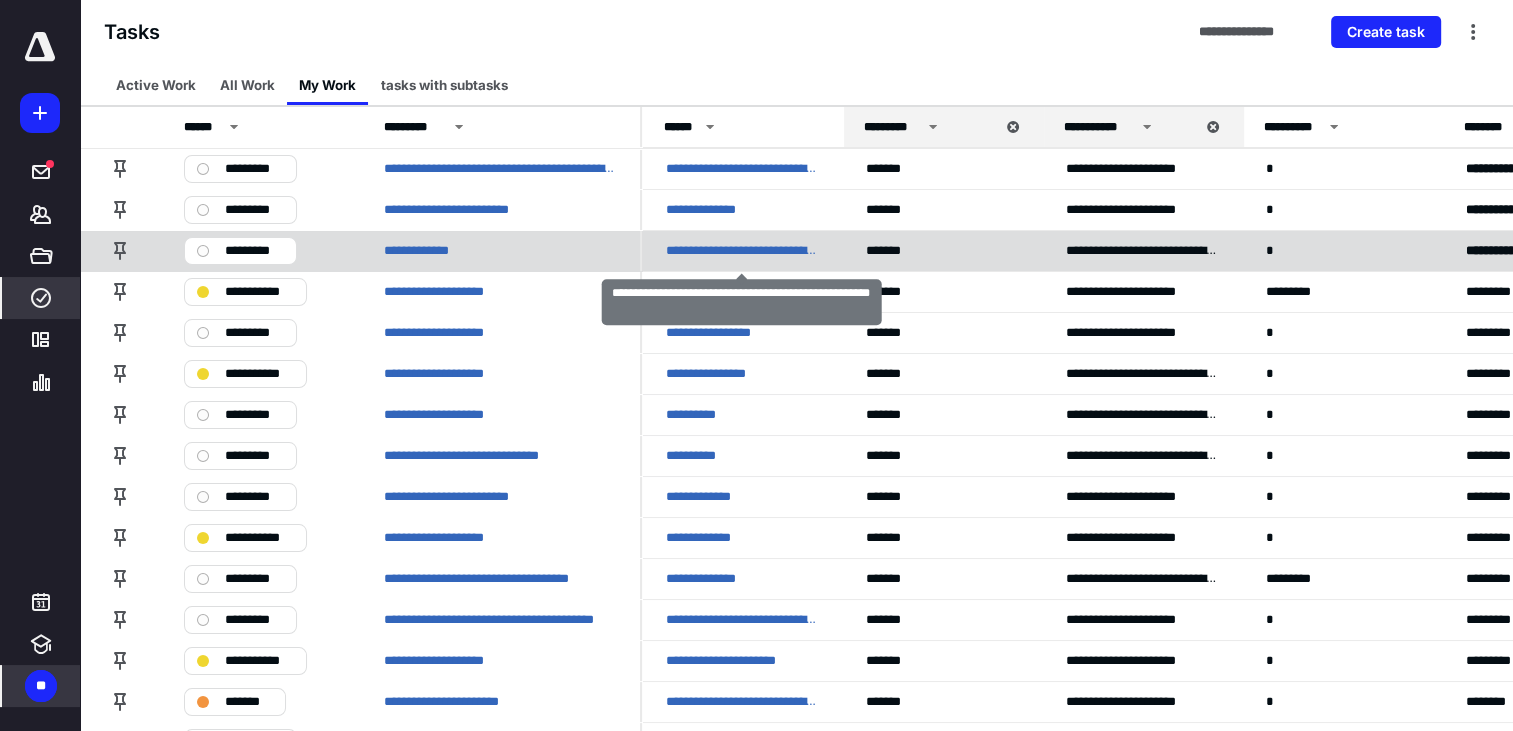 click on "**********" at bounding box center [742, 251] 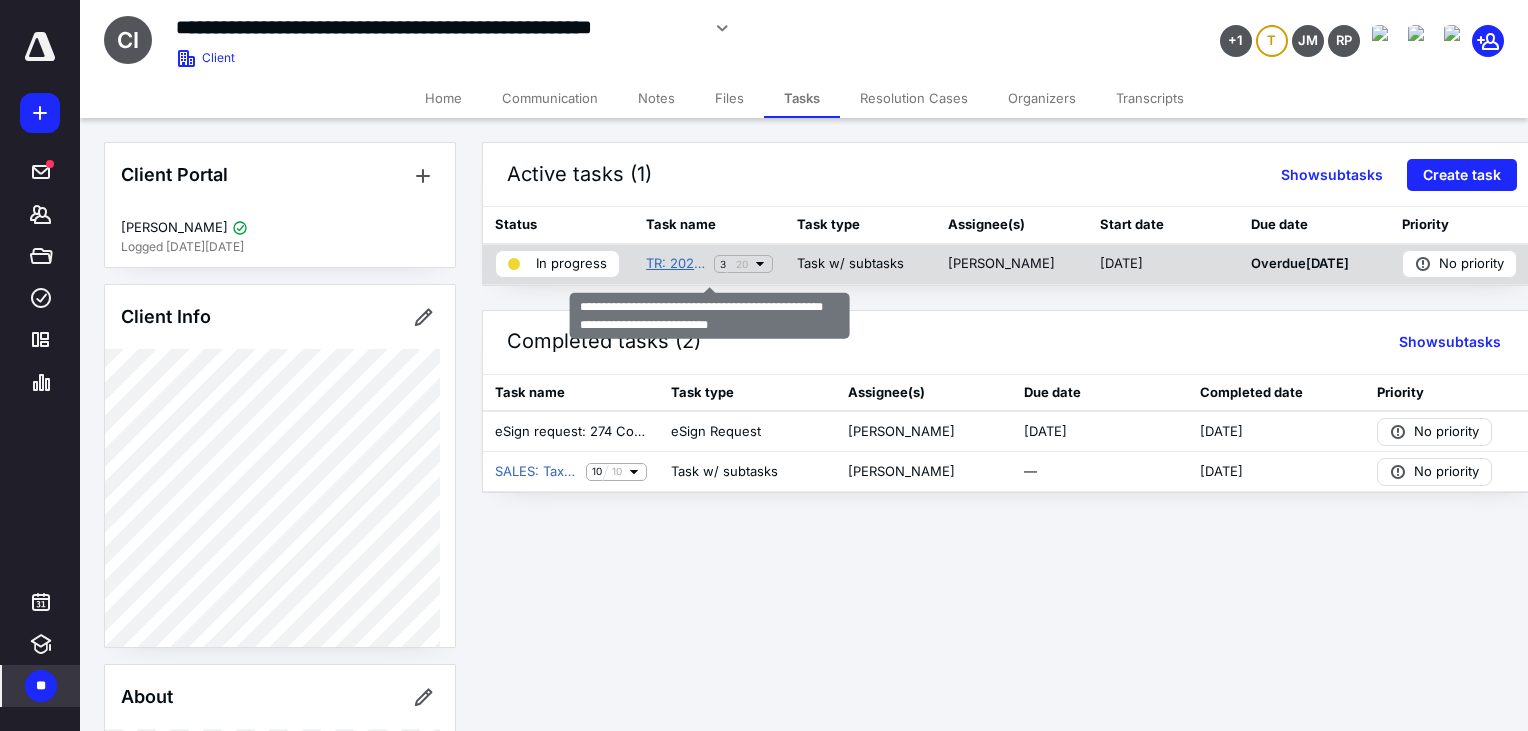 click on "TR: 2025 Chleborowicz Law Firm - 274 Construction Group, Inc. Tax Resolution" at bounding box center [676, 264] 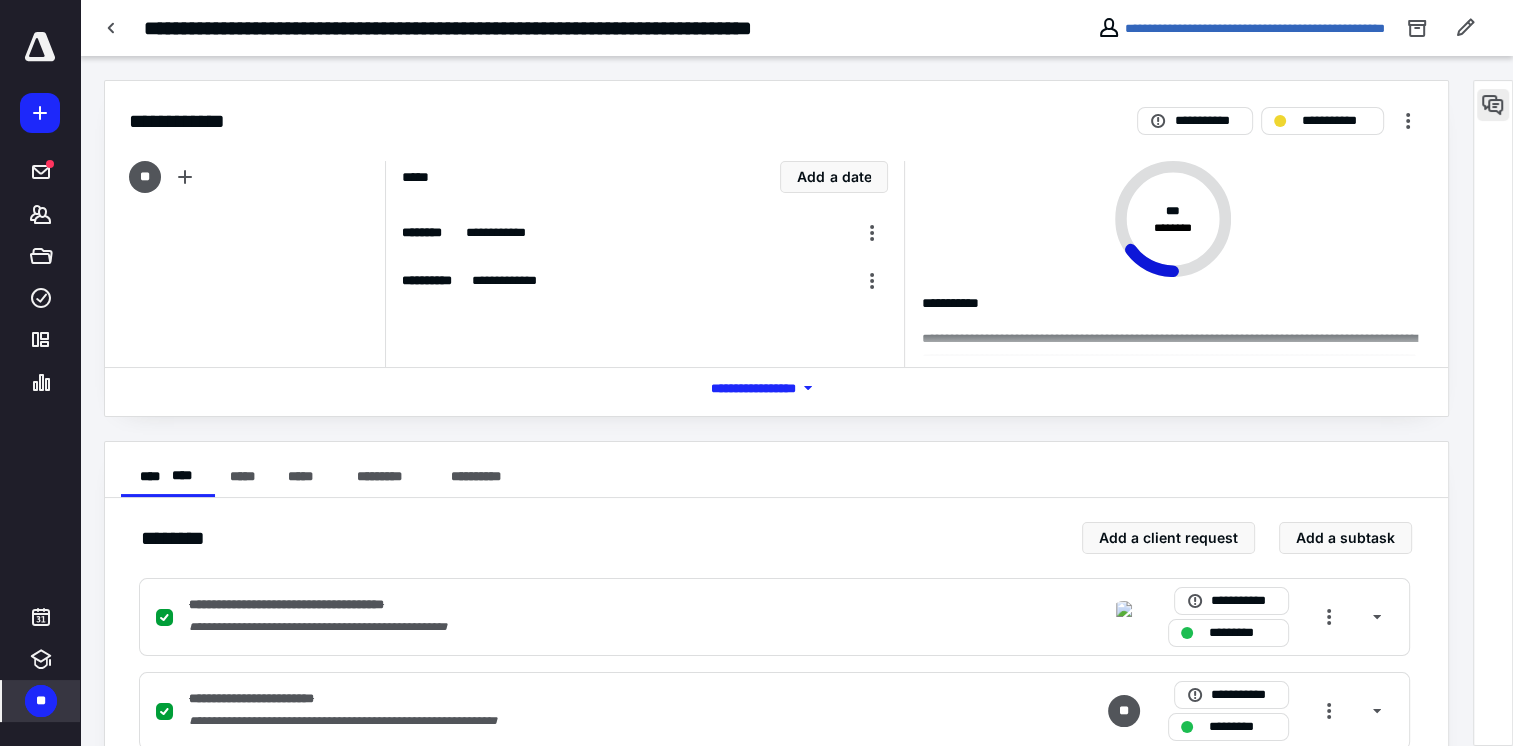 click at bounding box center [1493, 105] 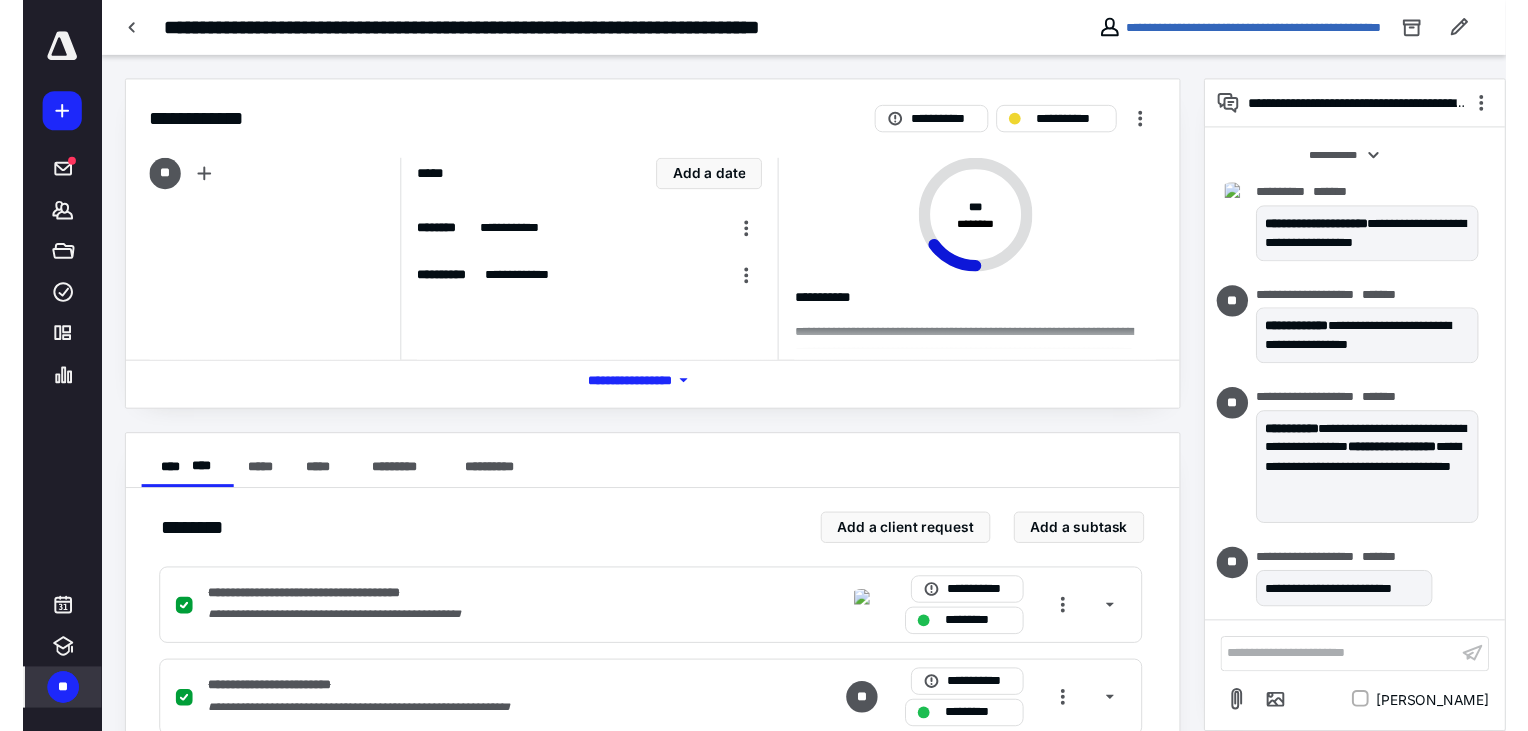 scroll, scrollTop: 2344, scrollLeft: 0, axis: vertical 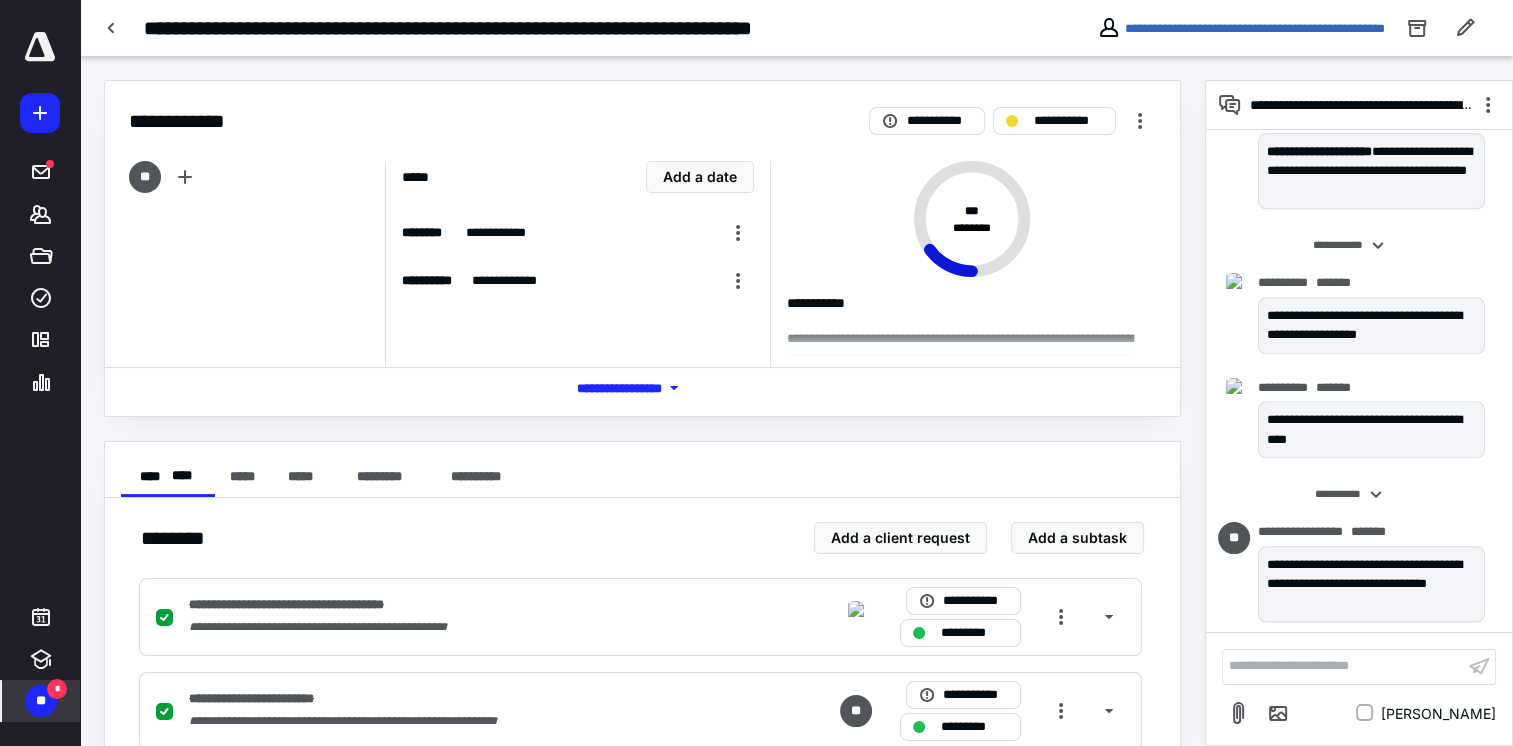 click on "*" at bounding box center [57, 689] 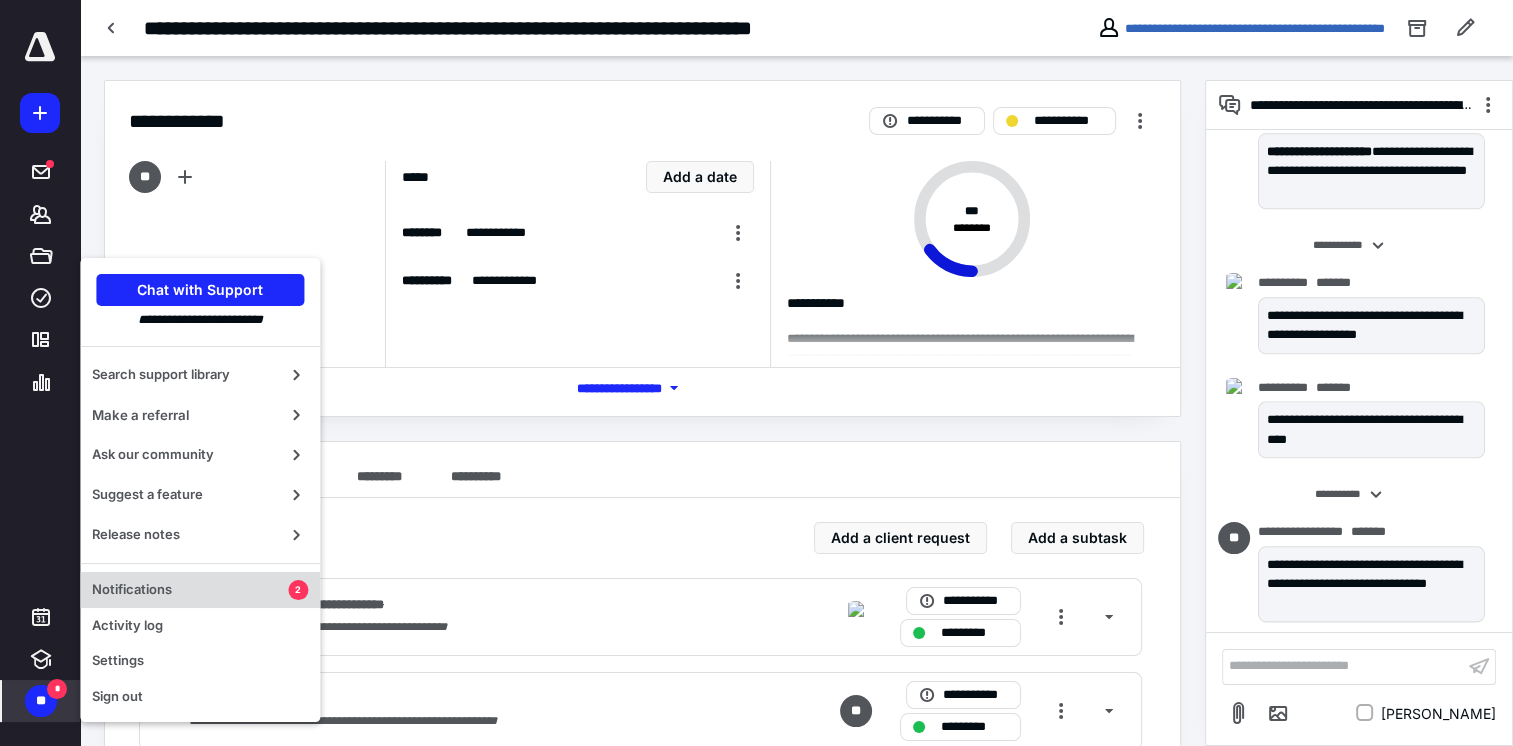 click on "Notifications" at bounding box center [190, 590] 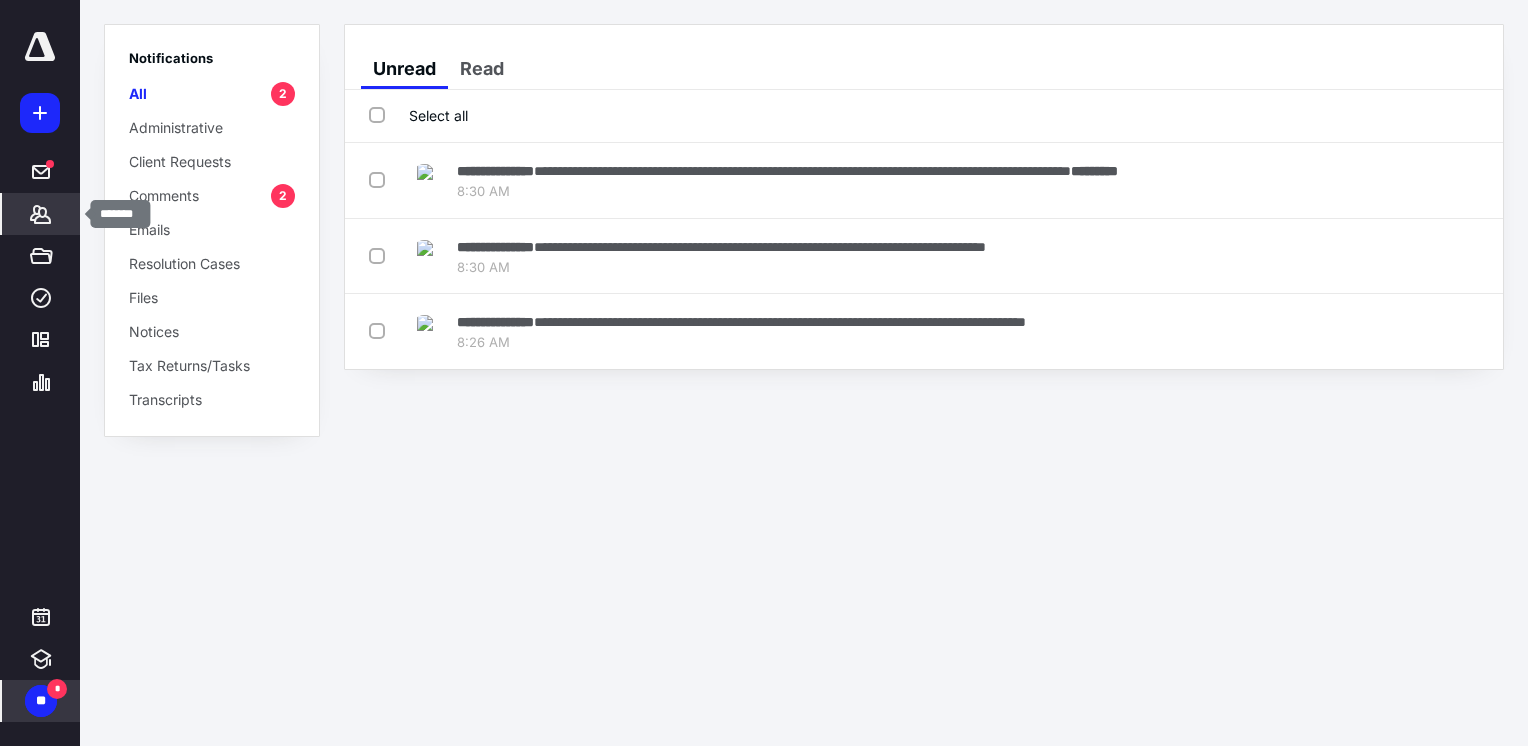click on "*******" at bounding box center [41, 214] 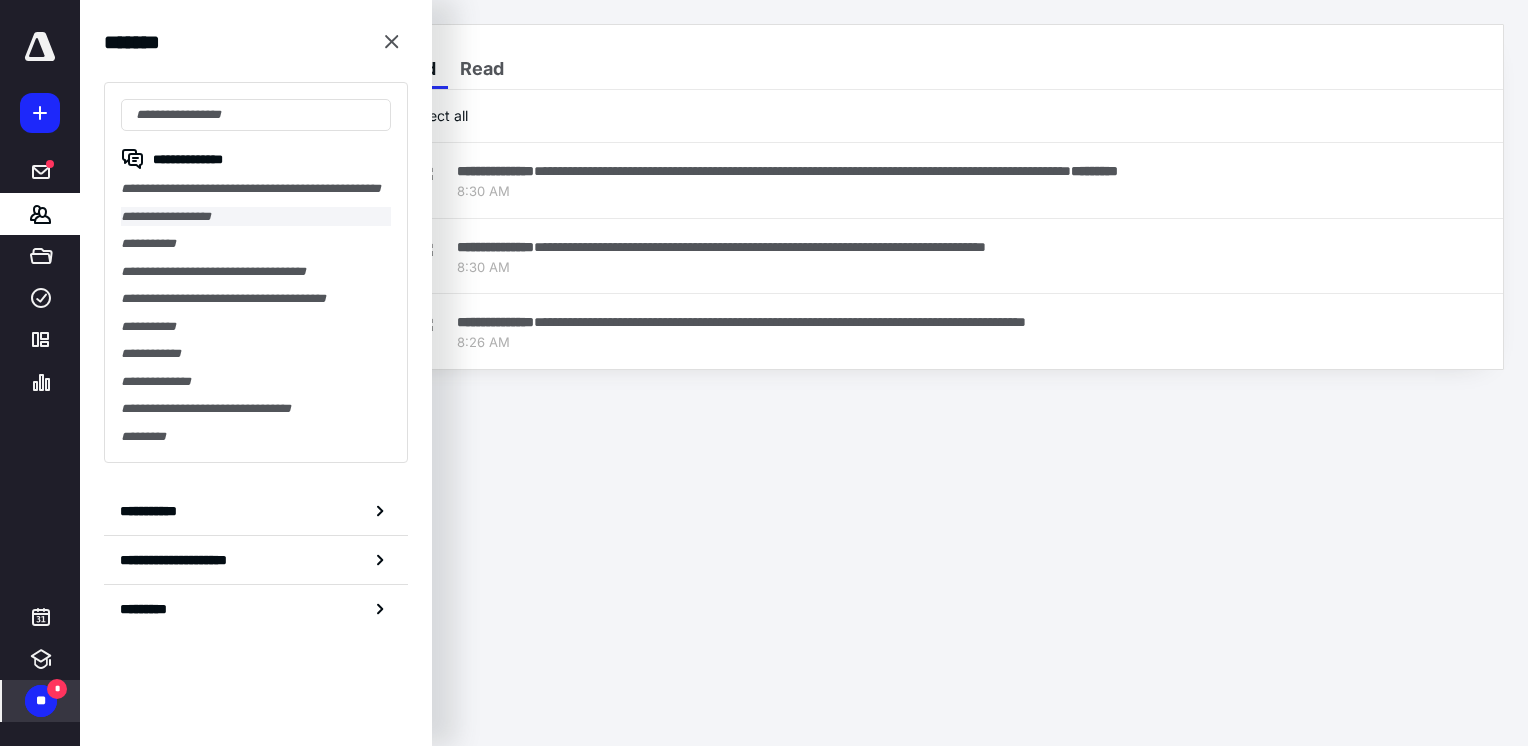 click on "**********" at bounding box center [256, 217] 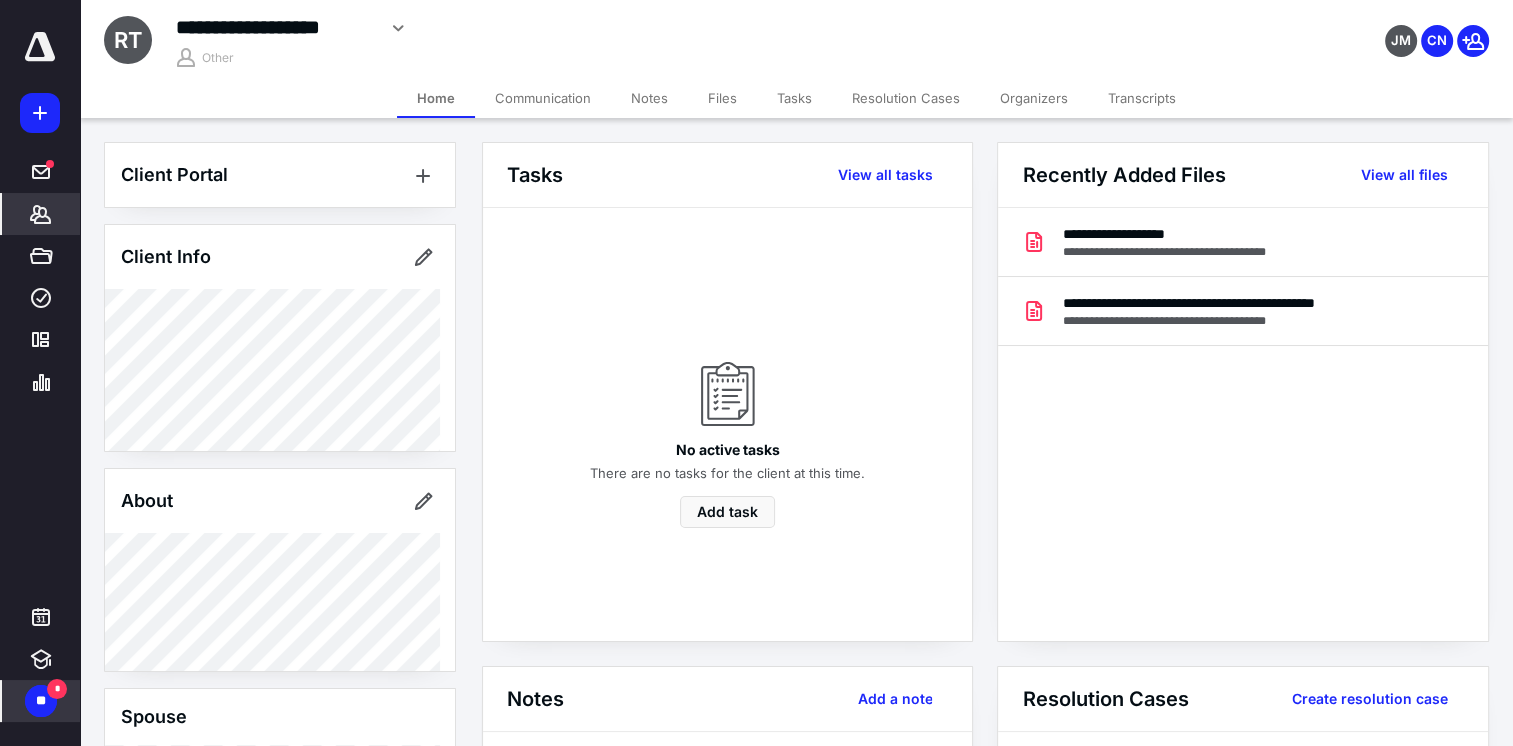 click on "Transcripts" at bounding box center (1142, 98) 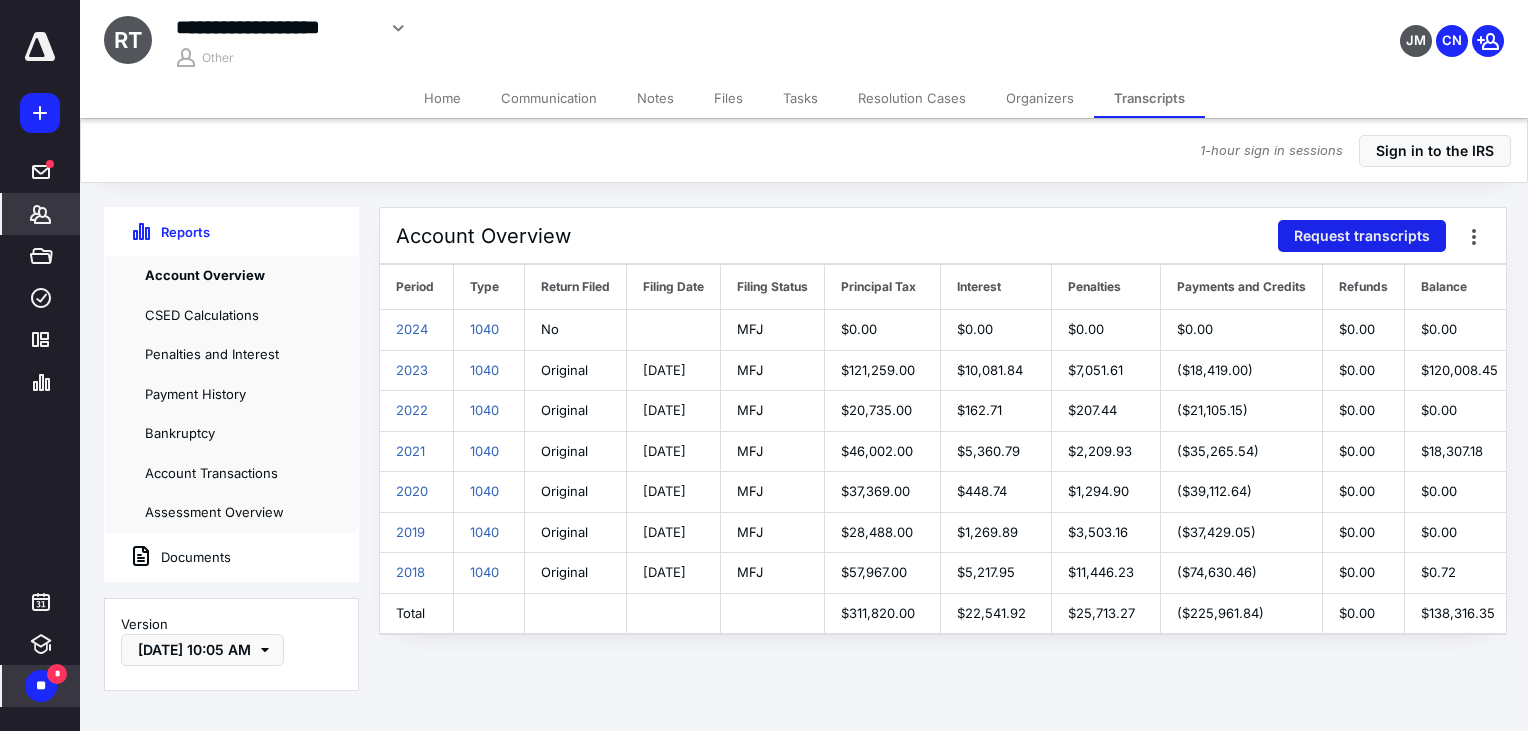 click on "Request transcripts" at bounding box center [1362, 236] 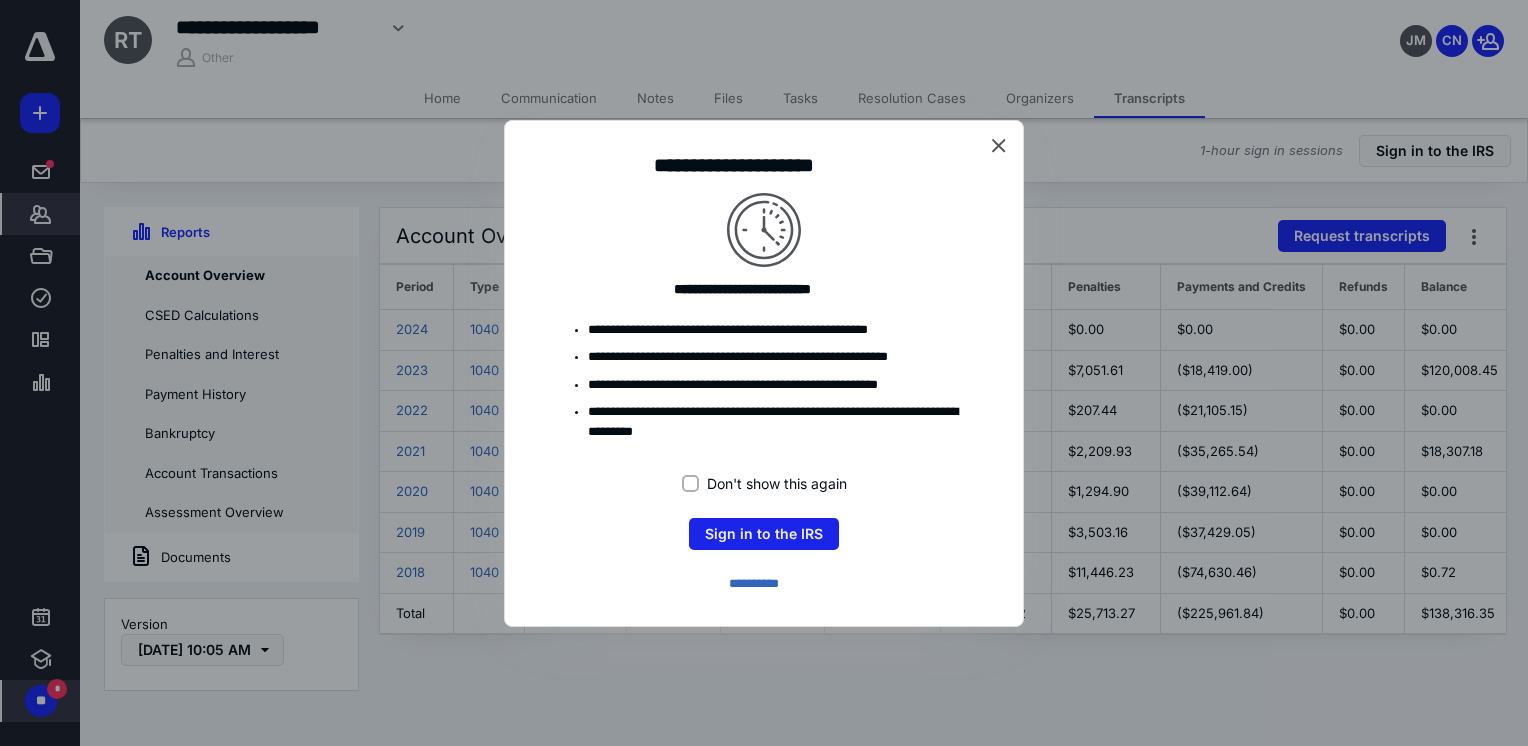 click on "Sign in to the IRS" at bounding box center (764, 534) 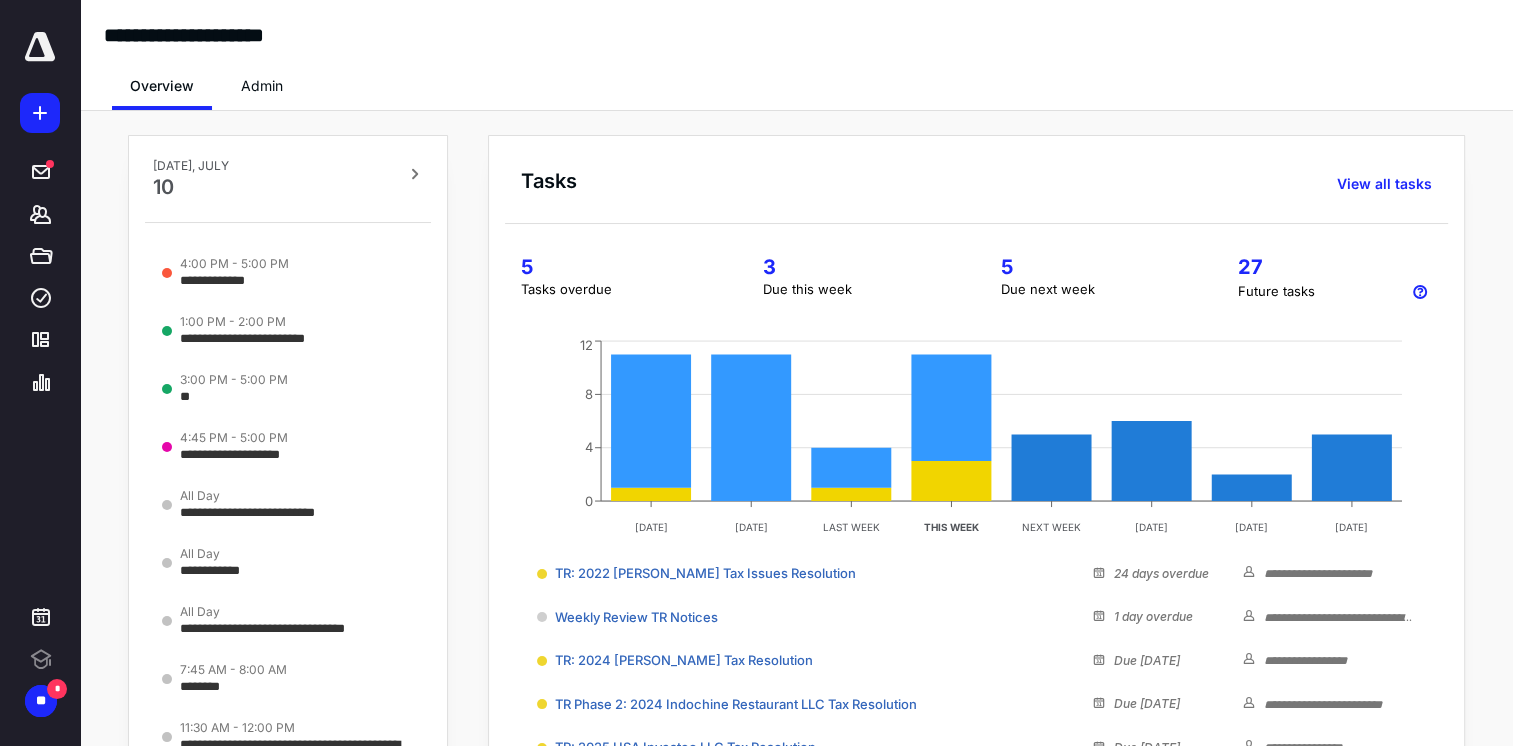 scroll, scrollTop: 0, scrollLeft: 0, axis: both 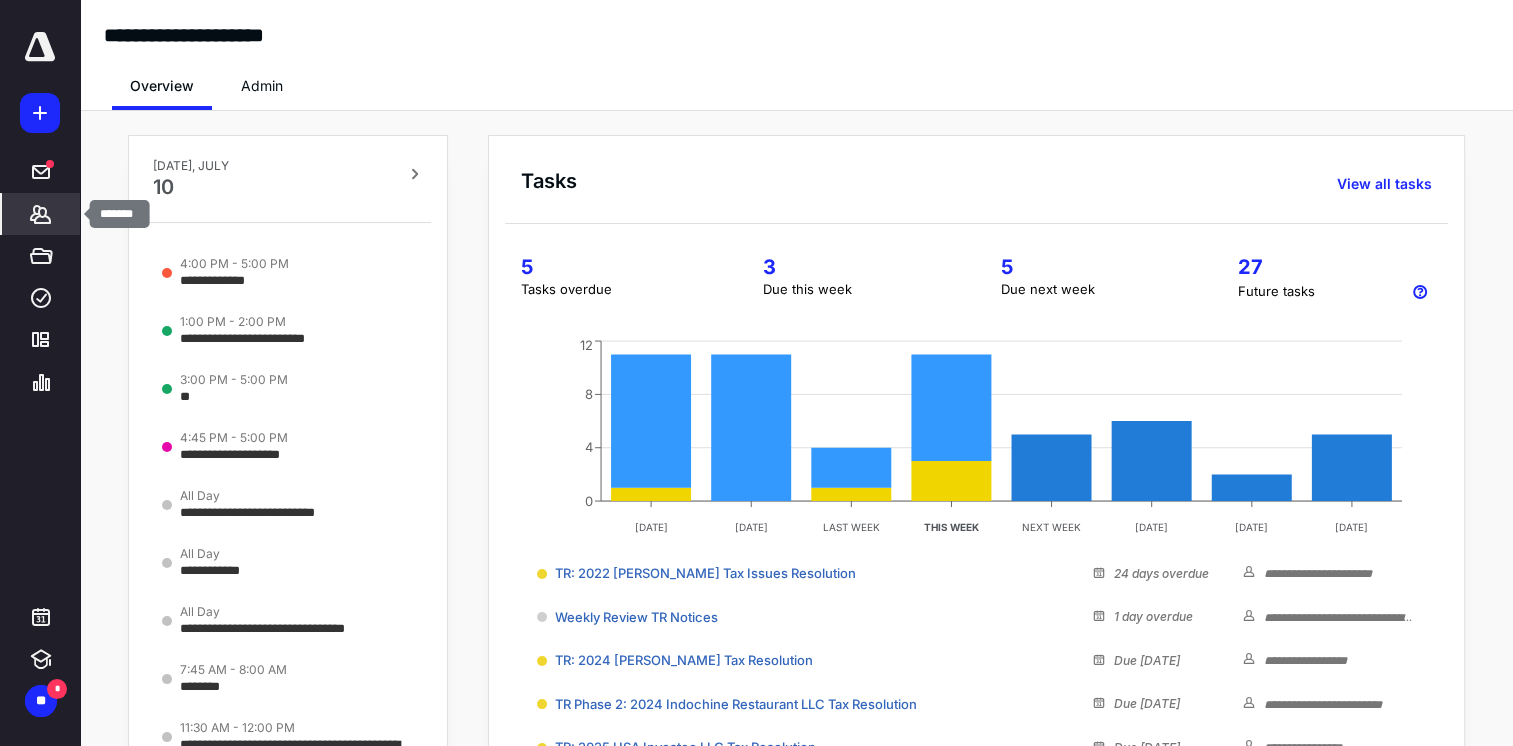 click on "*******" at bounding box center [41, 214] 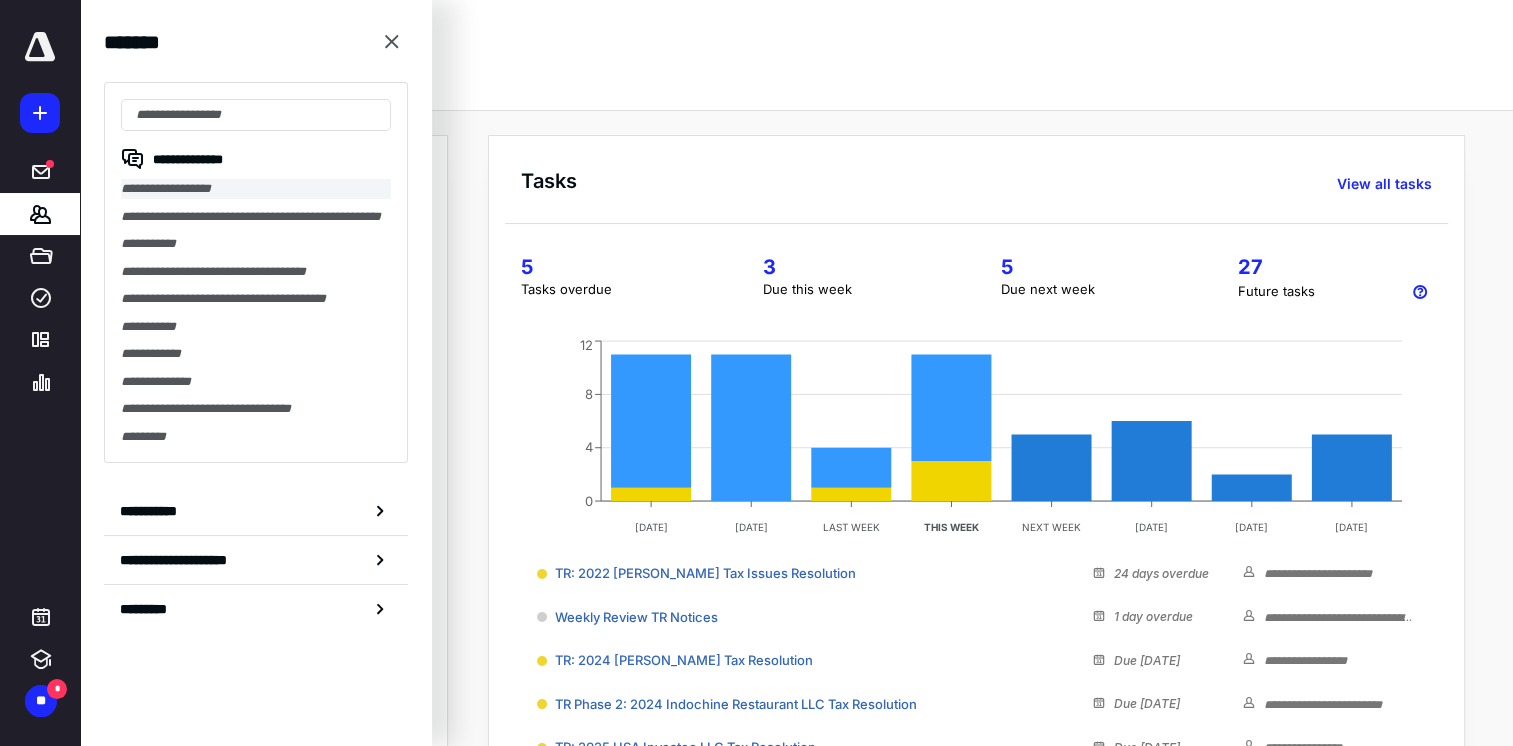 click on "**********" at bounding box center [256, 189] 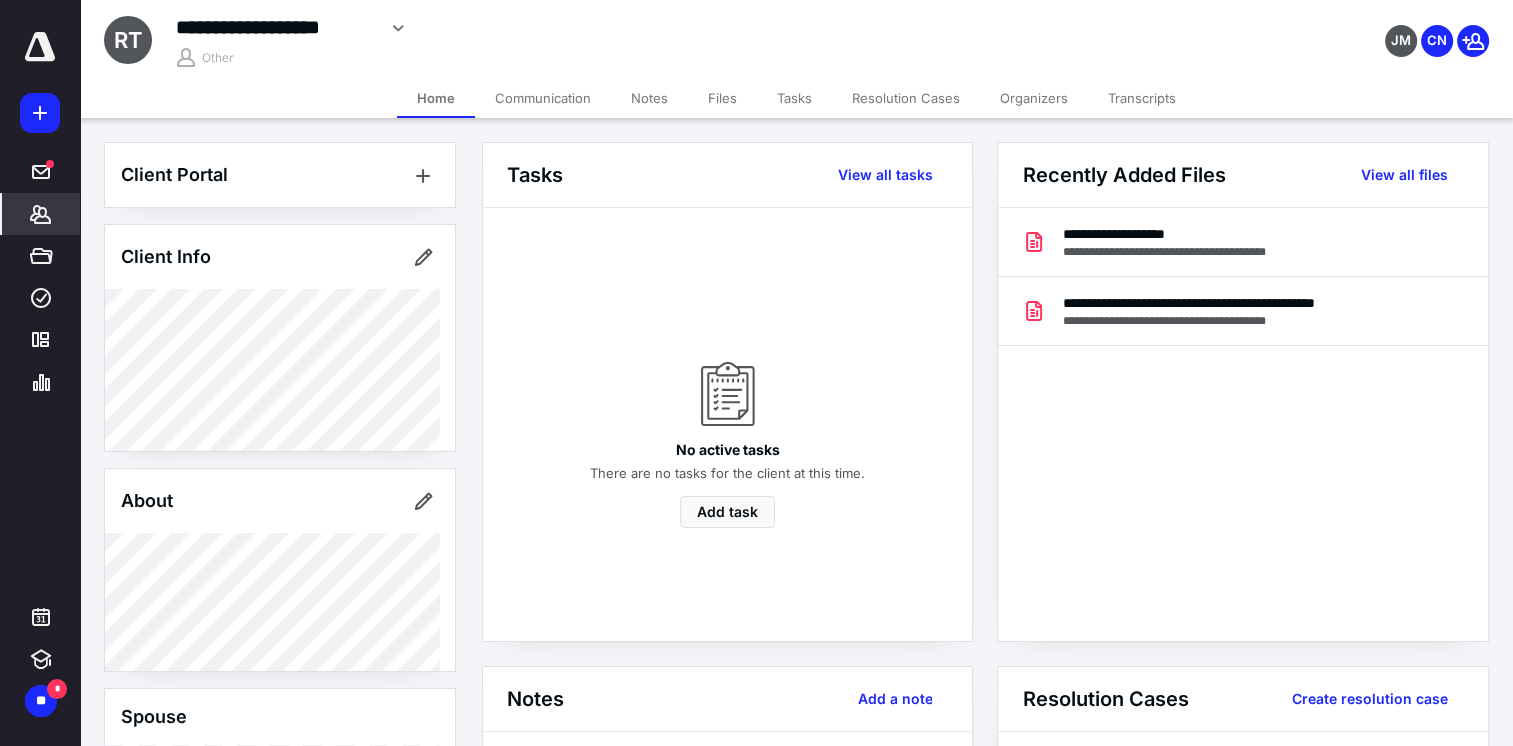 click on "Transcripts" at bounding box center (1142, 98) 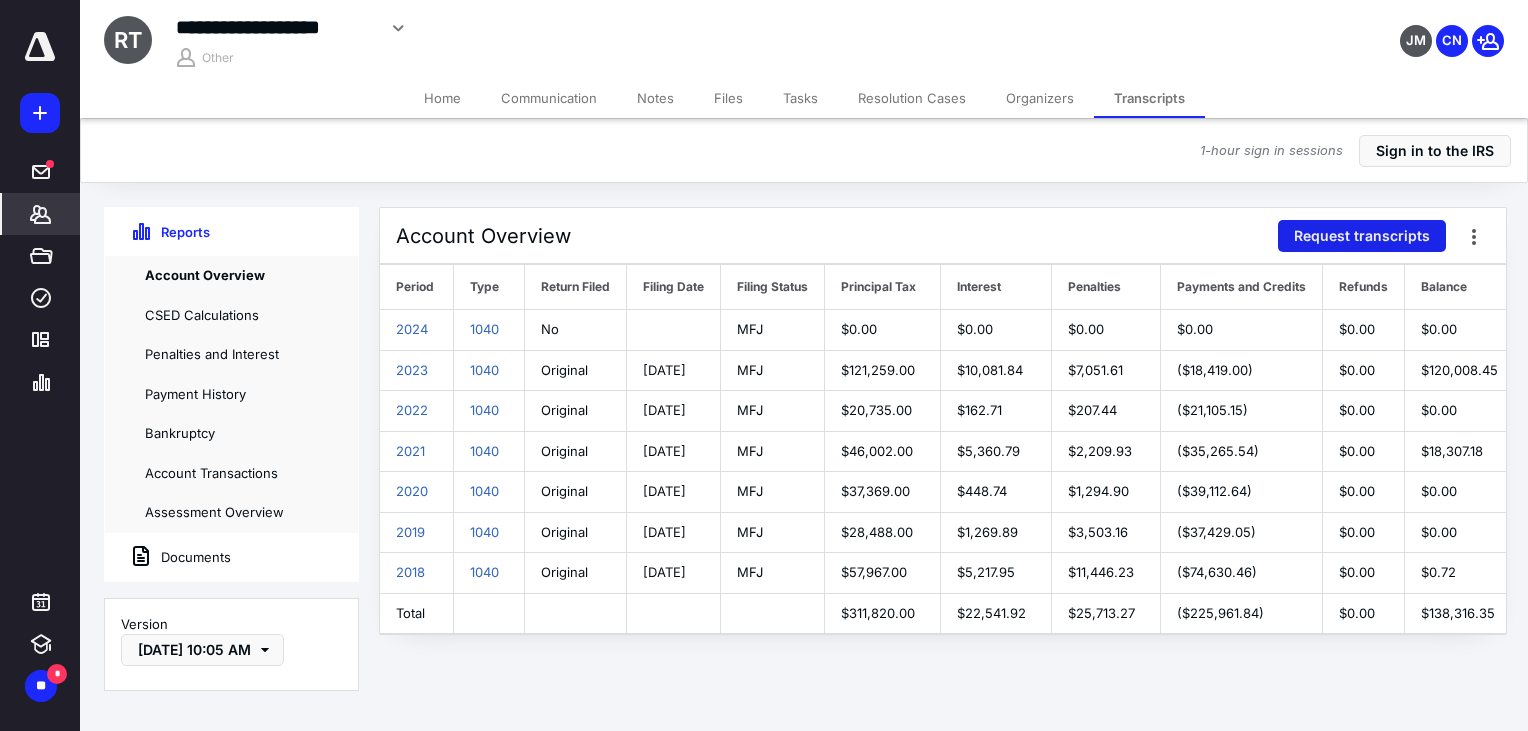 click on "Request transcripts" at bounding box center (1362, 236) 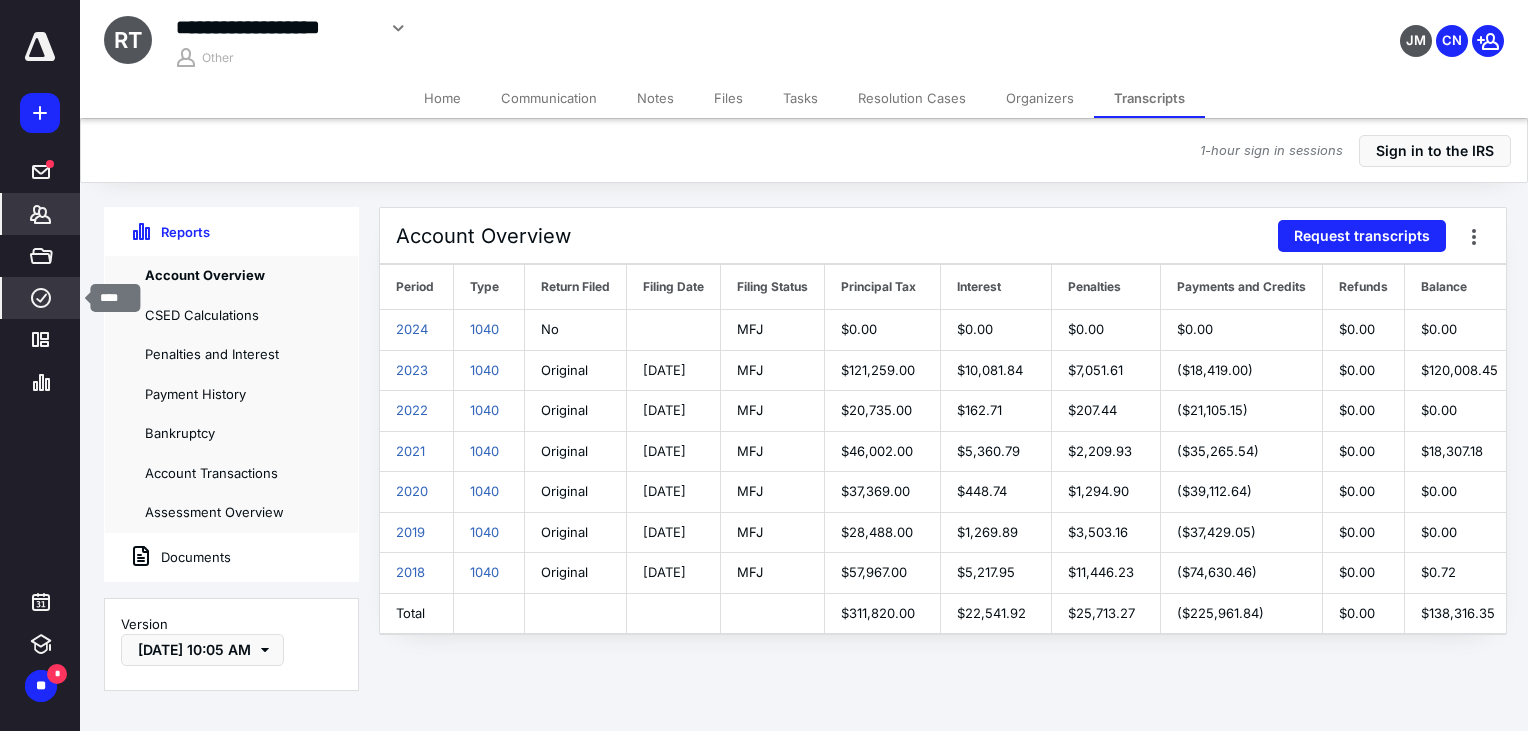 click 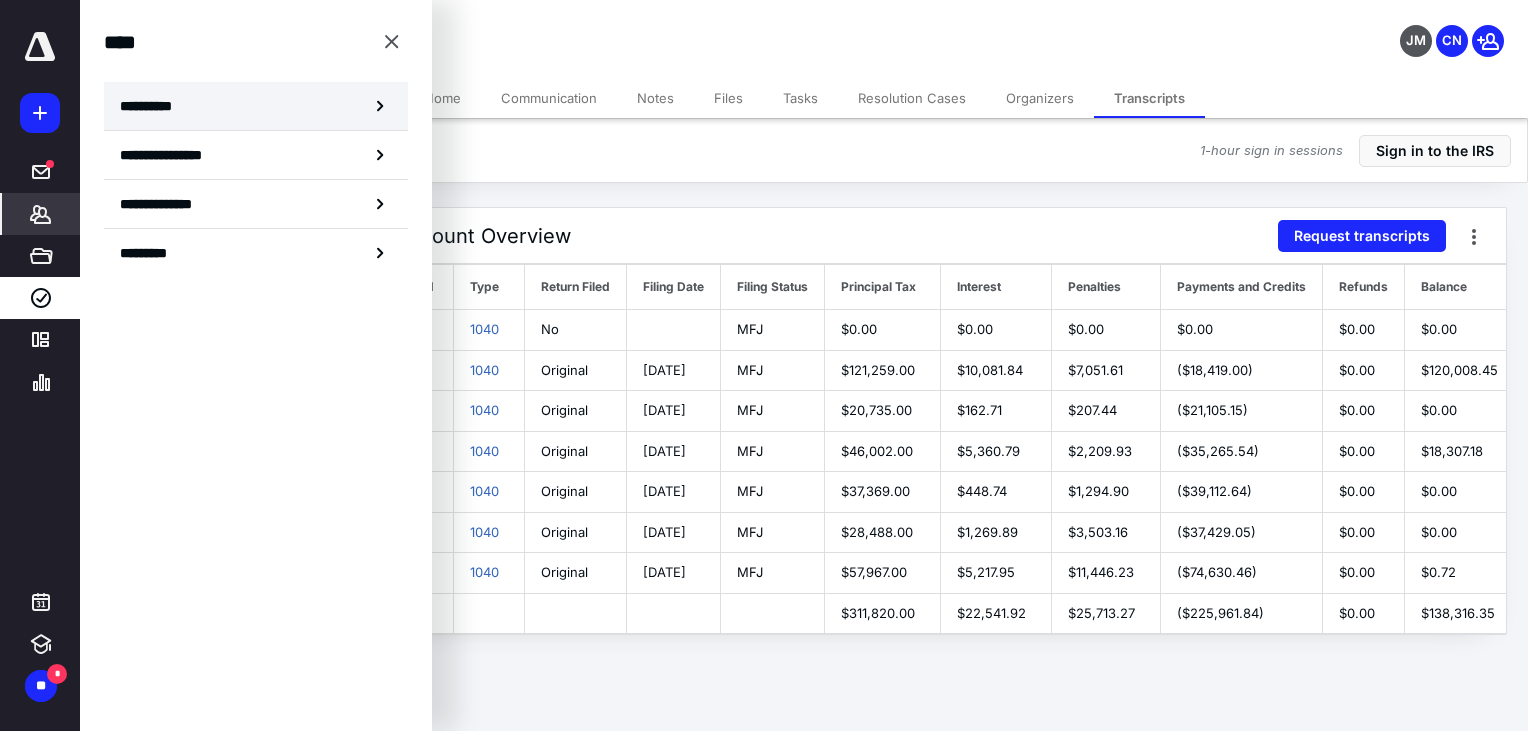 click on "**********" at bounding box center (153, 106) 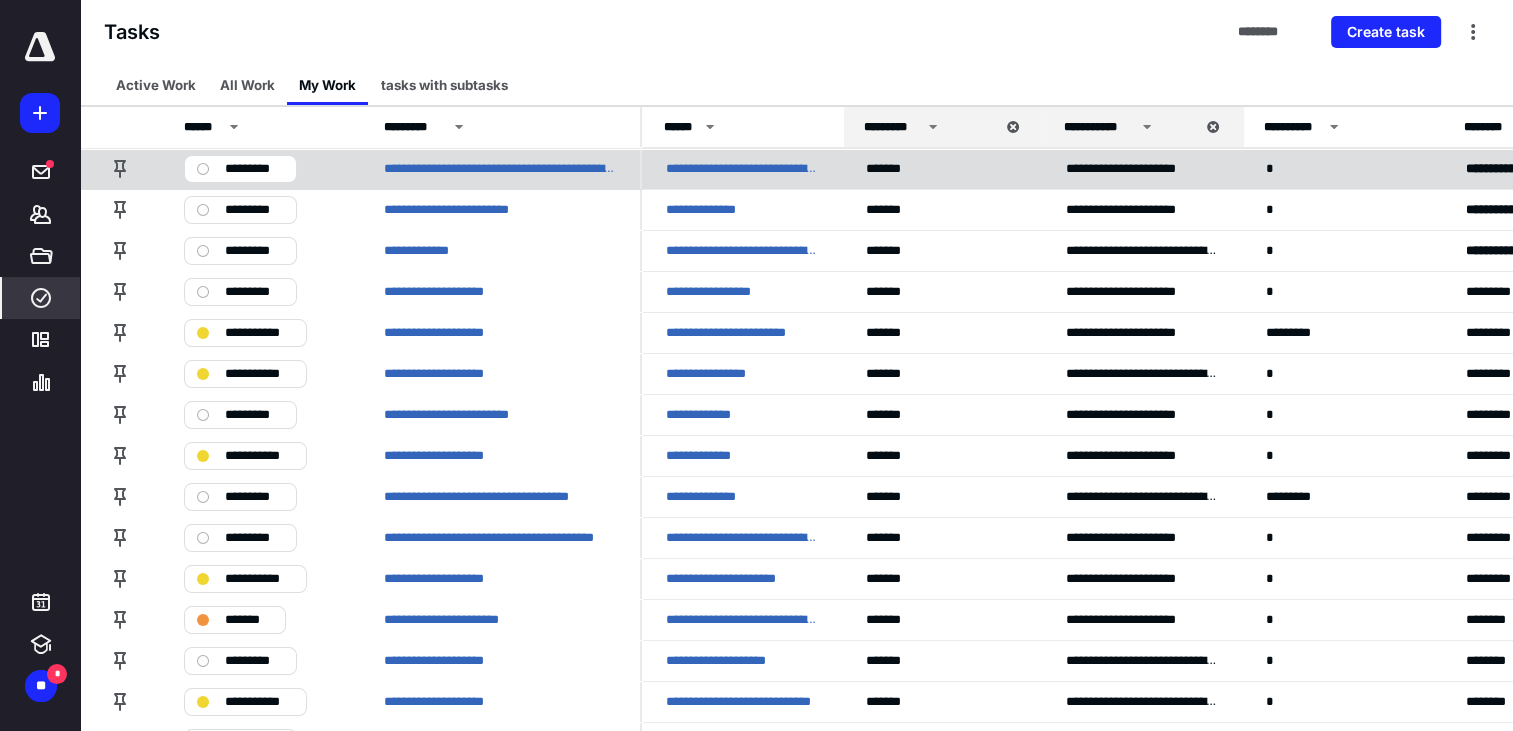 click on "**********" at bounding box center [742, 169] 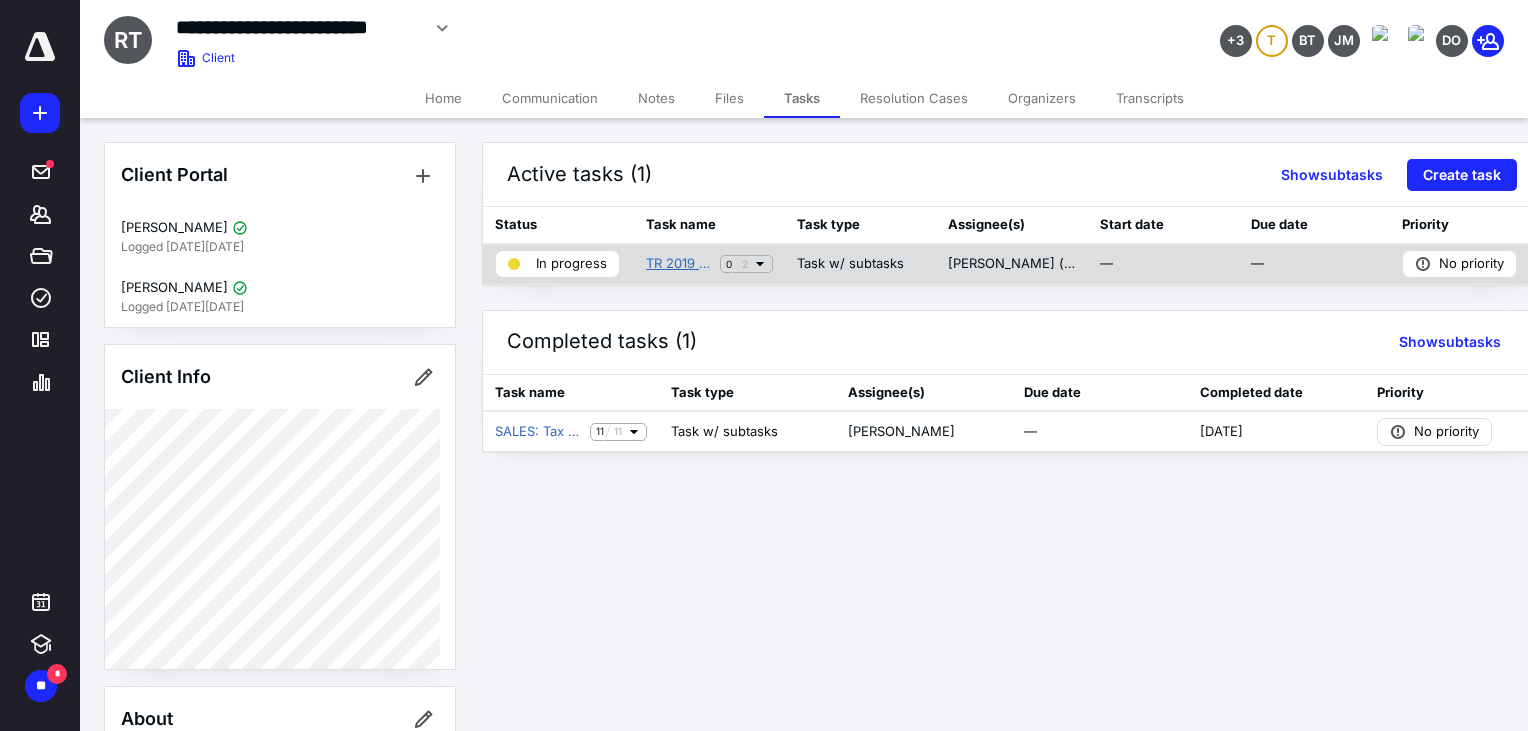 click on "TR 2019 RMD abatement" at bounding box center (679, 264) 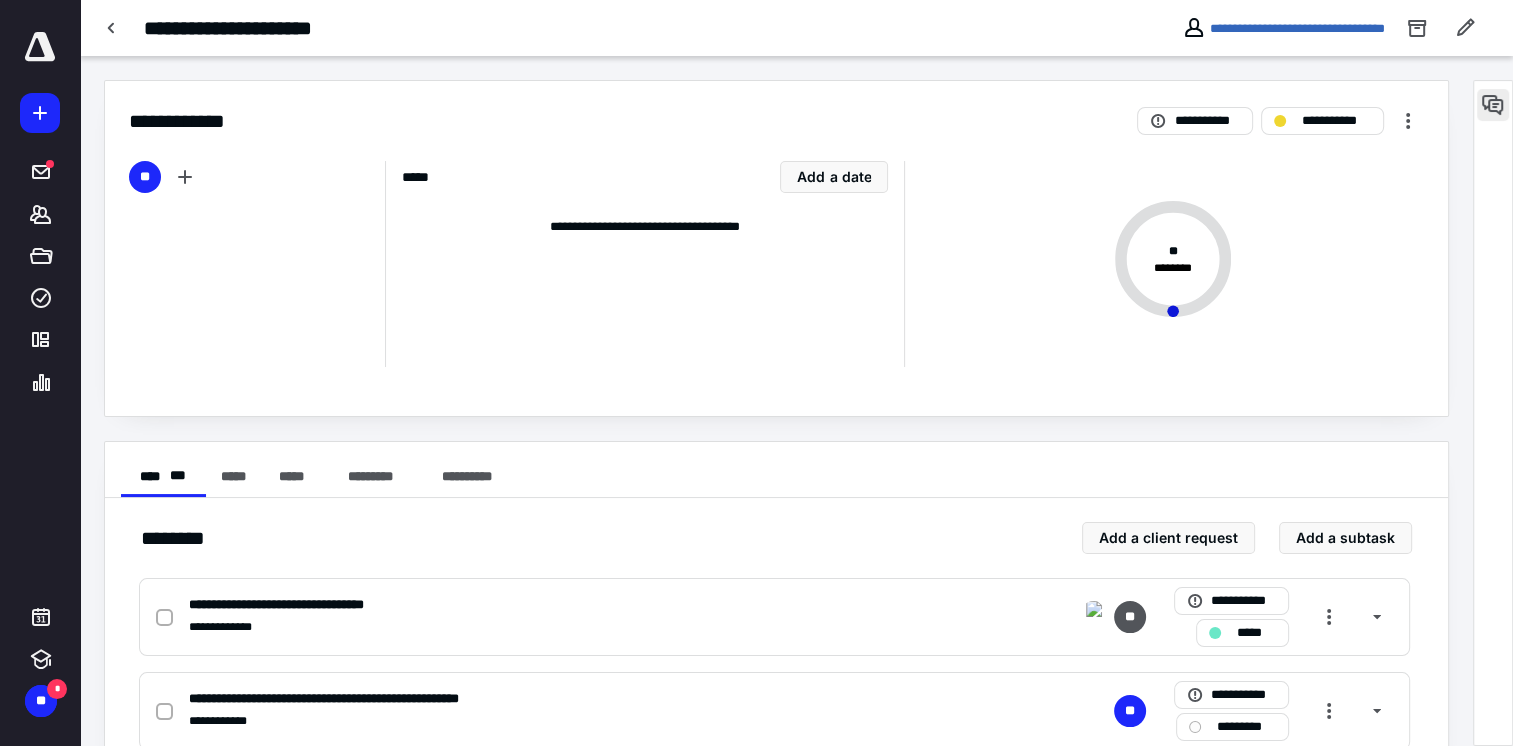 click at bounding box center [1493, 105] 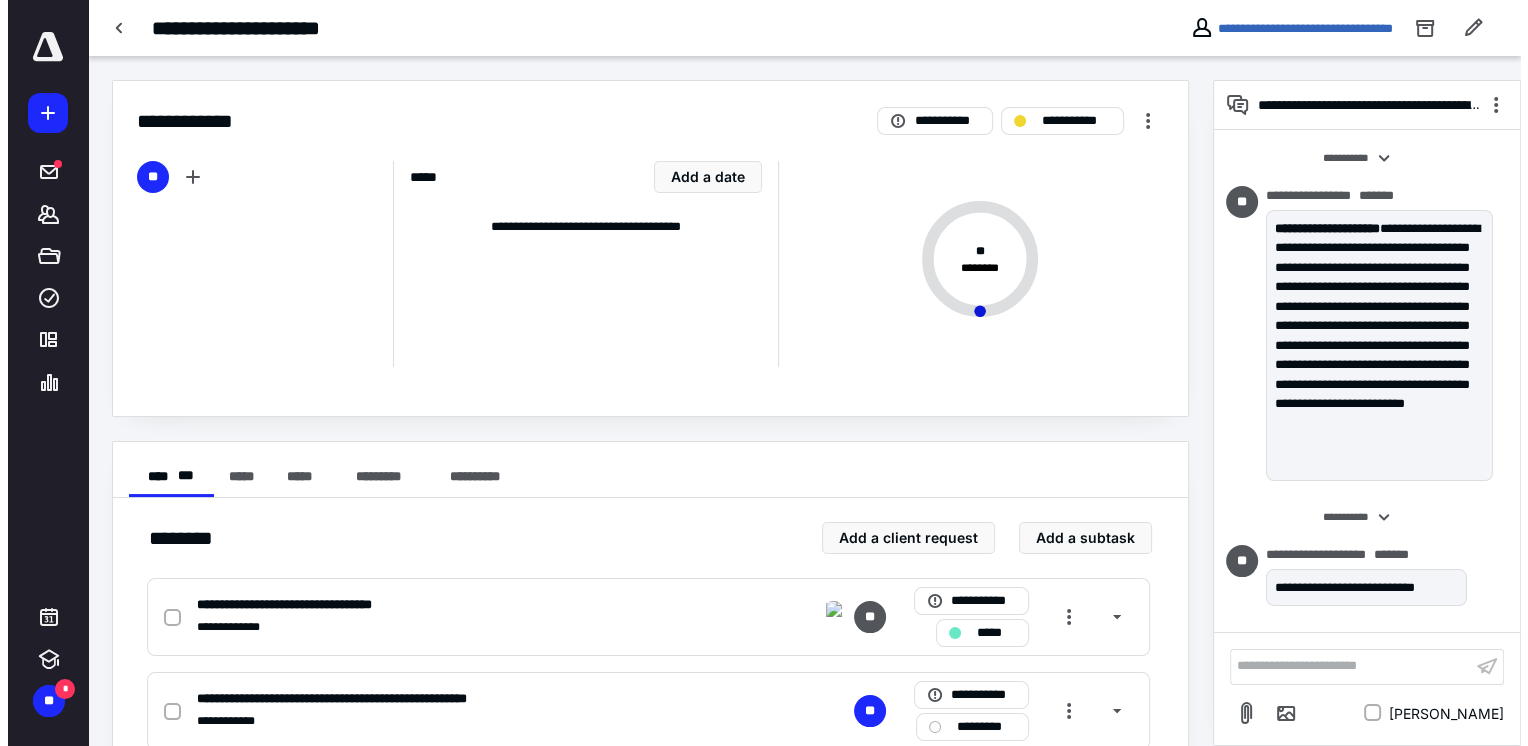 scroll, scrollTop: 3879, scrollLeft: 0, axis: vertical 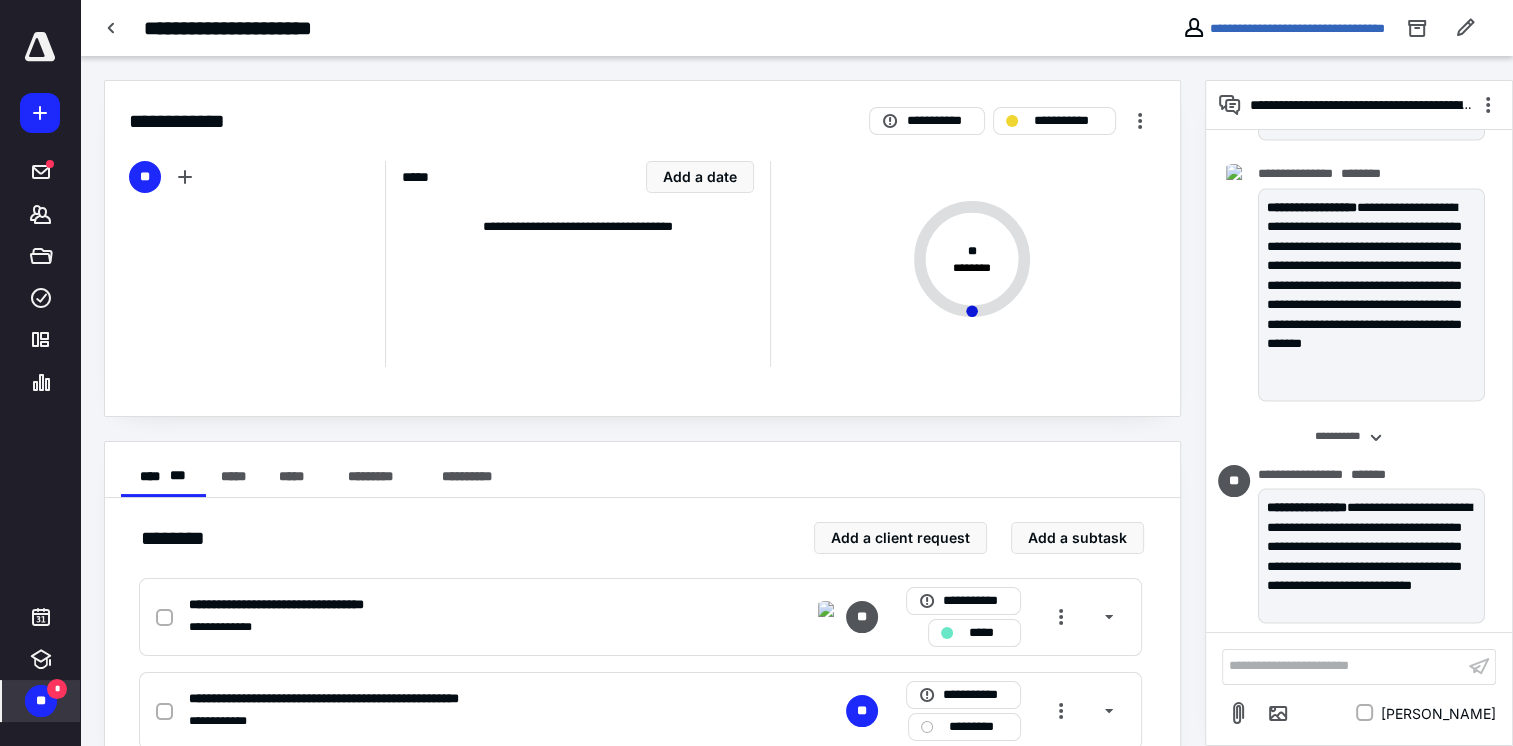 click on "**" at bounding box center [41, 701] 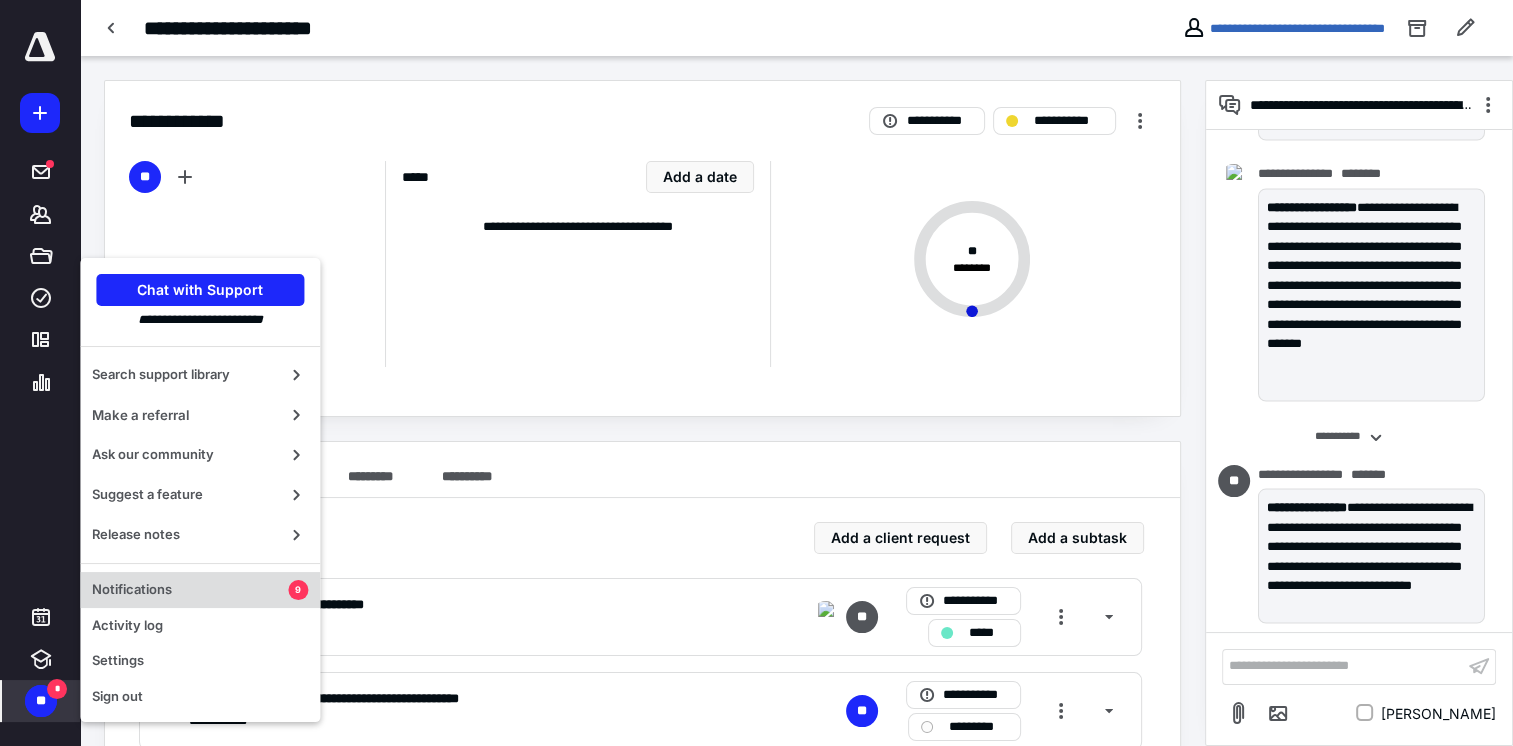 click on "Notifications" at bounding box center (190, 590) 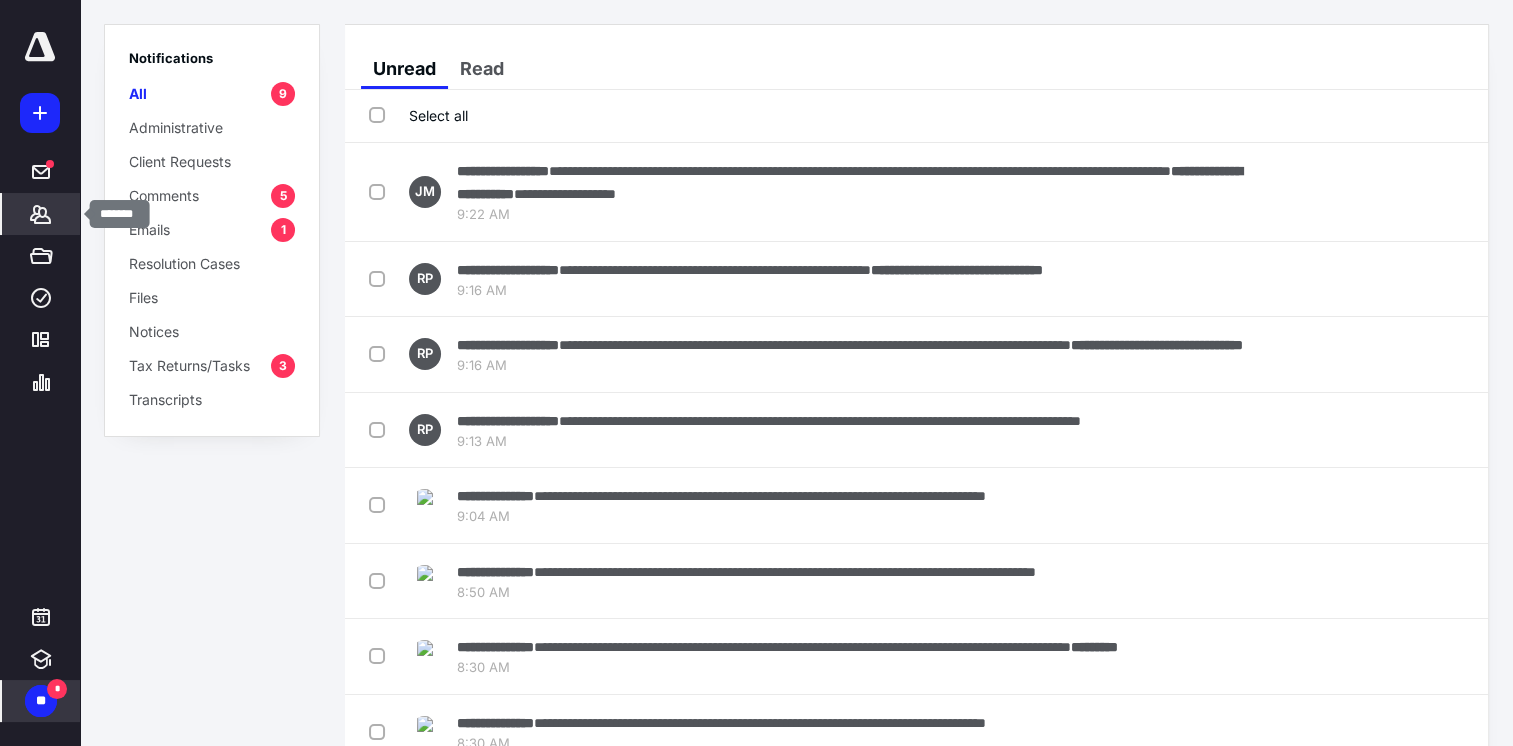 click on "*******" at bounding box center [41, 214] 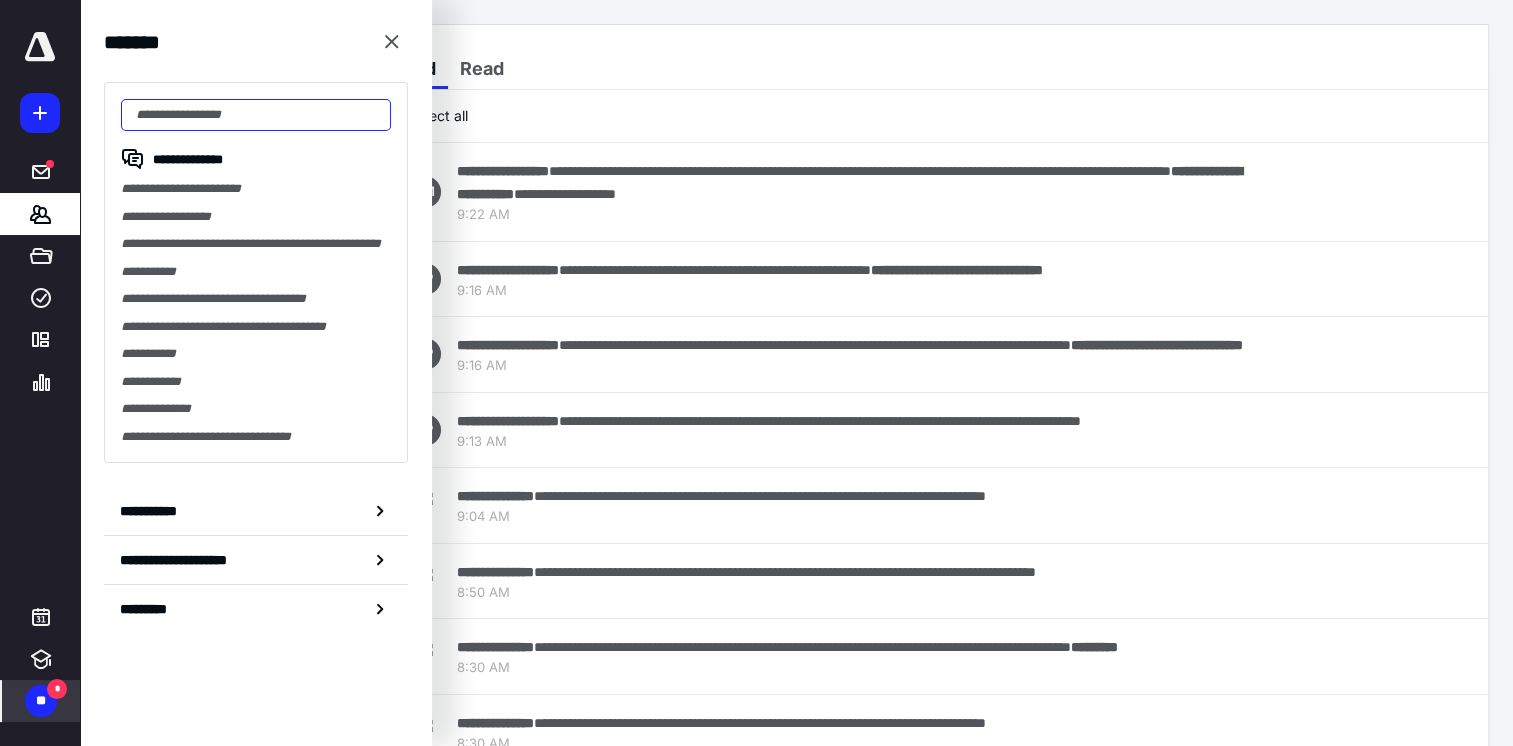click at bounding box center (256, 115) 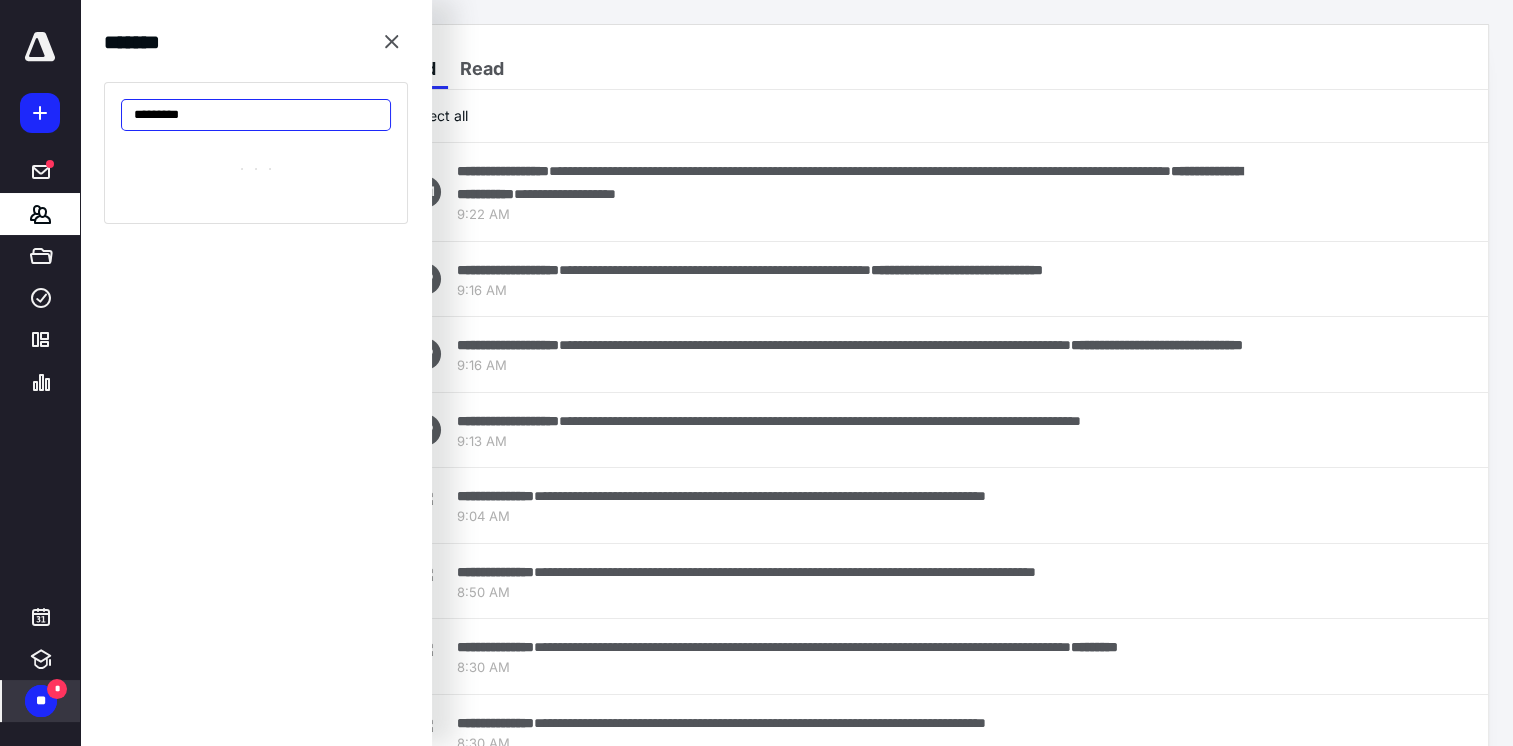 type on "**********" 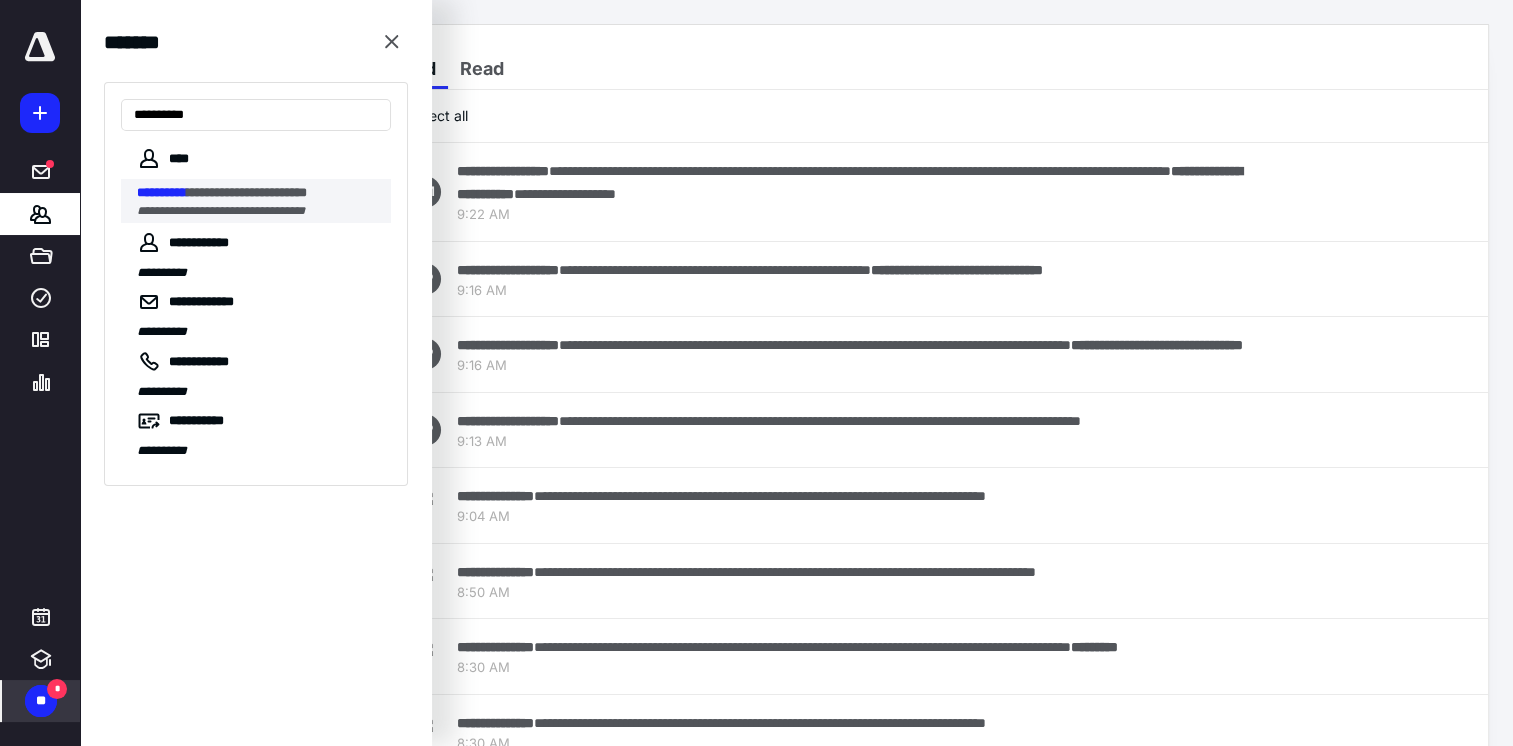 click on "**********" at bounding box center [162, 192] 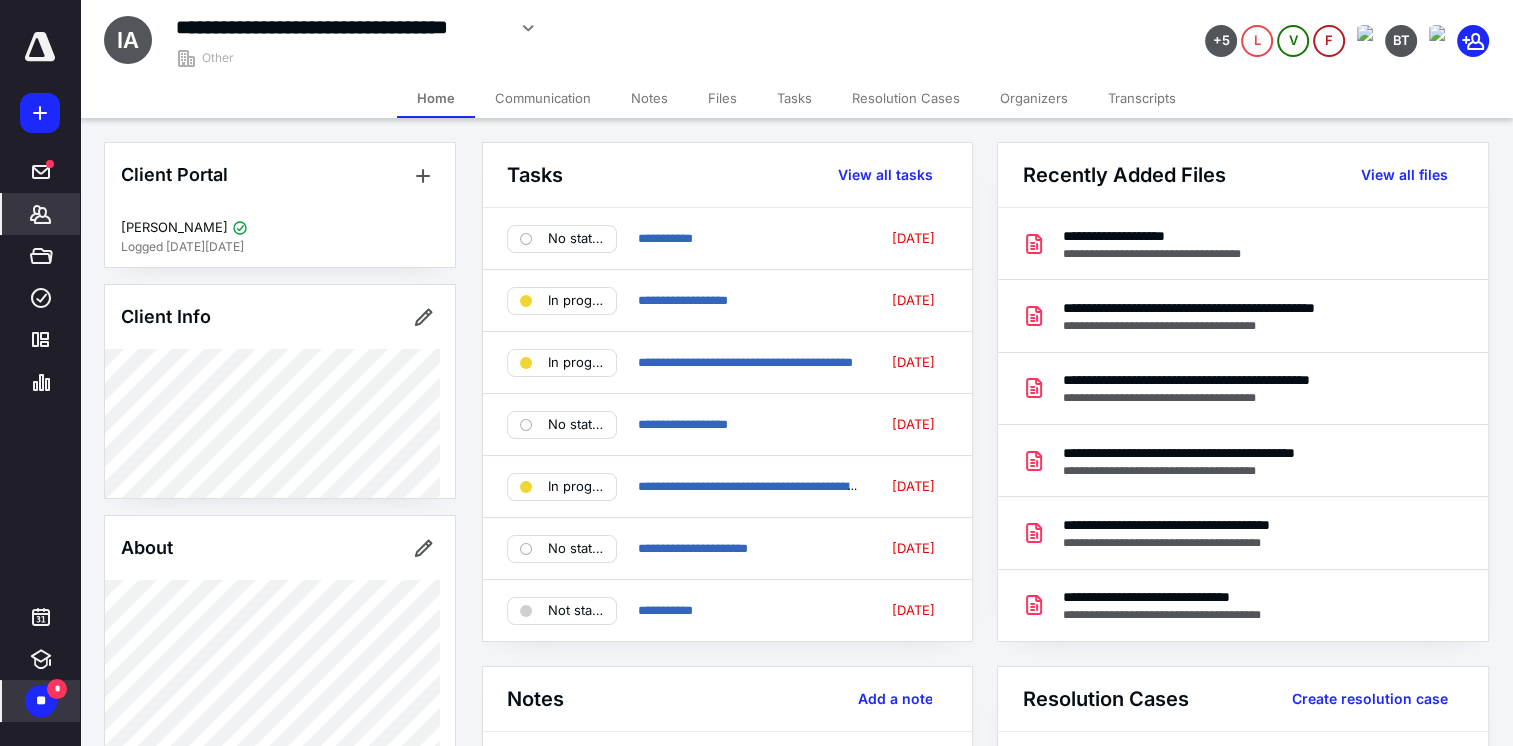 click on "Files" at bounding box center [722, 98] 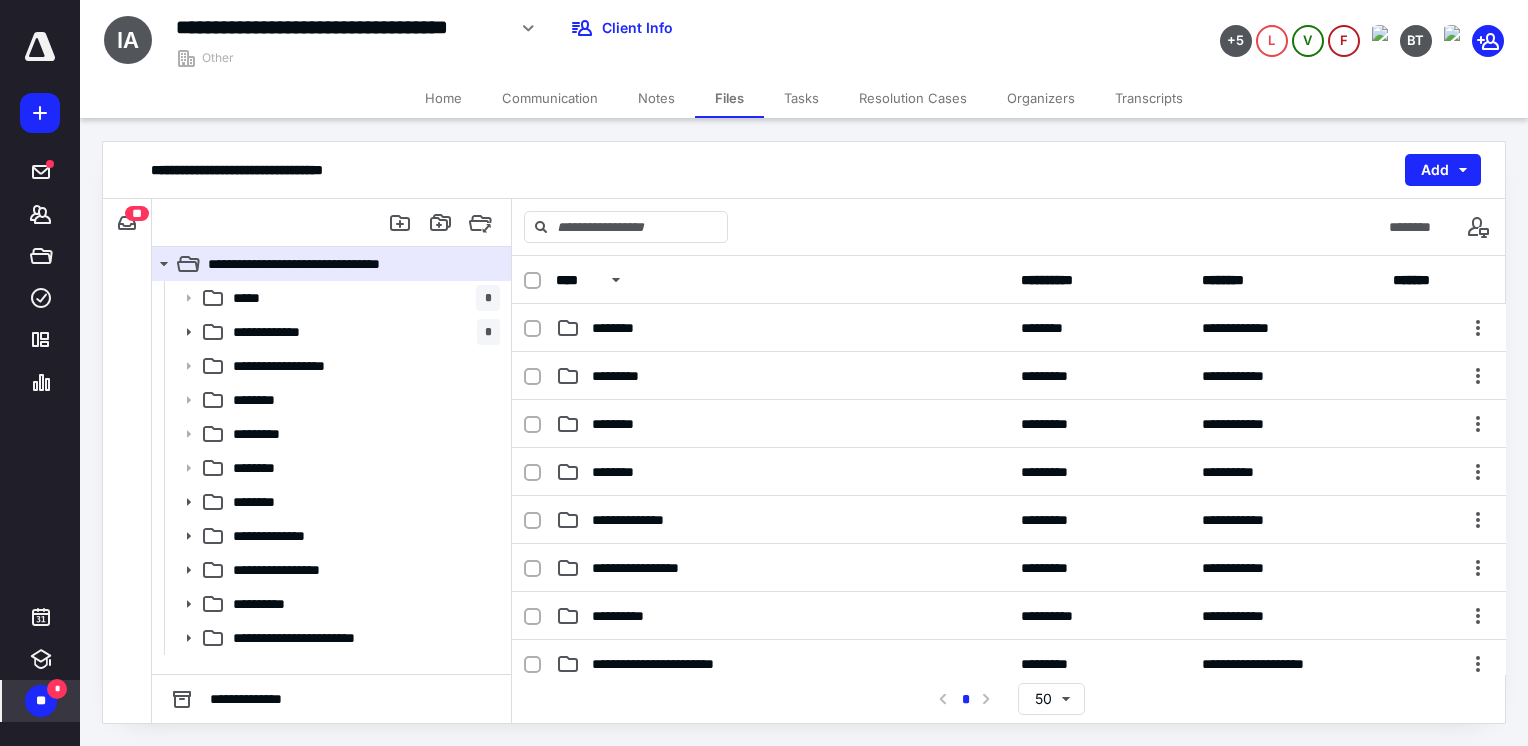 scroll, scrollTop: 213, scrollLeft: 0, axis: vertical 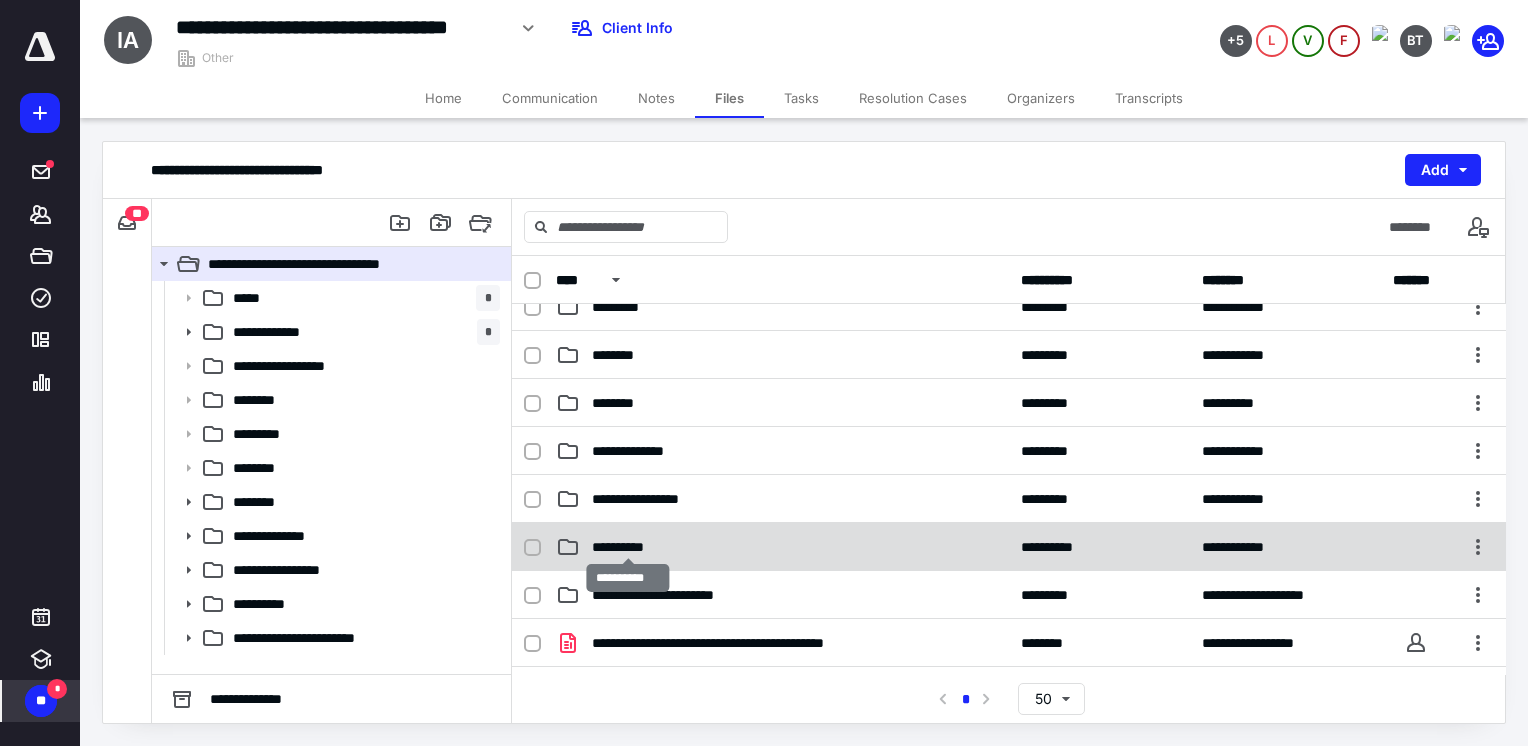 click on "**********" at bounding box center (628, 547) 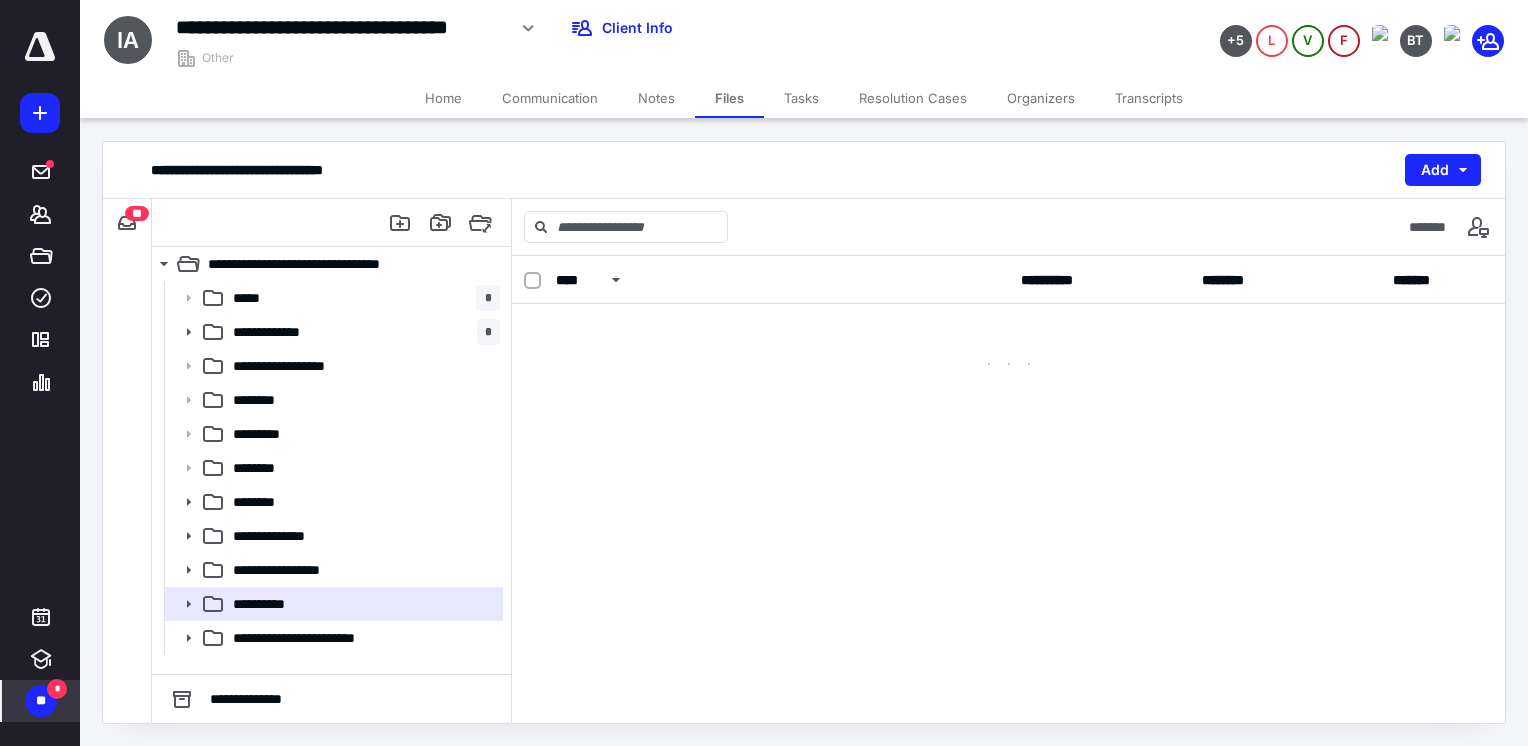 scroll, scrollTop: 0, scrollLeft: 0, axis: both 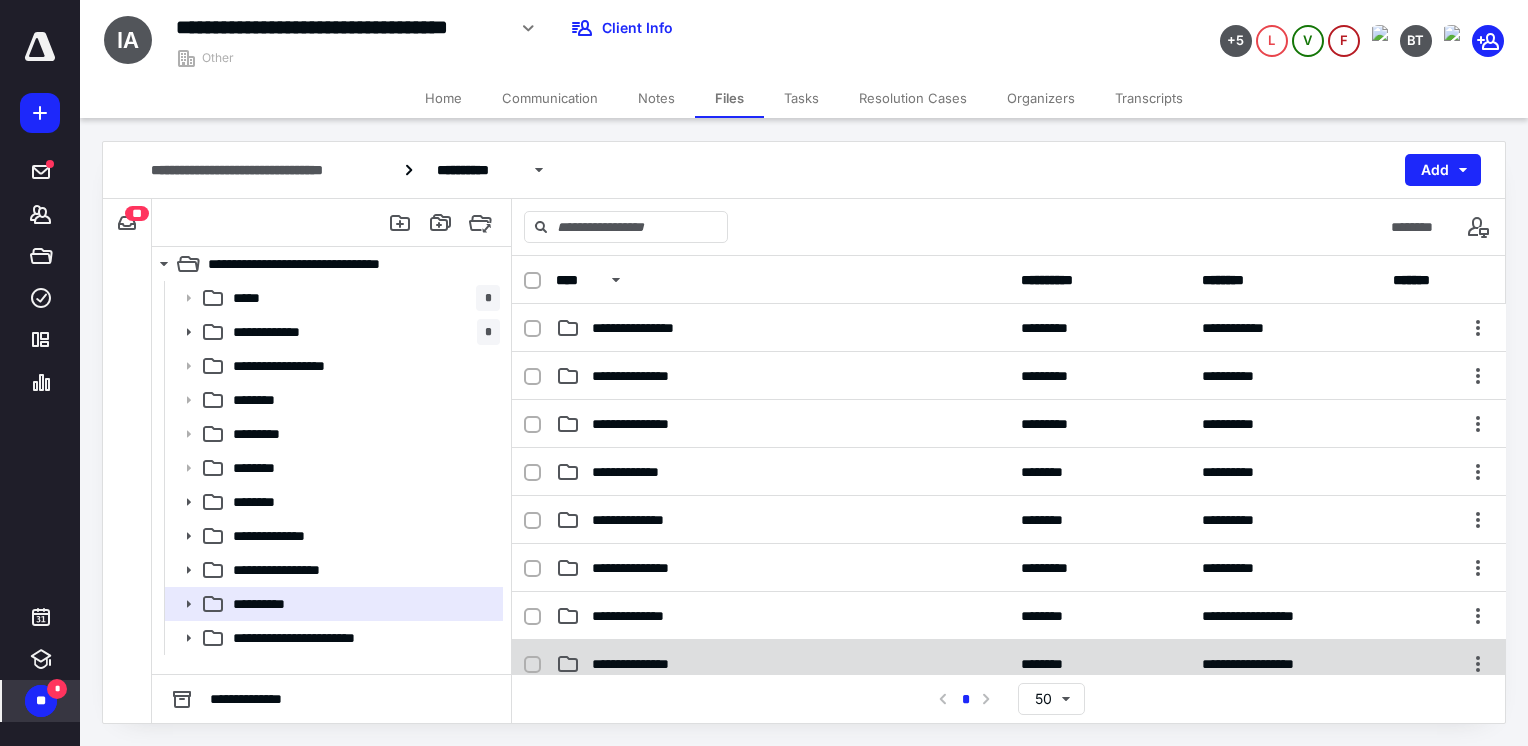 click on "**********" at bounding box center [782, 664] 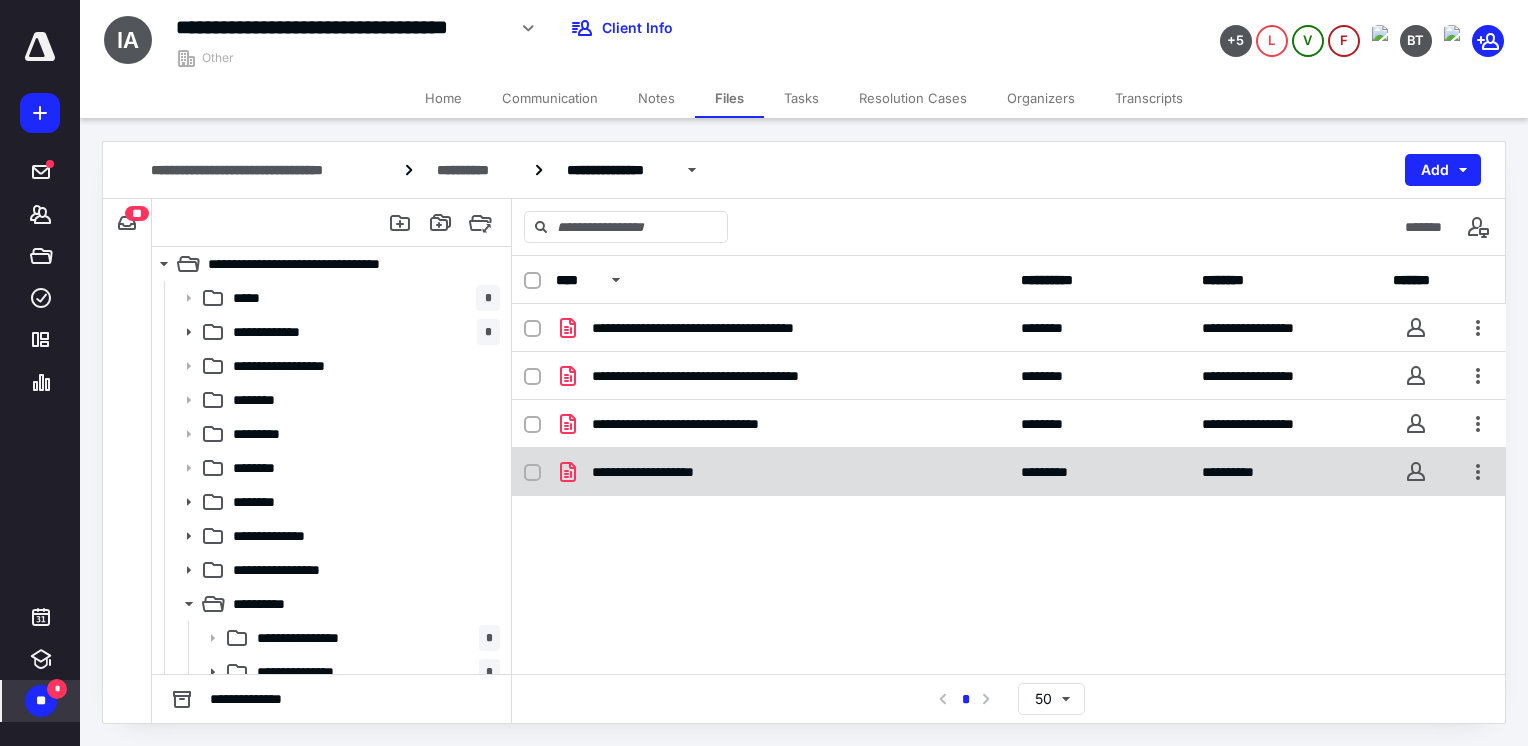 click on "**********" at bounding box center (782, 472) 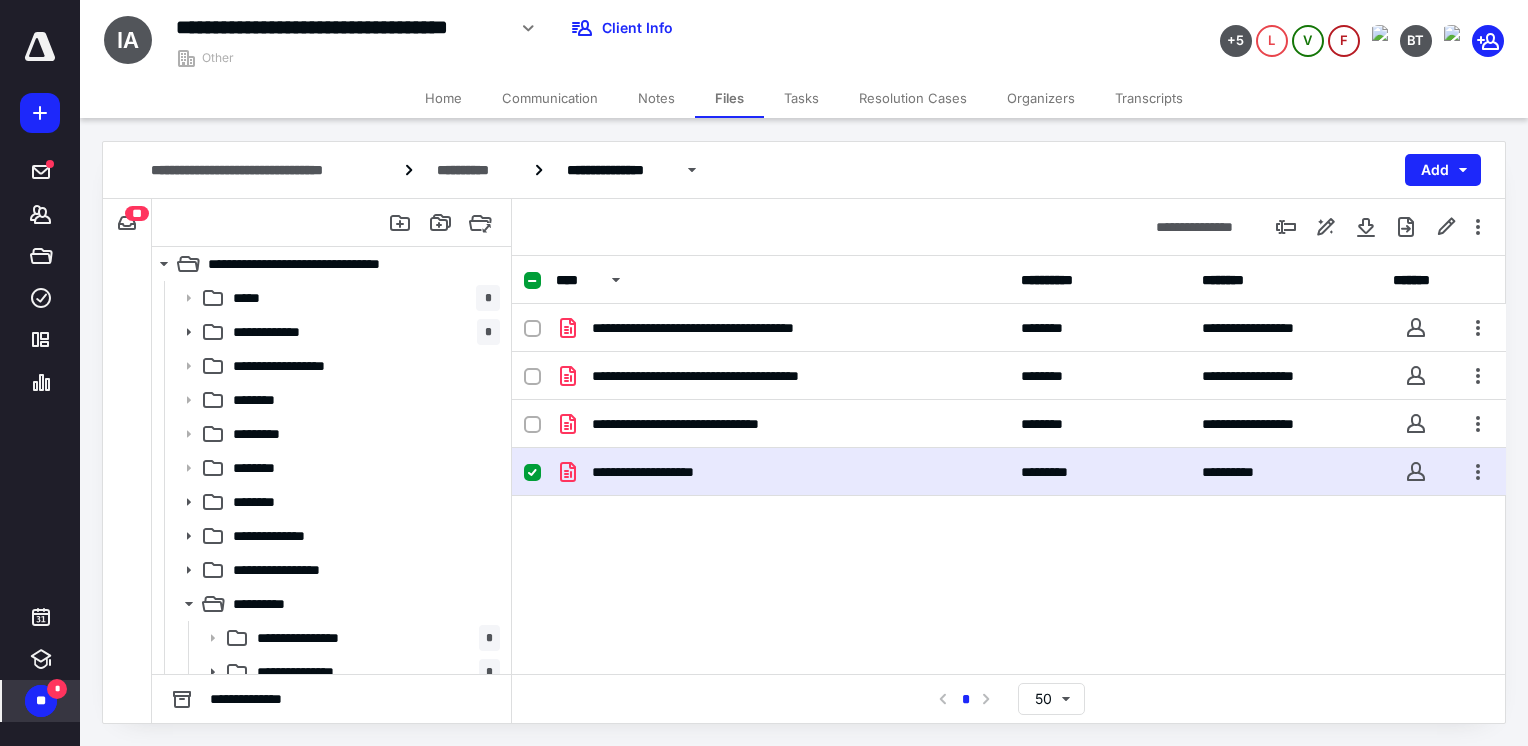 click on "**********" at bounding box center [782, 472] 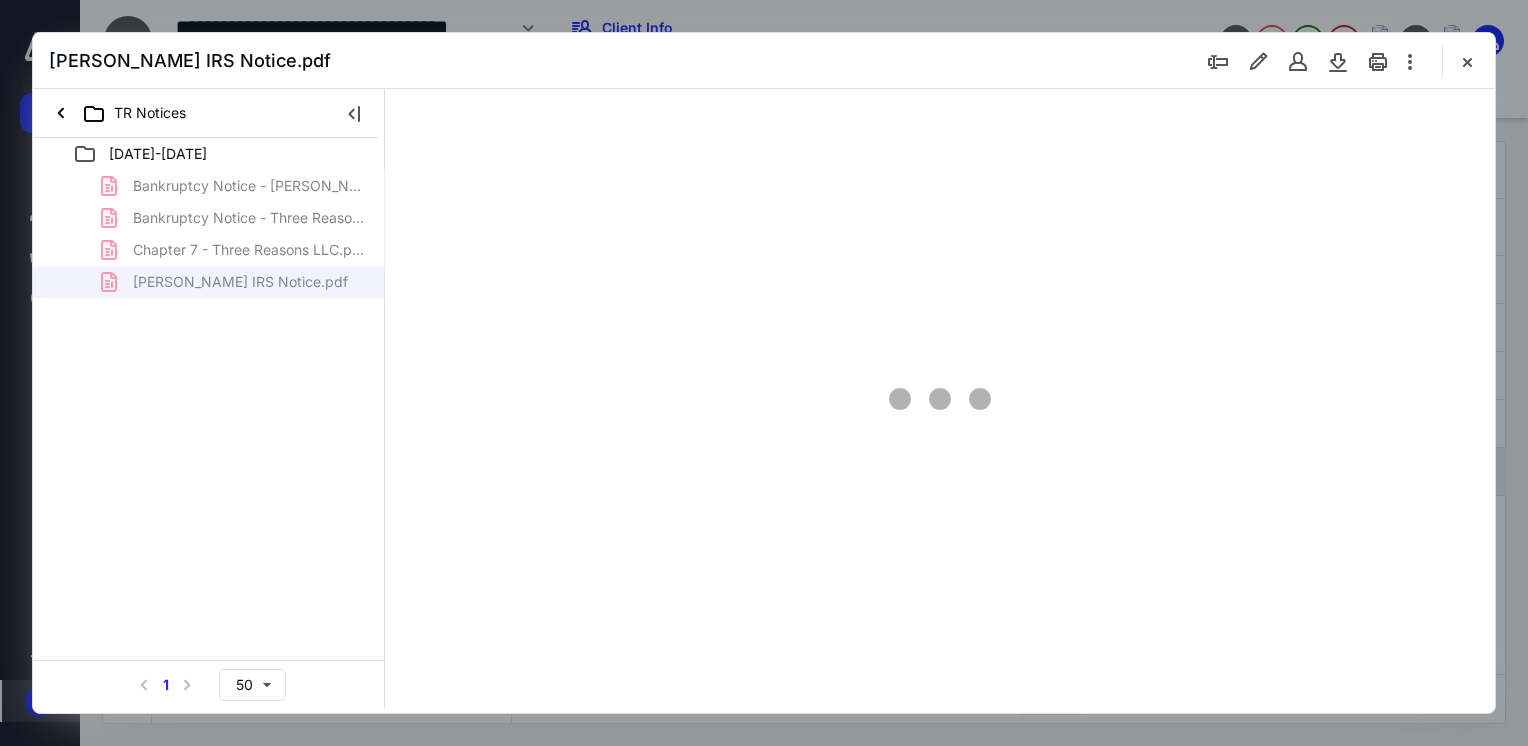 scroll, scrollTop: 0, scrollLeft: 0, axis: both 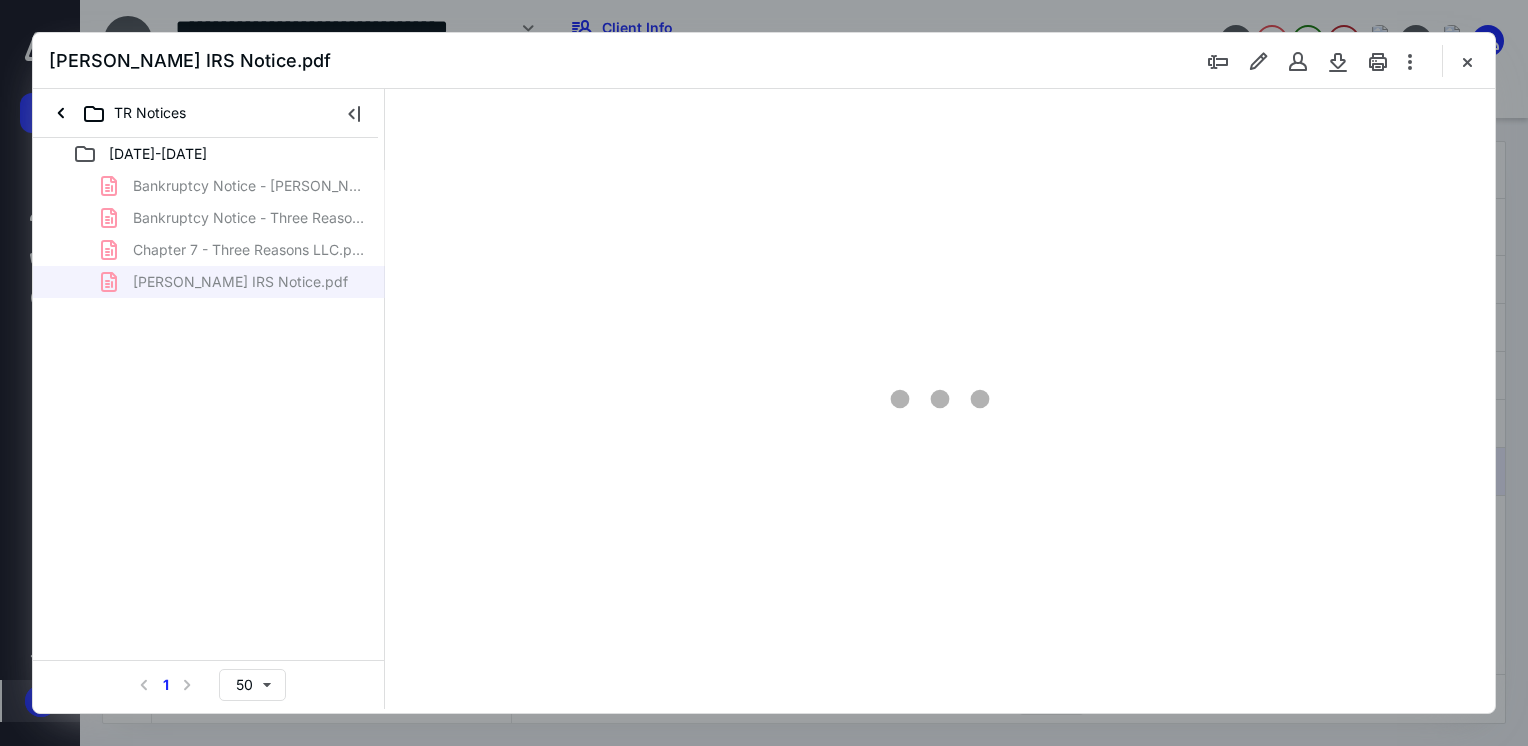 type on "88" 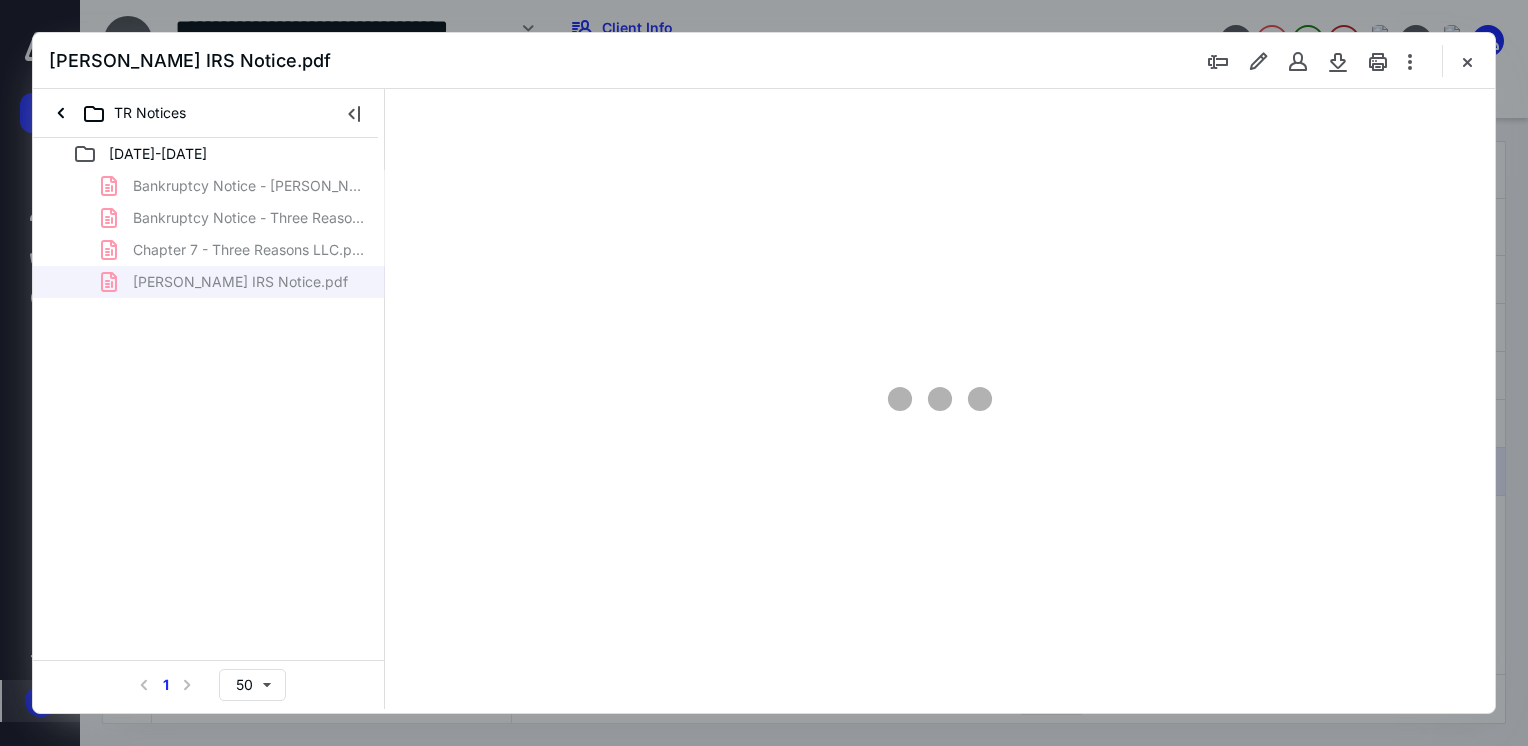 scroll, scrollTop: 80, scrollLeft: 0, axis: vertical 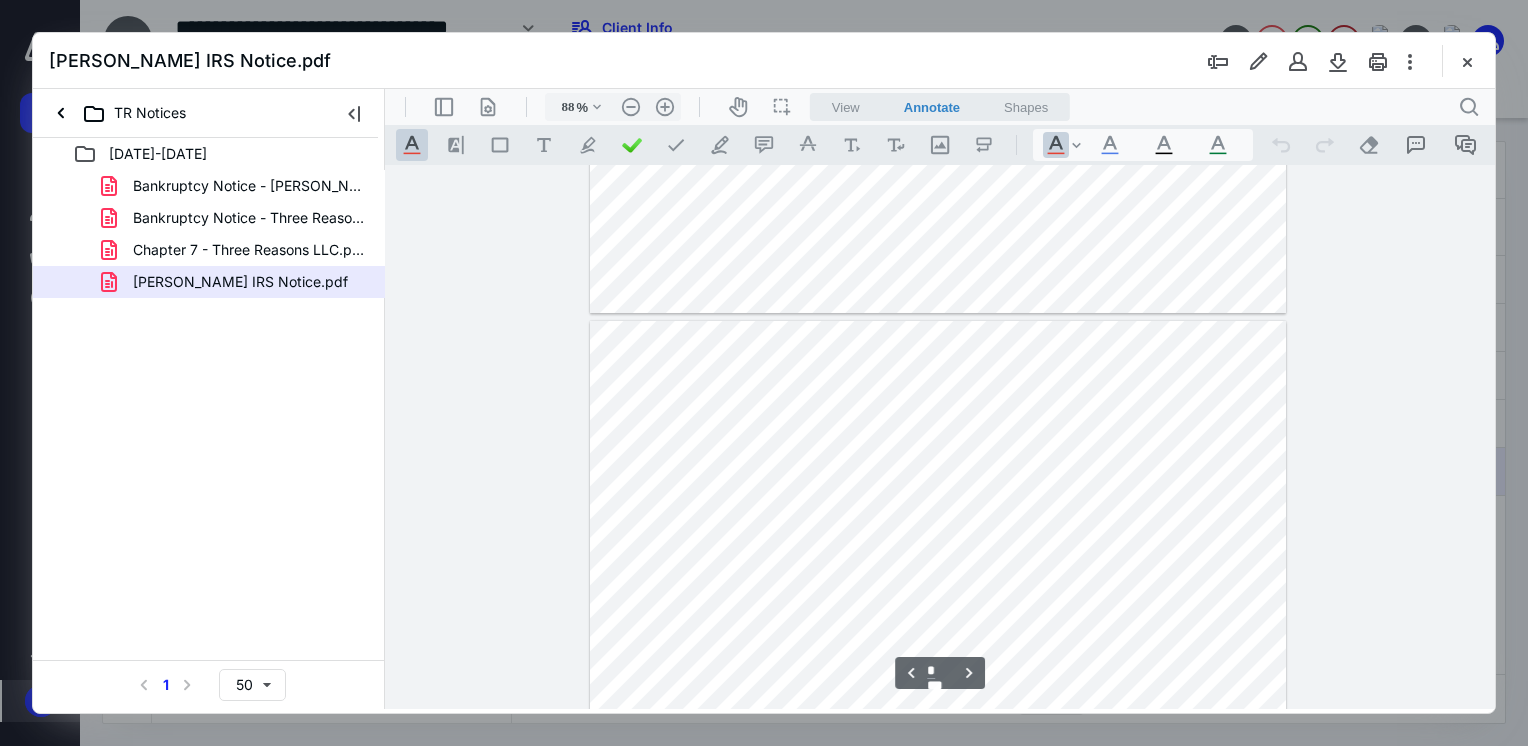 type on "*" 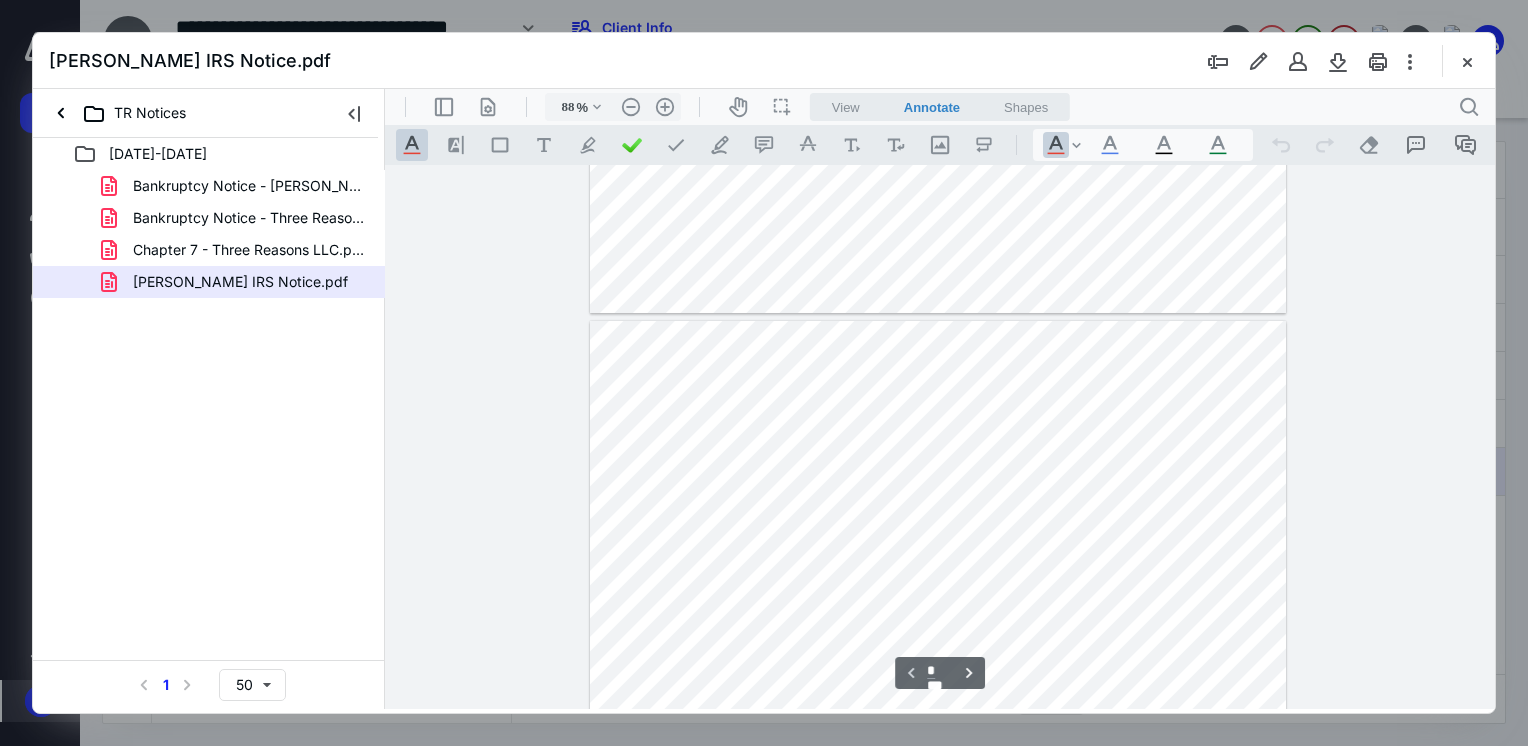 scroll, scrollTop: 0, scrollLeft: 0, axis: both 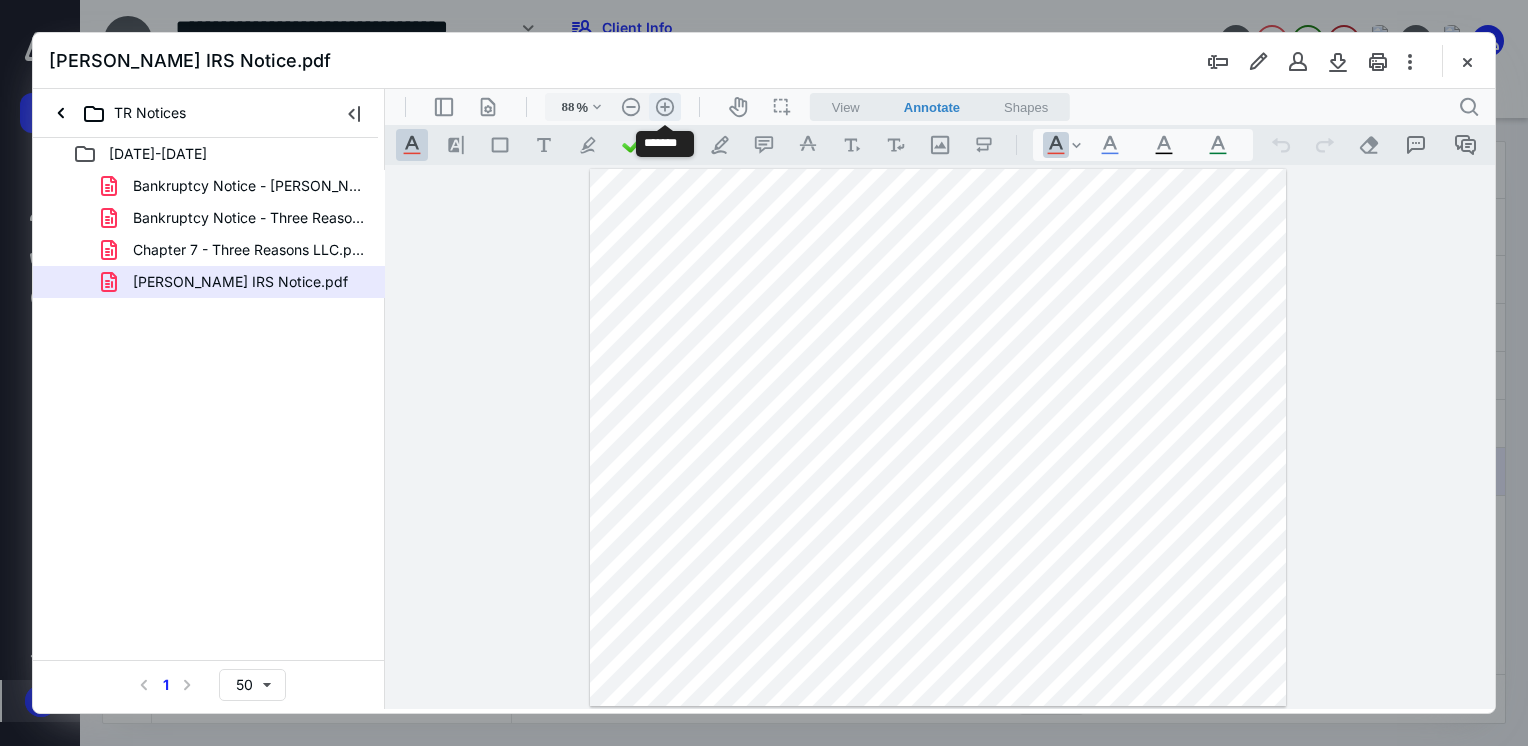 click on ".cls-1{fill:#abb0c4;} icon - header - zoom - in - line" at bounding box center (665, 107) 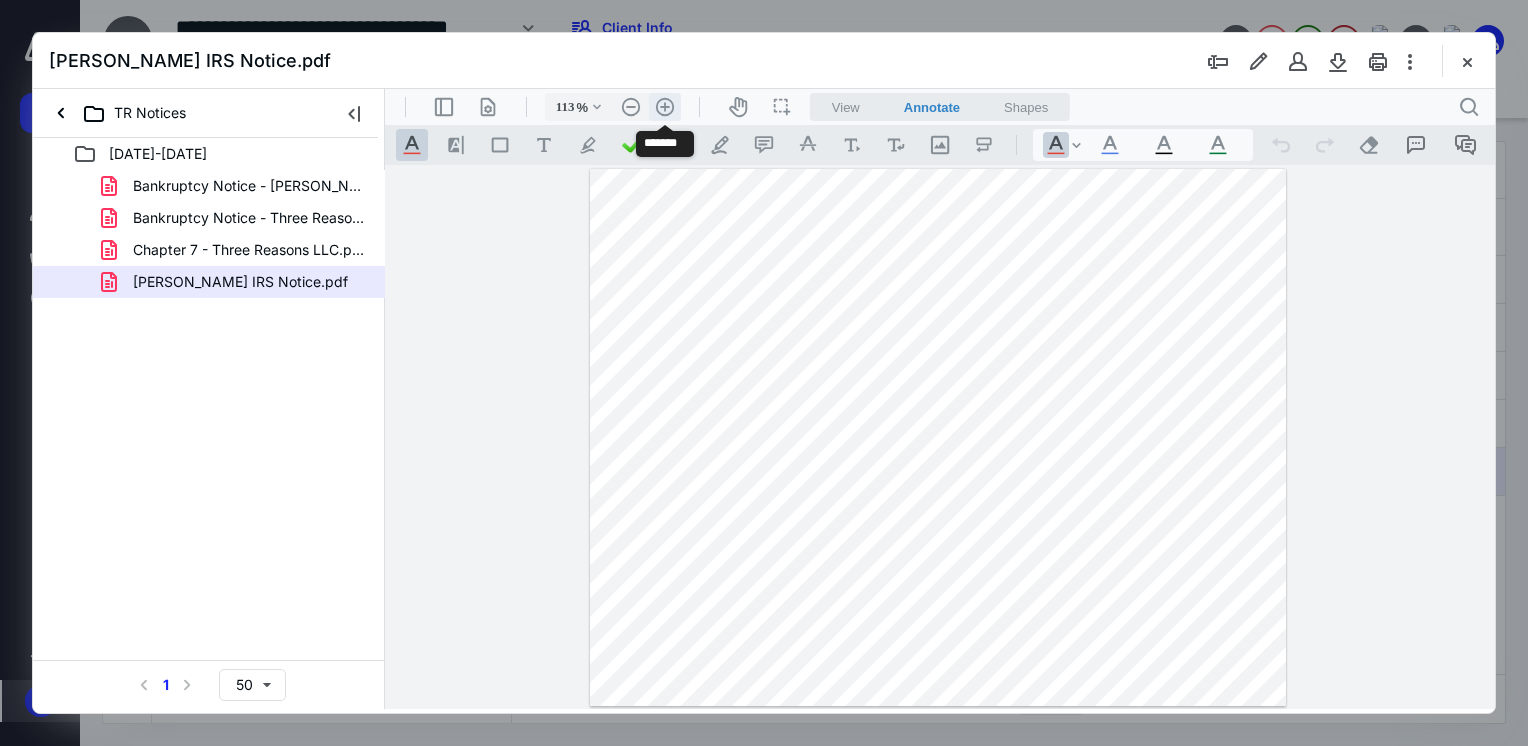 scroll, scrollTop: 66, scrollLeft: 0, axis: vertical 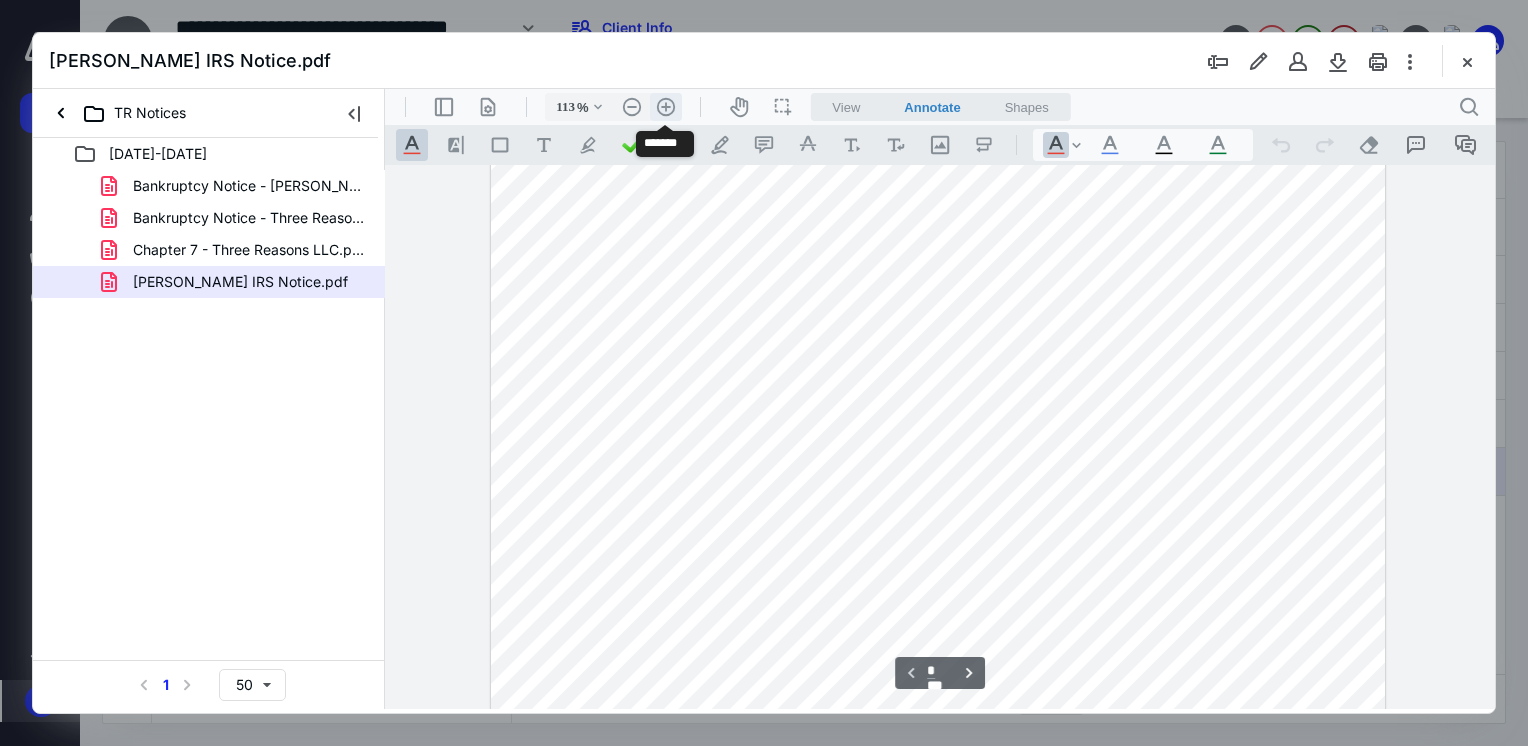 click on ".cls-1{fill:#abb0c4;} icon - header - zoom - in - line" at bounding box center [666, 107] 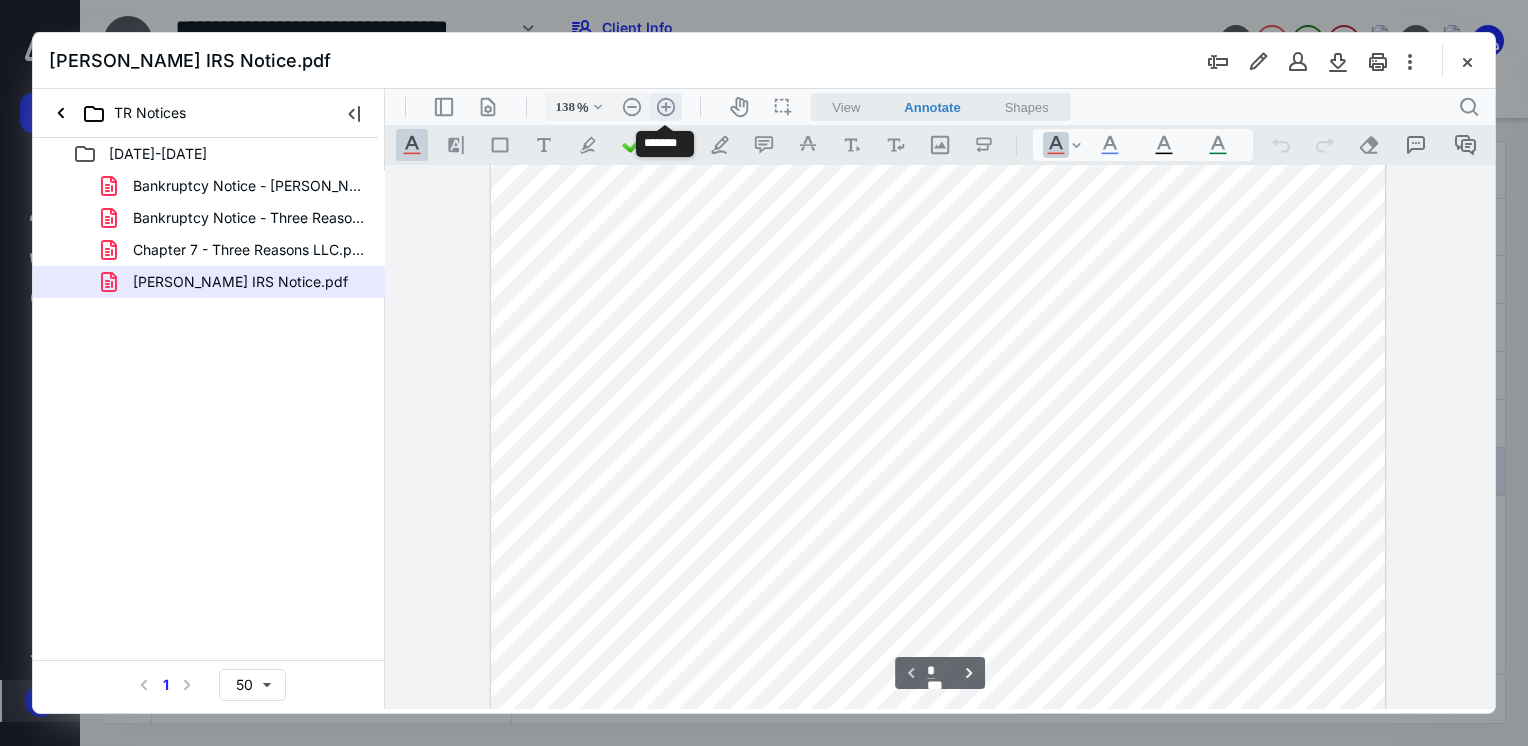 scroll, scrollTop: 132, scrollLeft: 3, axis: both 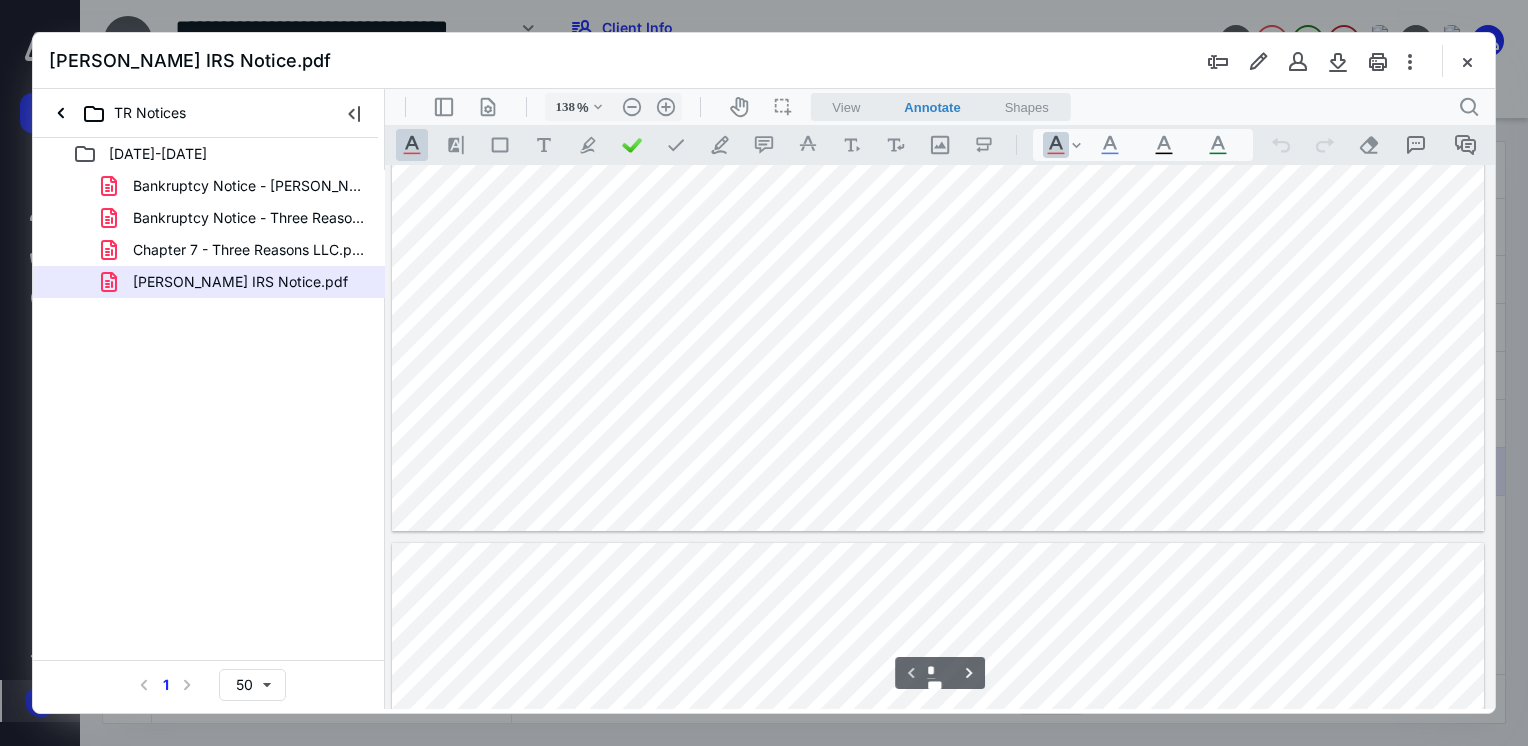 type on "*" 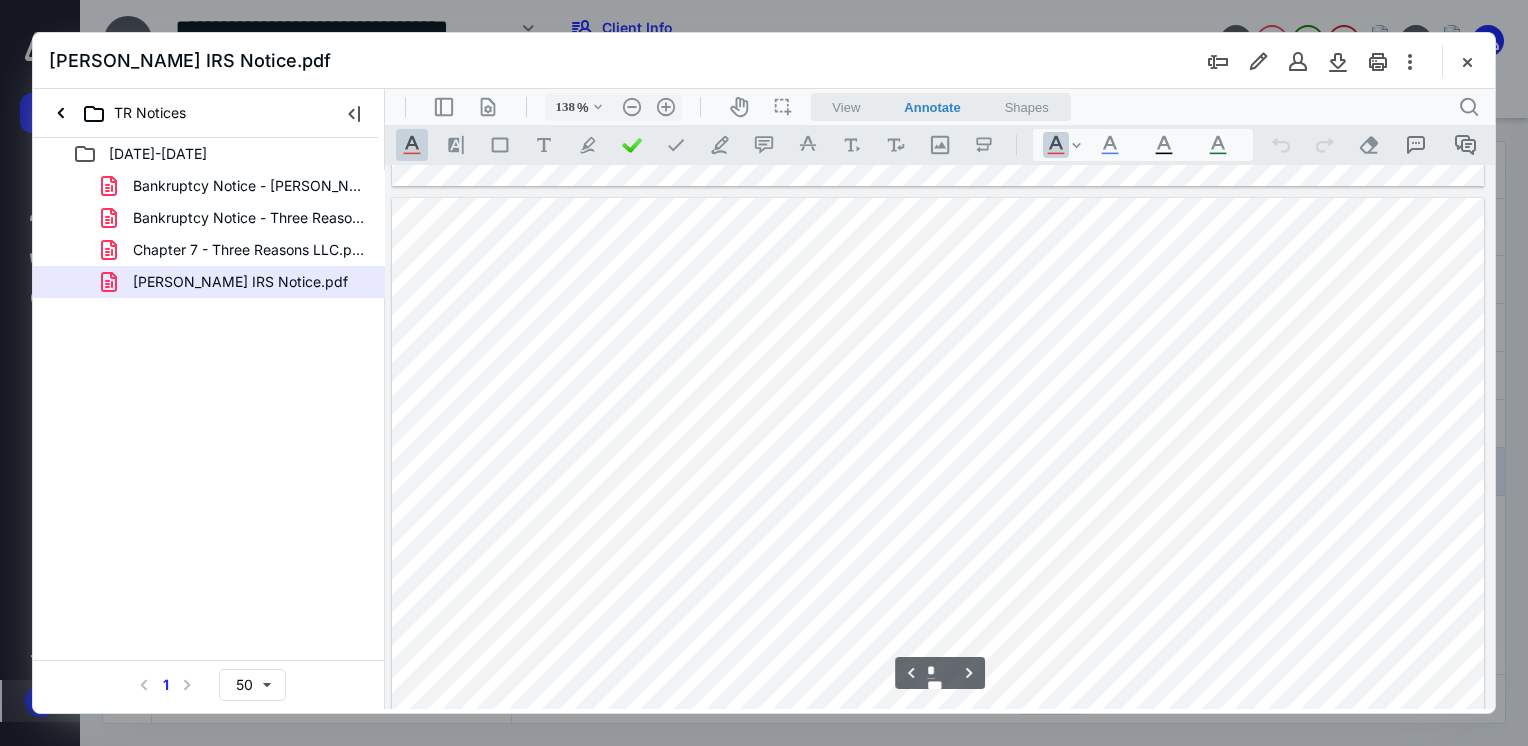 scroll, scrollTop: 894, scrollLeft: 3, axis: both 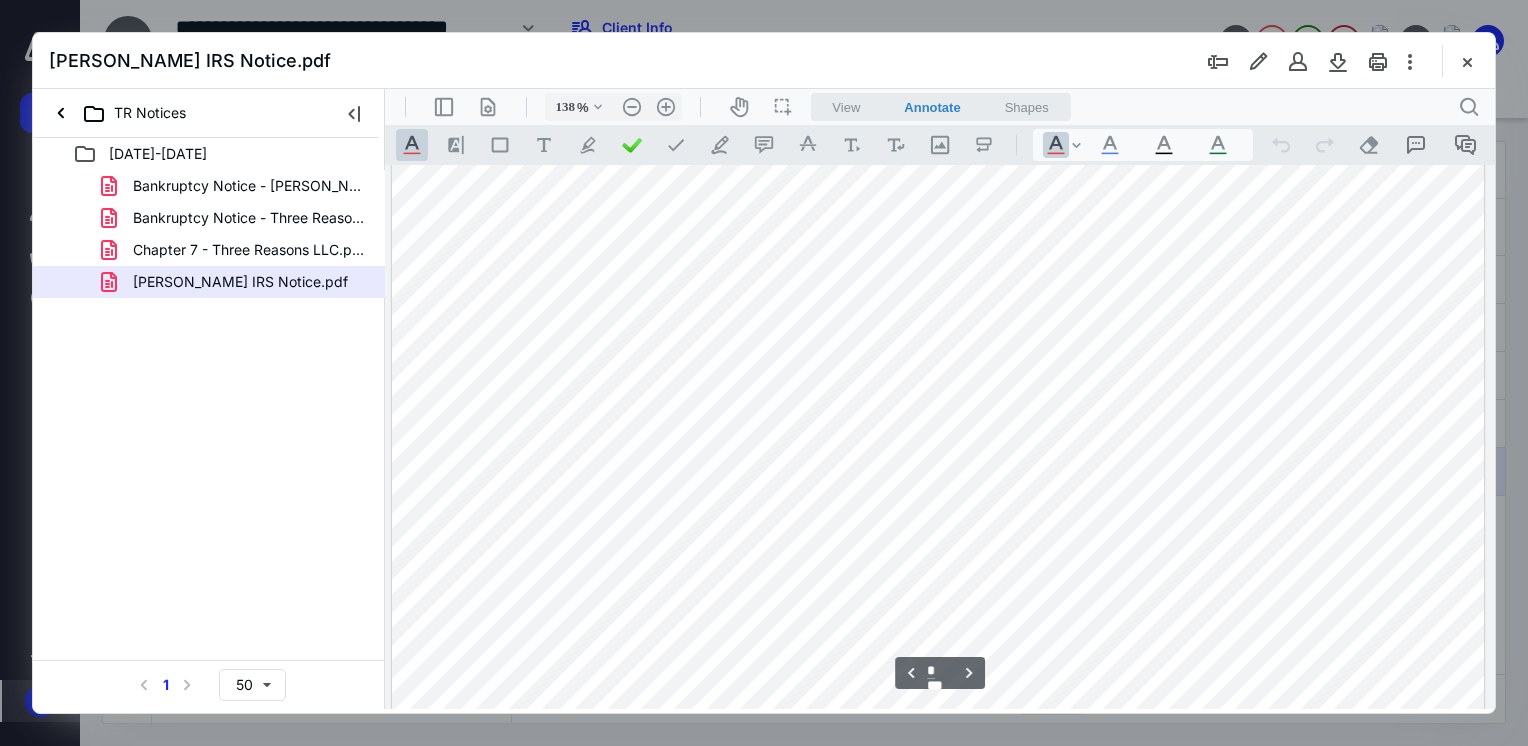 type 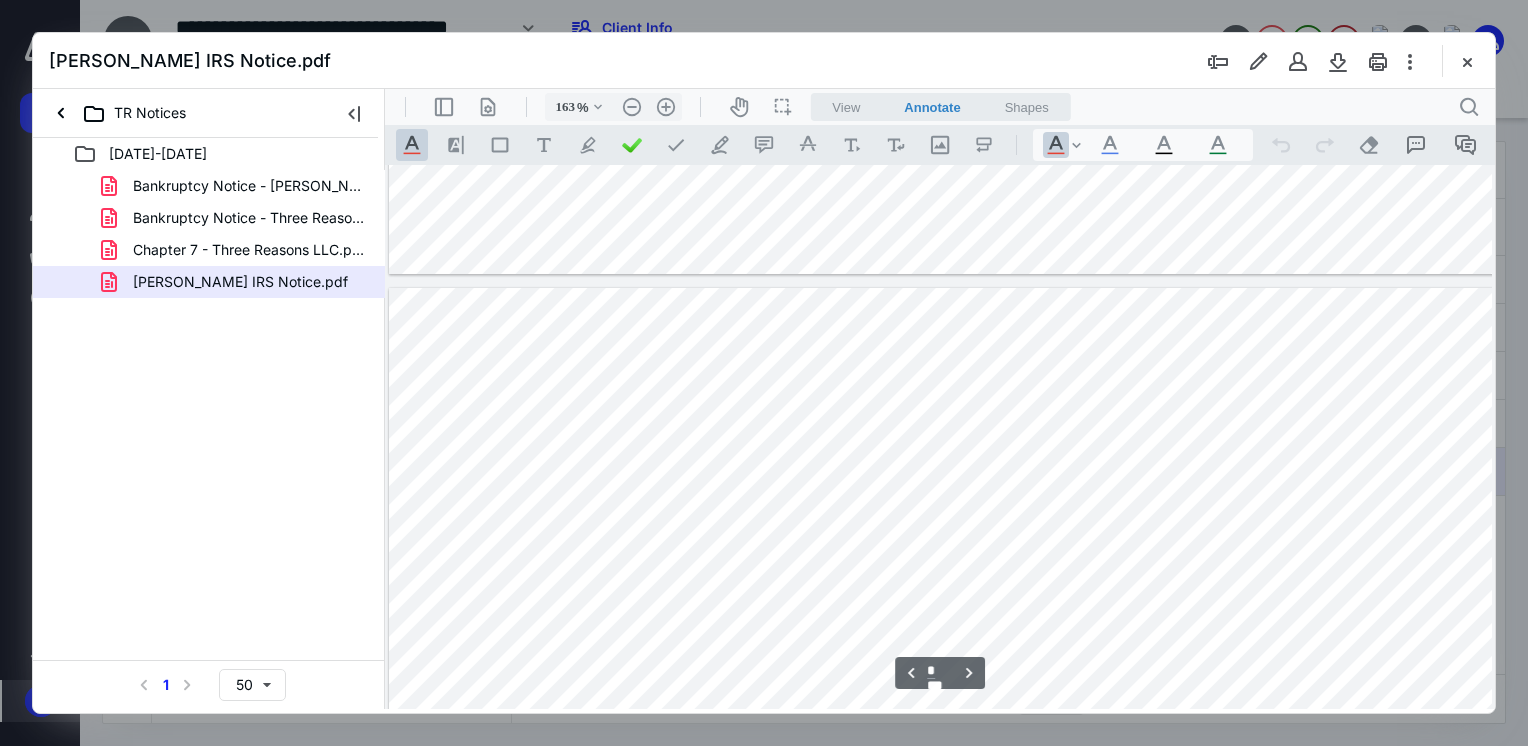 scroll, scrollTop: 1088, scrollLeft: 196, axis: both 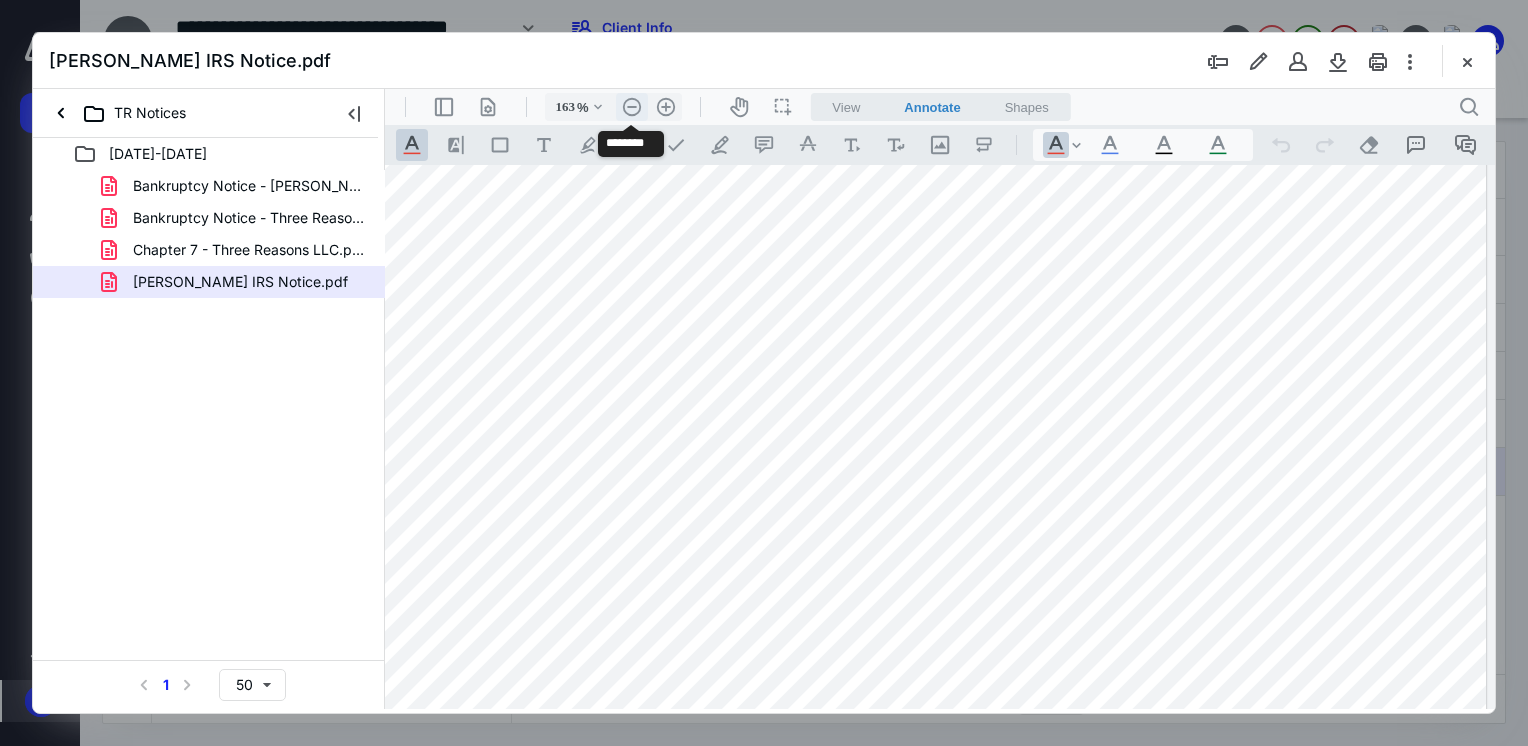click on ".cls-1{fill:#abb0c4;} icon - header - zoom - out - line" at bounding box center (632, 107) 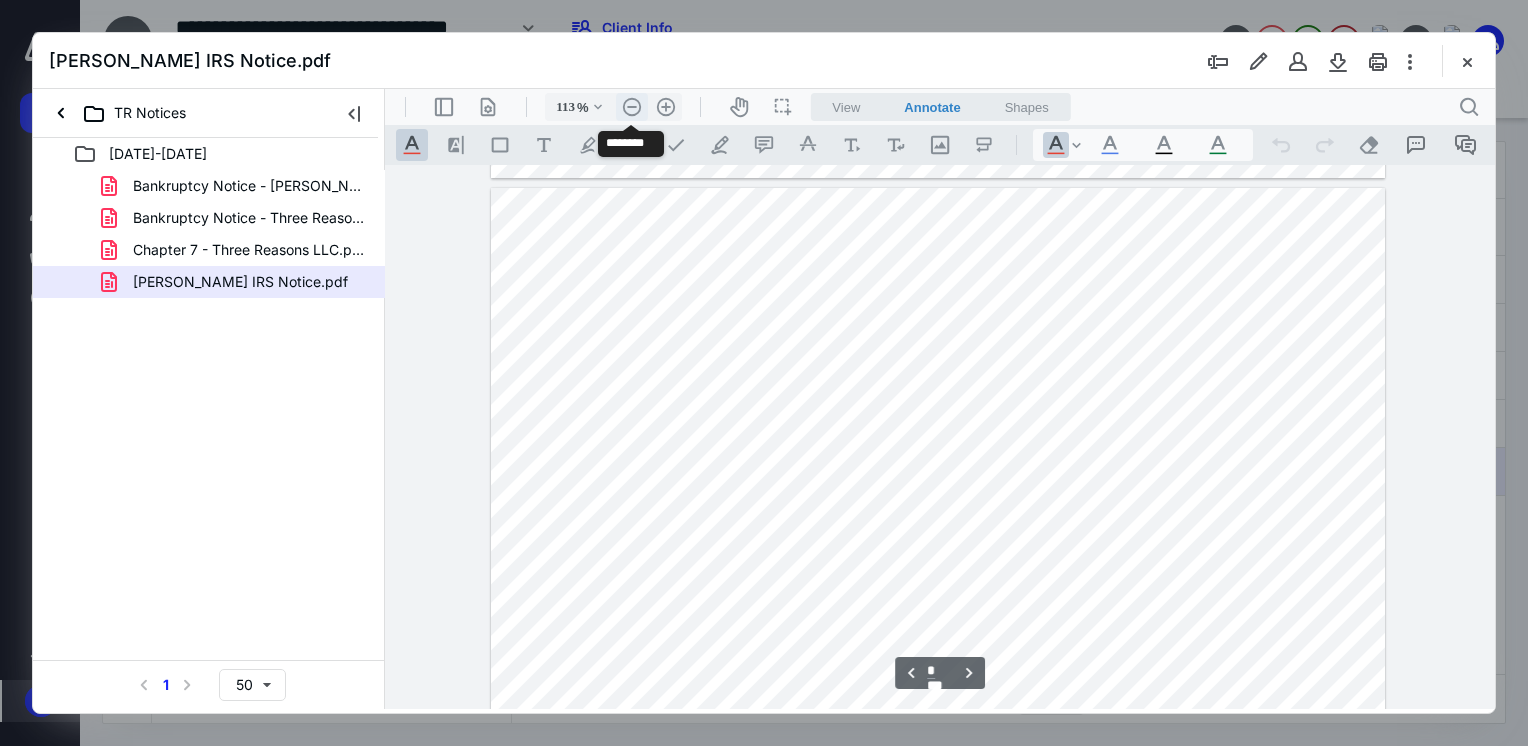 click on ".cls-1{fill:#abb0c4;} icon - header - zoom - out - line" at bounding box center [632, 107] 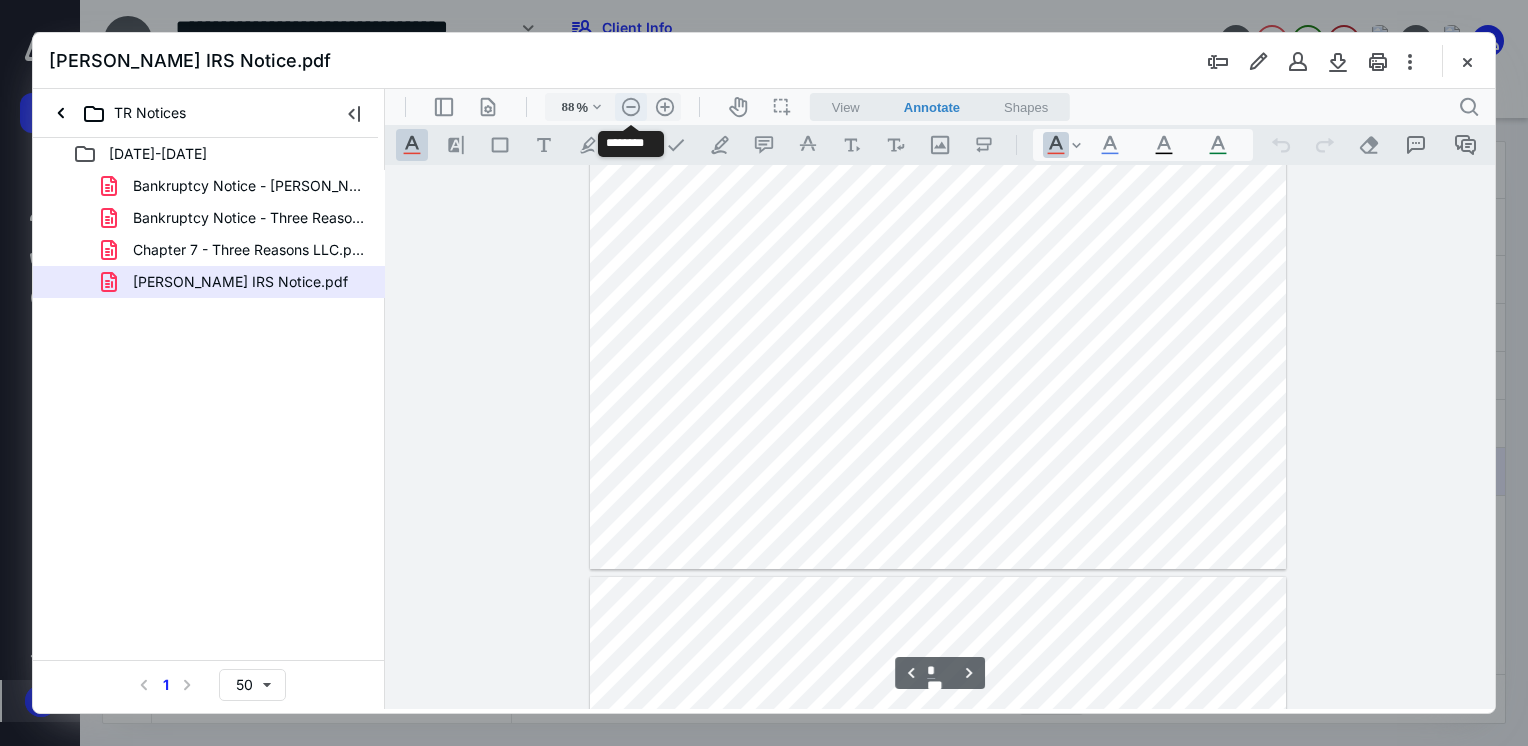 scroll, scrollTop: 479, scrollLeft: 0, axis: vertical 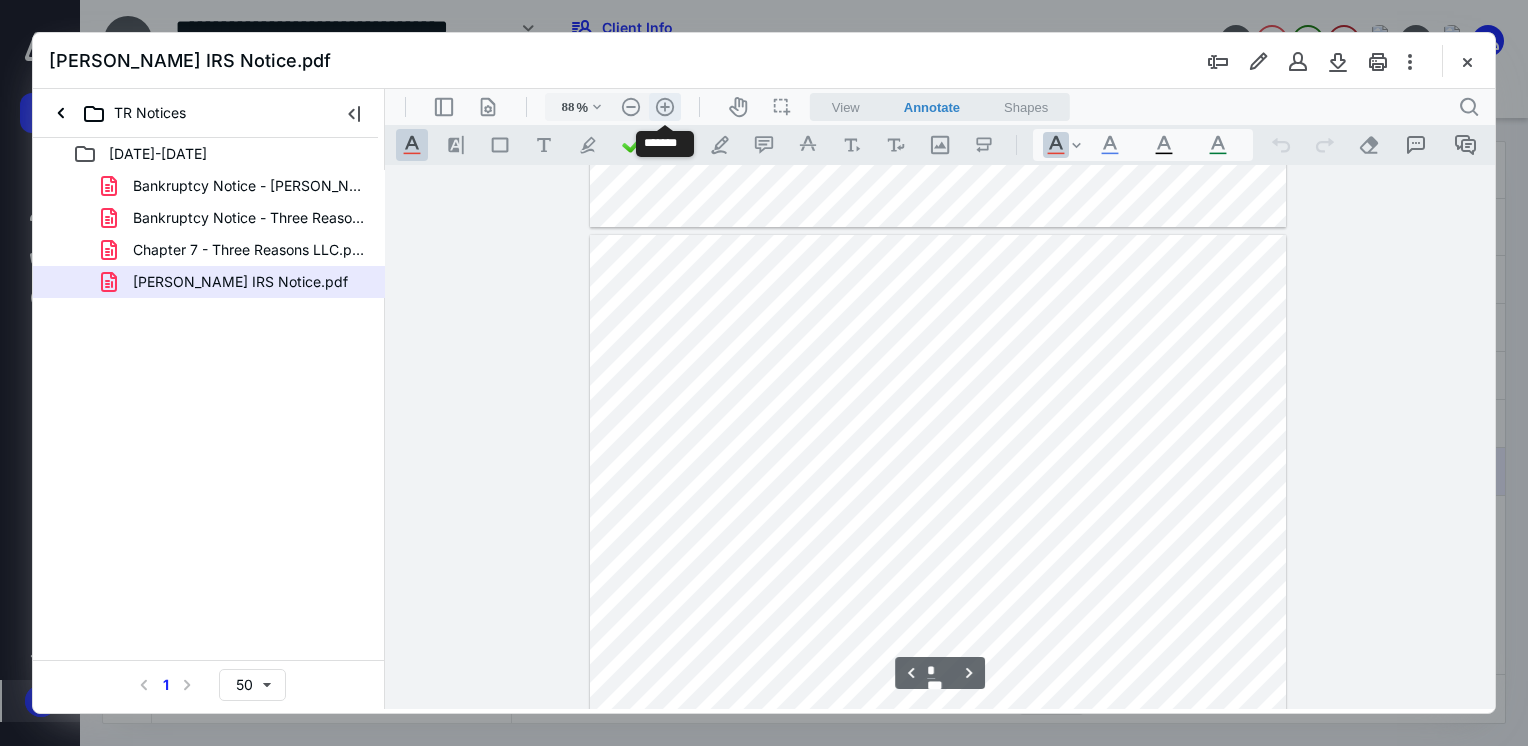 click on ".cls-1{fill:#abb0c4;} icon - header - zoom - in - line" at bounding box center (665, 107) 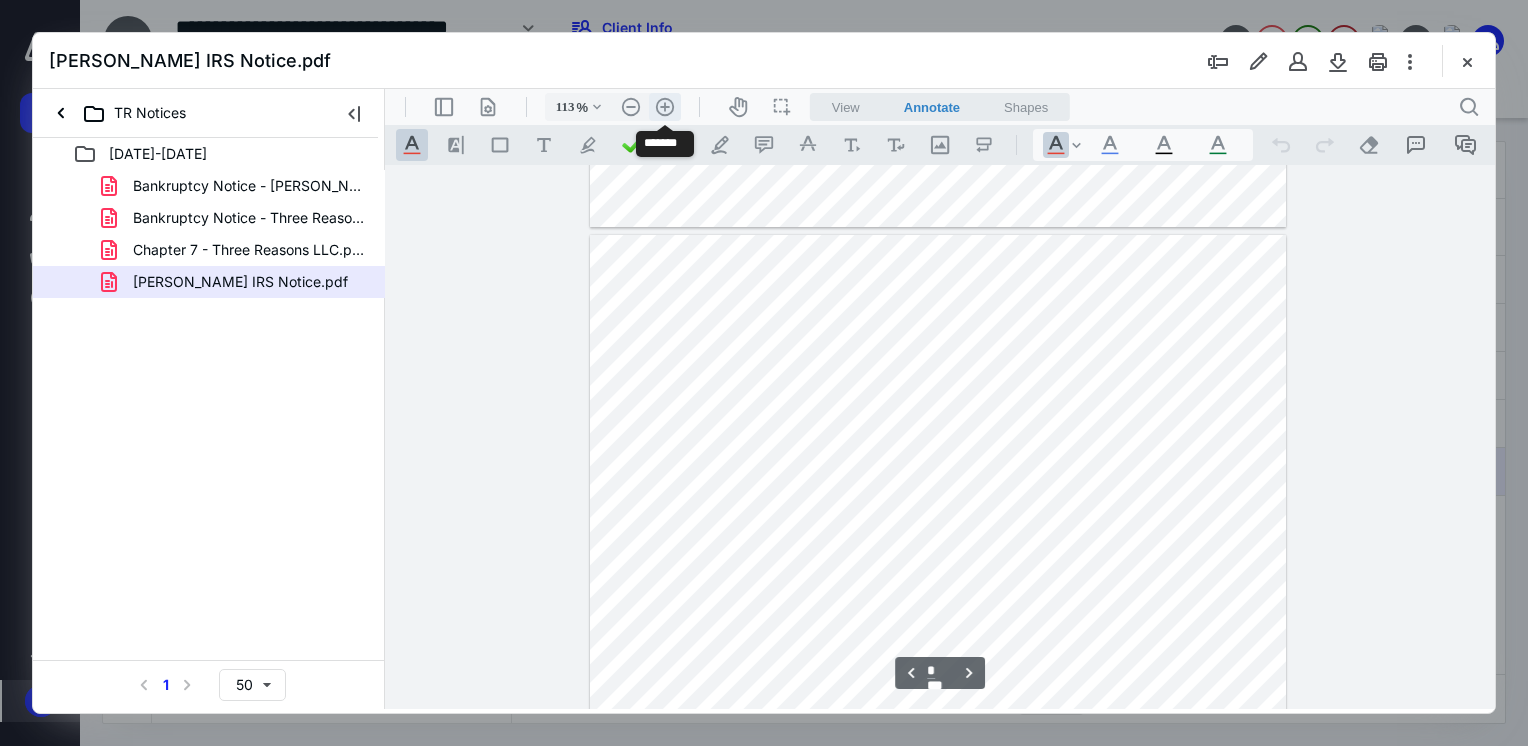 scroll, scrollTop: 682, scrollLeft: 0, axis: vertical 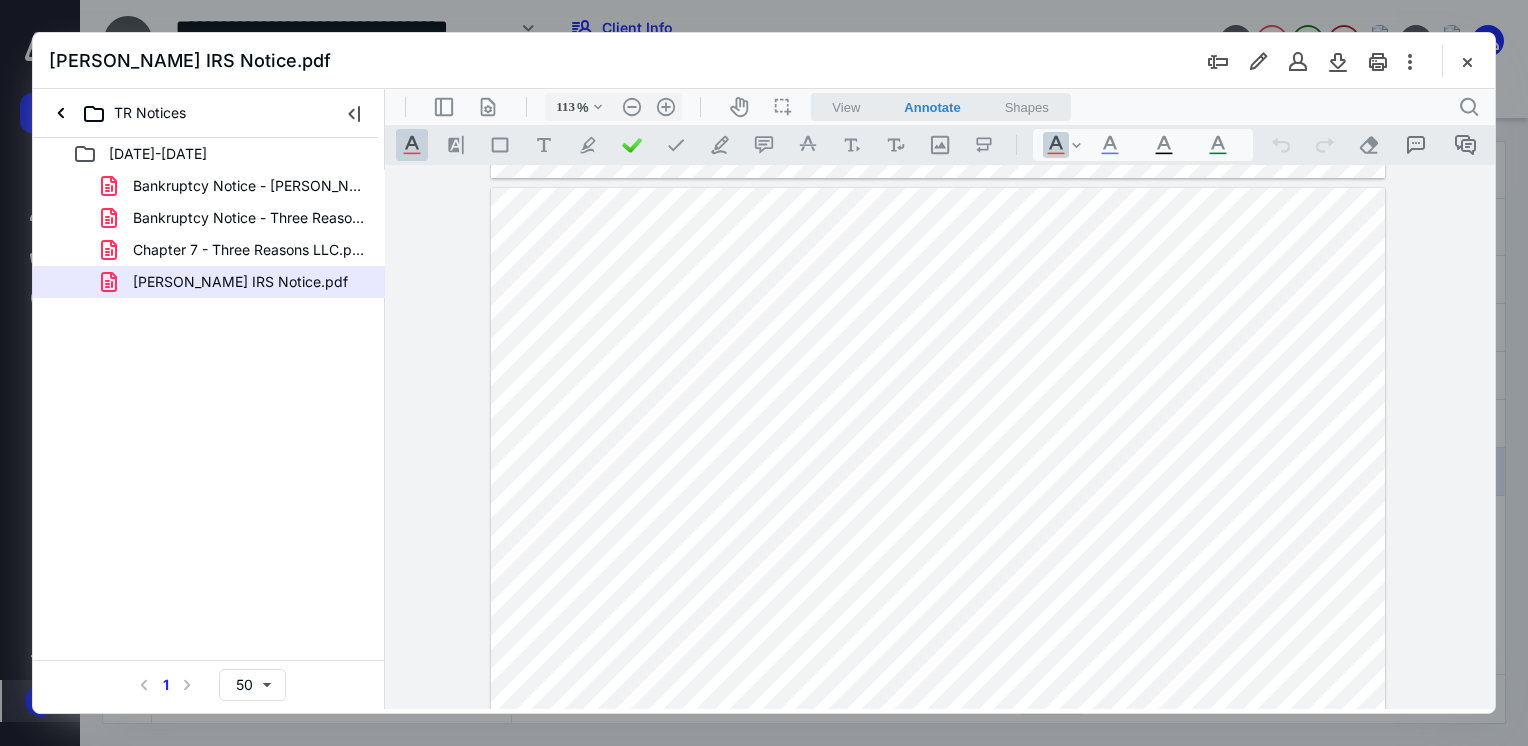 drag, startPoint x: 1493, startPoint y: 306, endPoint x: 1483, endPoint y: 246, distance: 60.827625 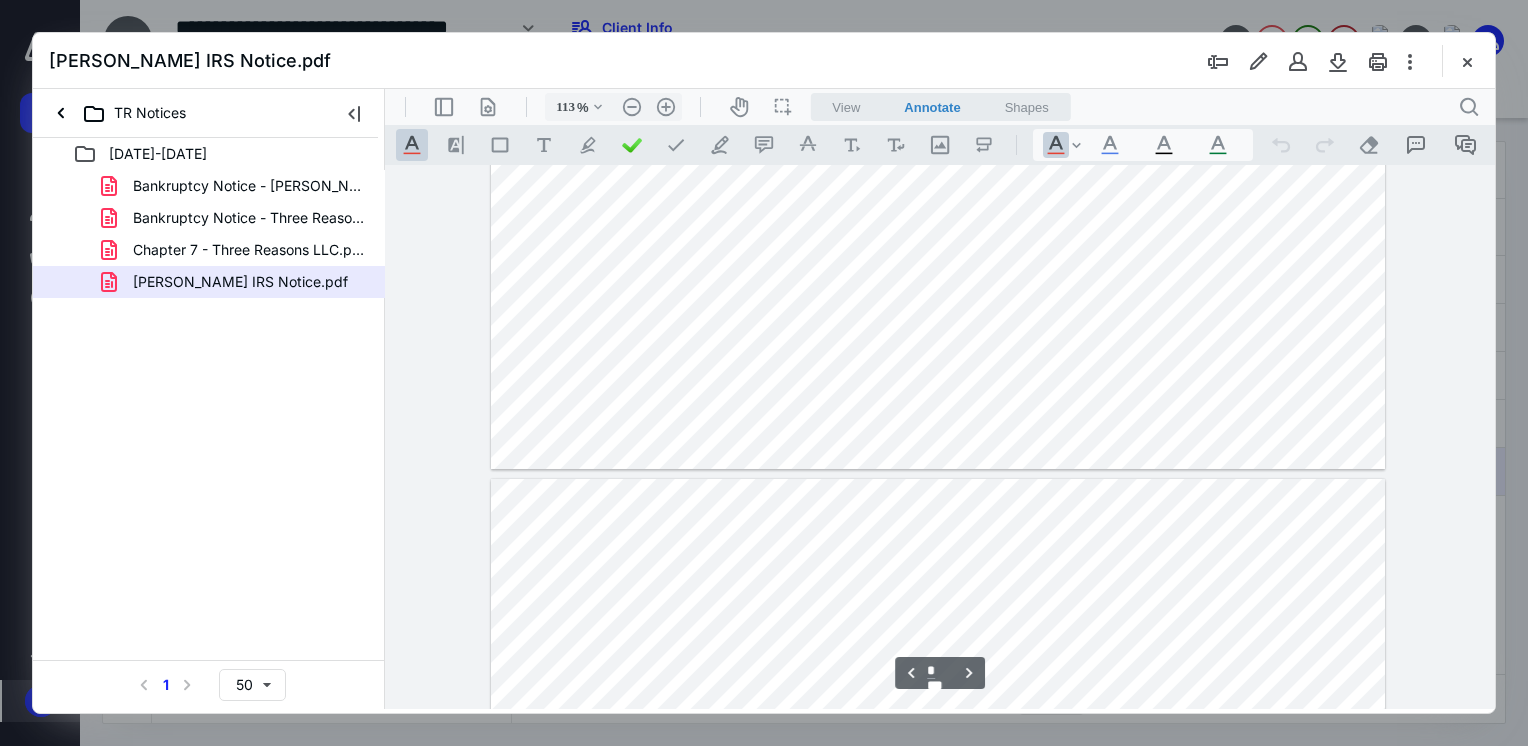 type on "*" 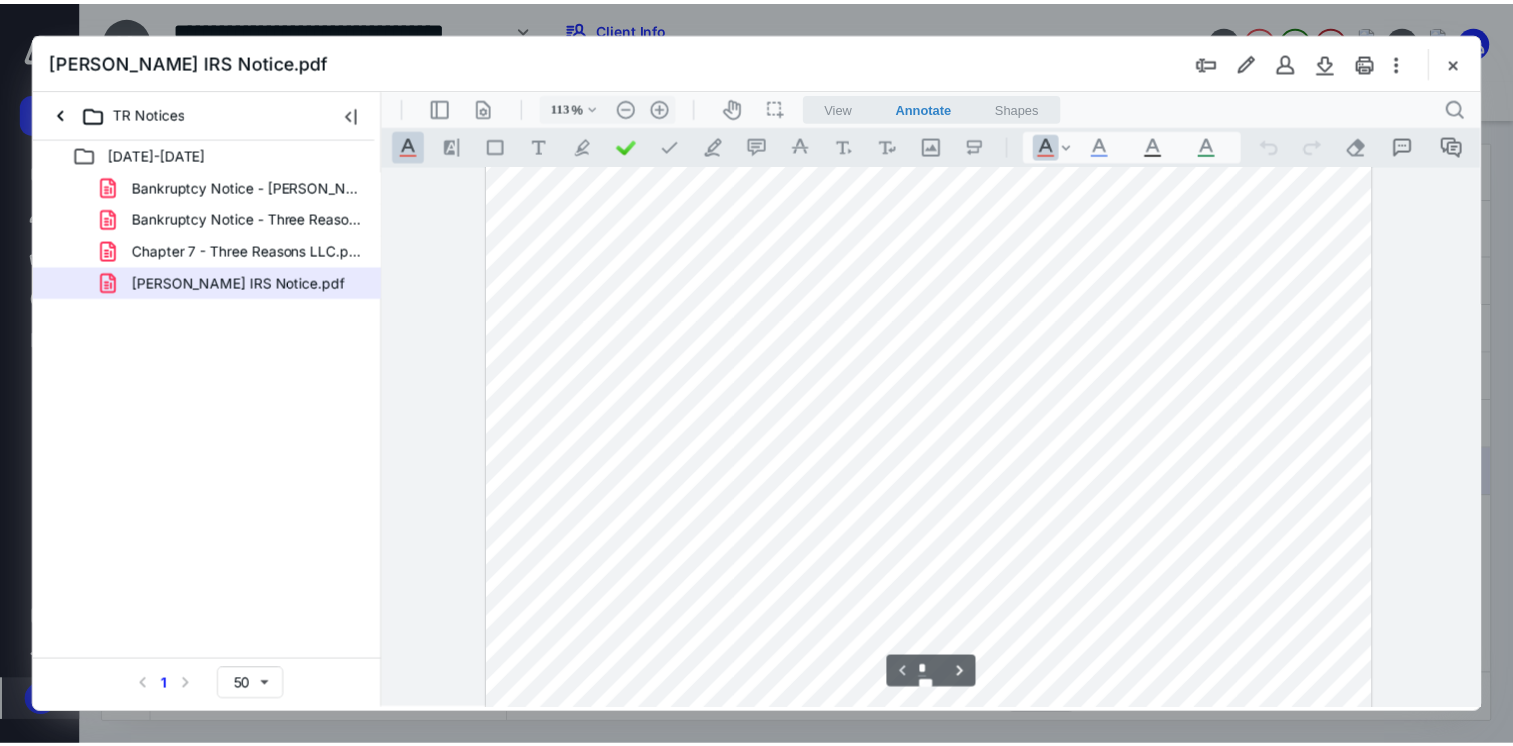 scroll, scrollTop: 102, scrollLeft: 0, axis: vertical 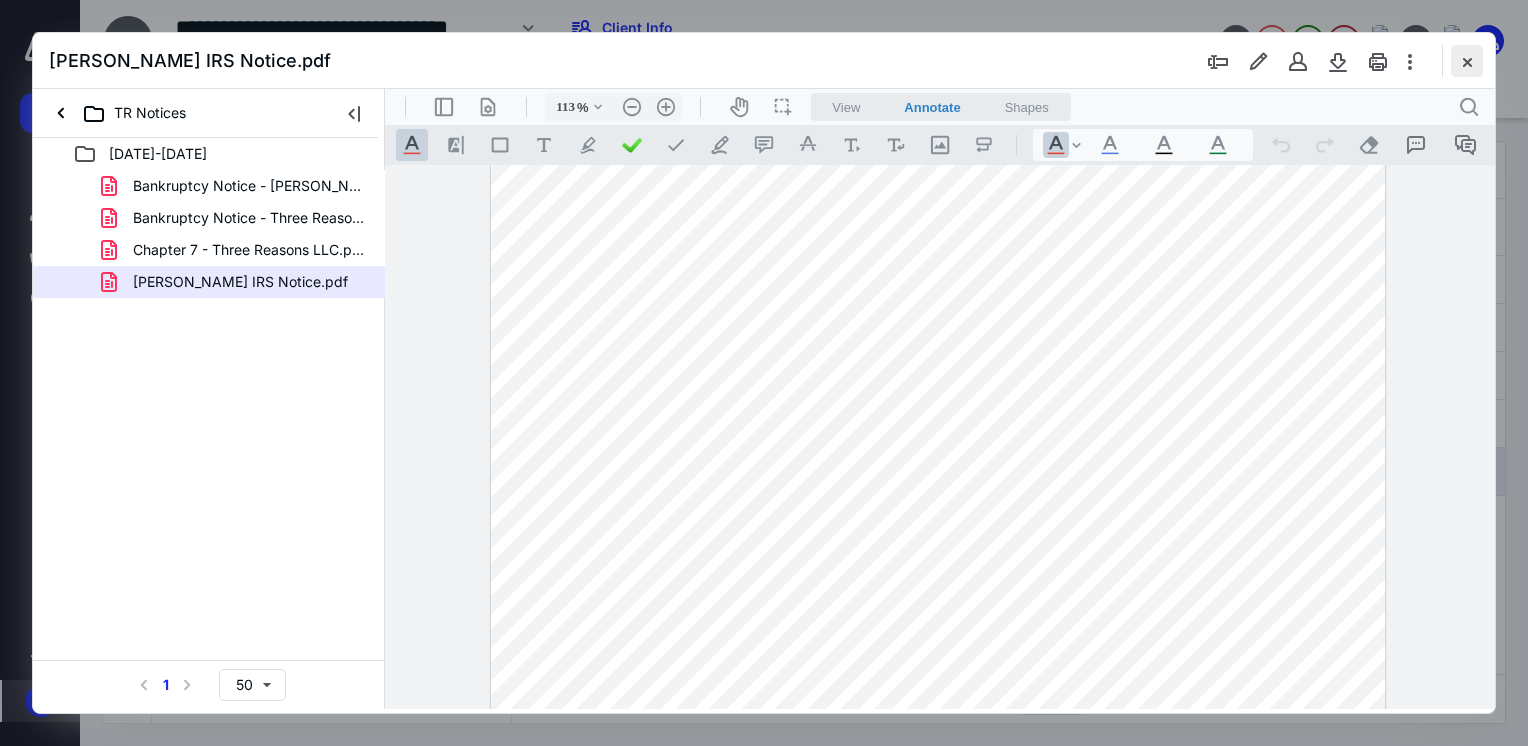 click at bounding box center [1467, 61] 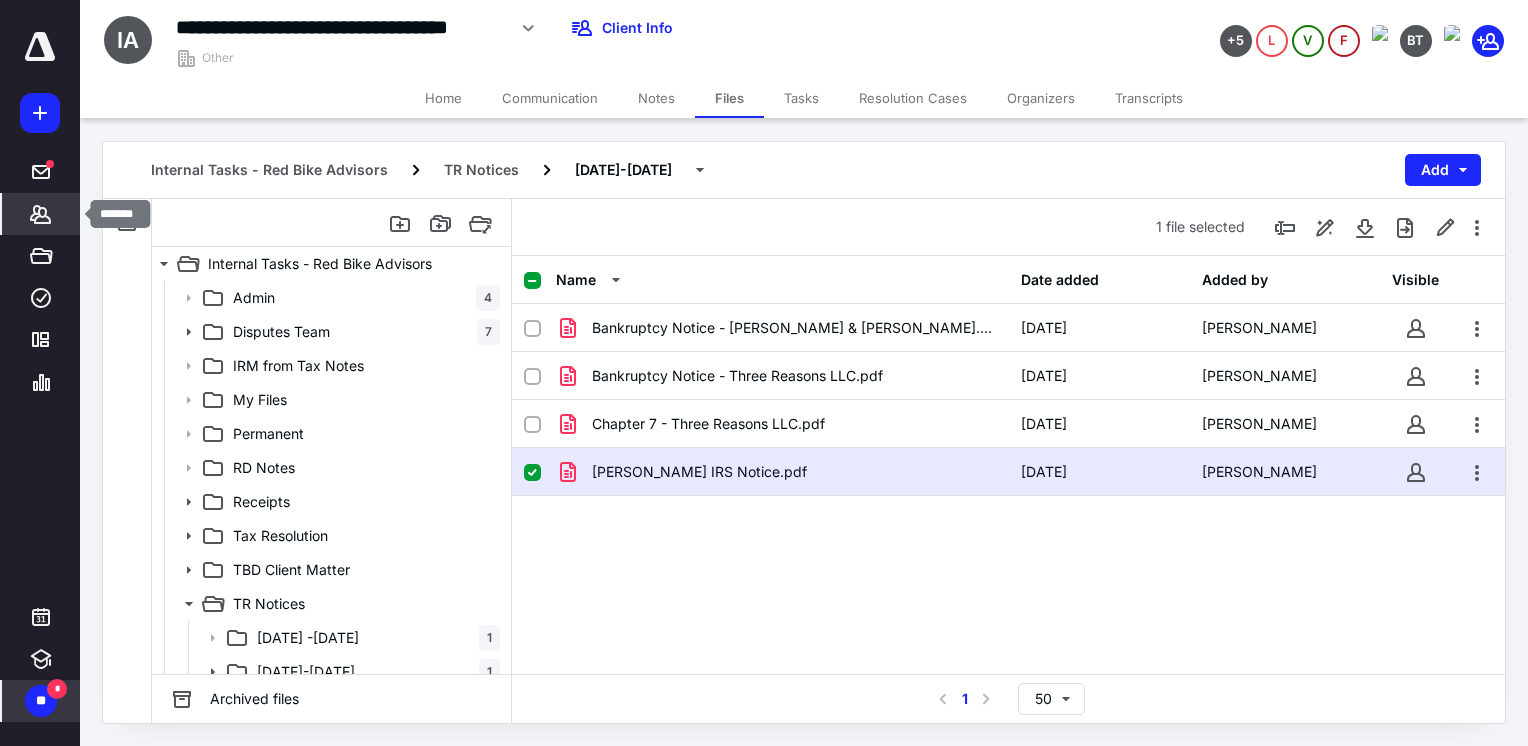 click 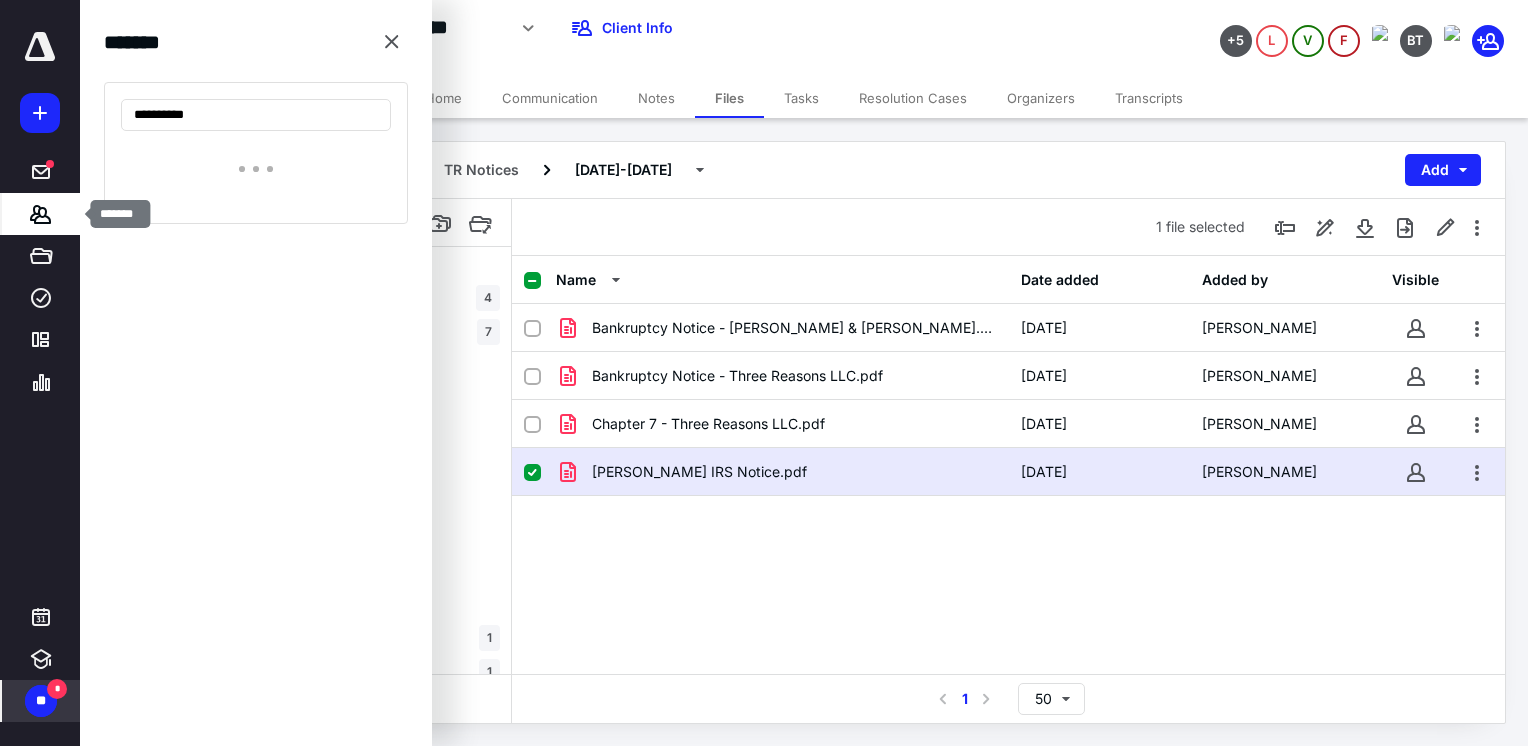 type on "**********" 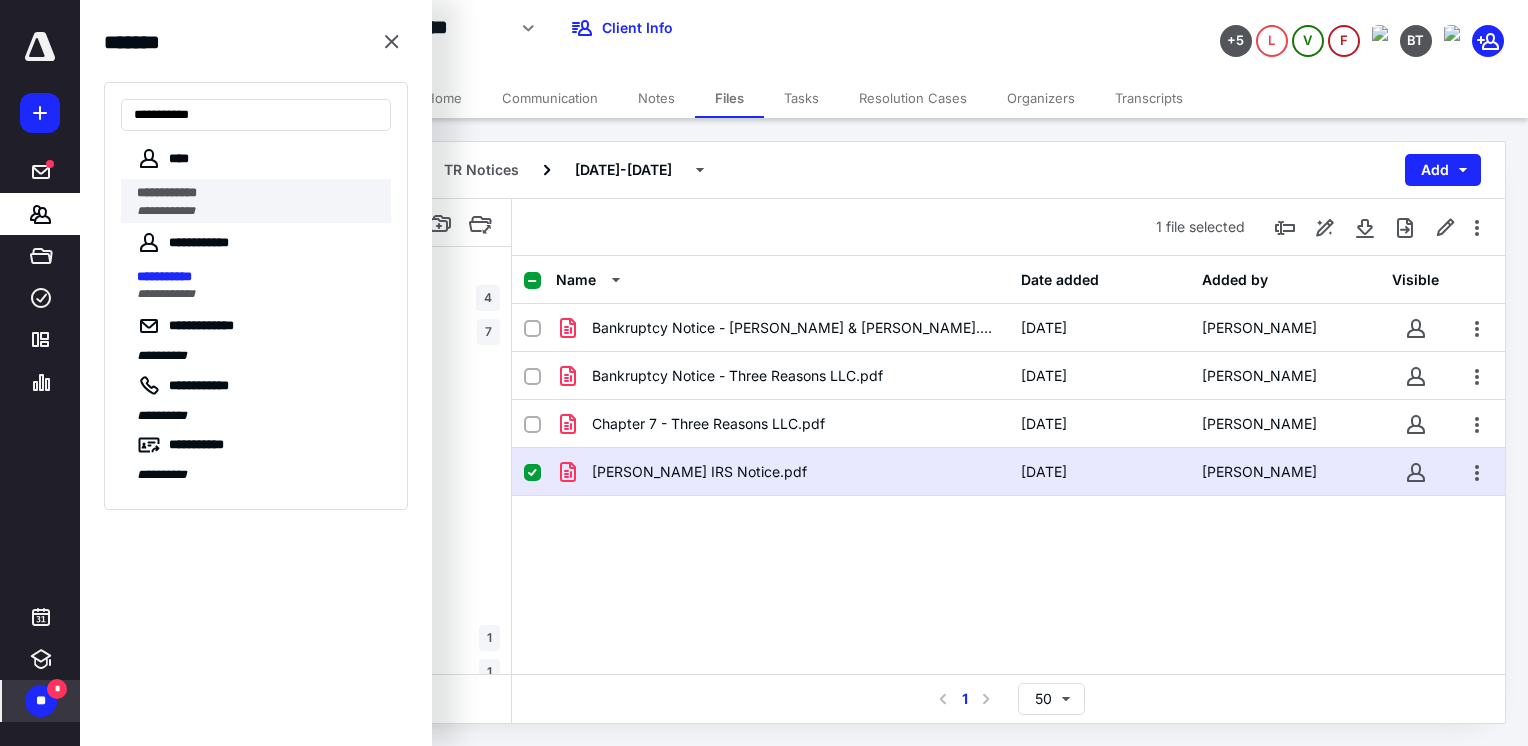 click on "**********" at bounding box center [167, 192] 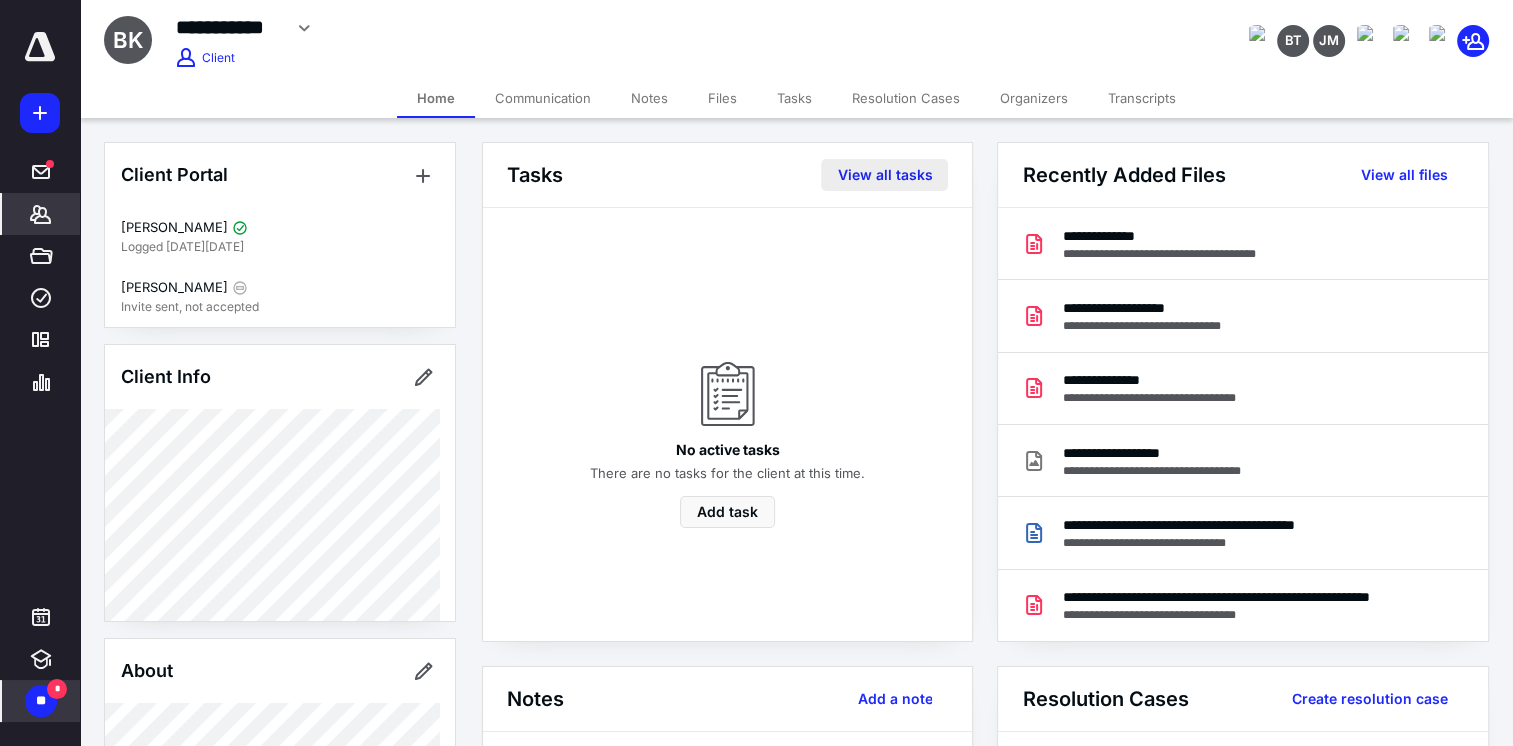 click on "View all tasks" at bounding box center (884, 175) 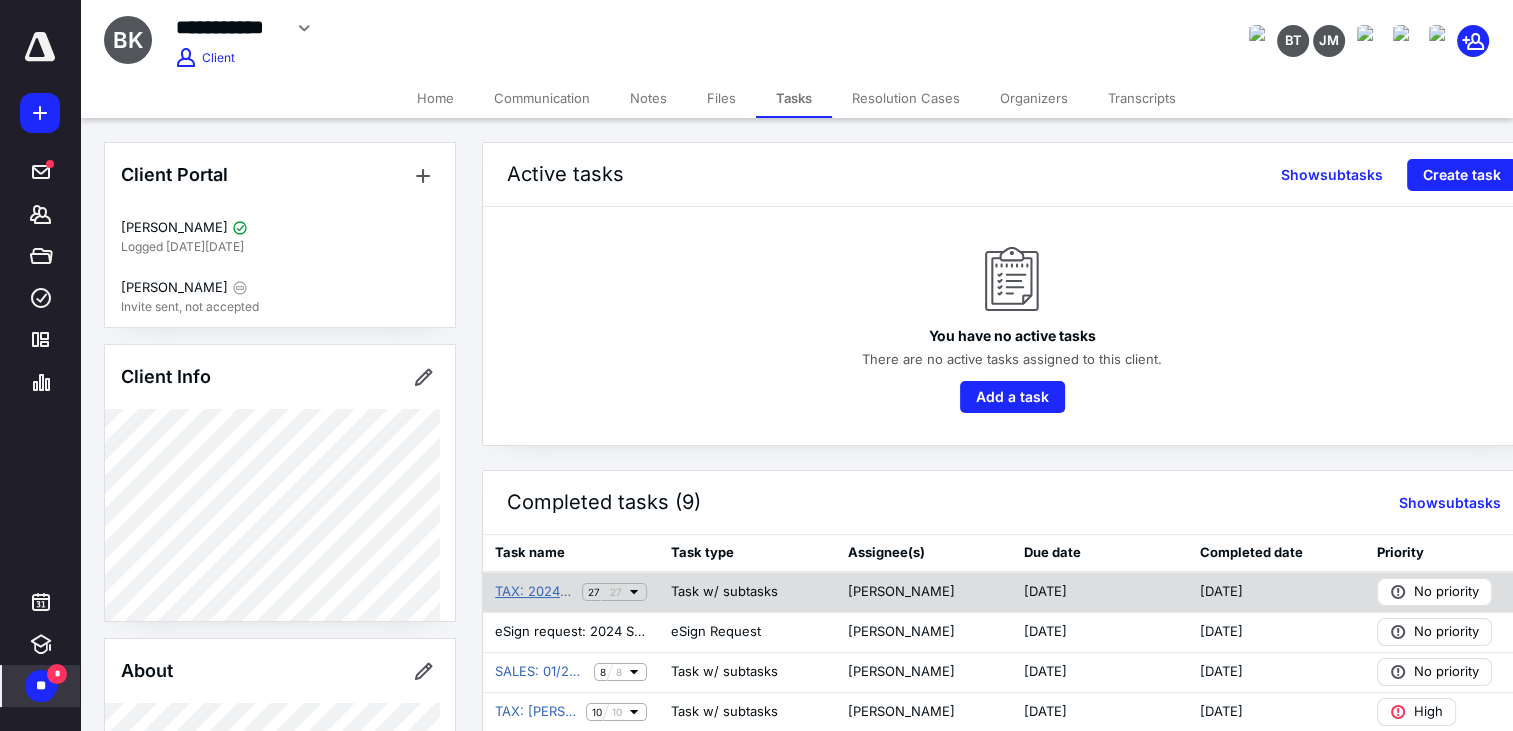click on "TAX: 2024 1040 [PERSON_NAME]  Individual Income Tax Preparation" at bounding box center (534, 592) 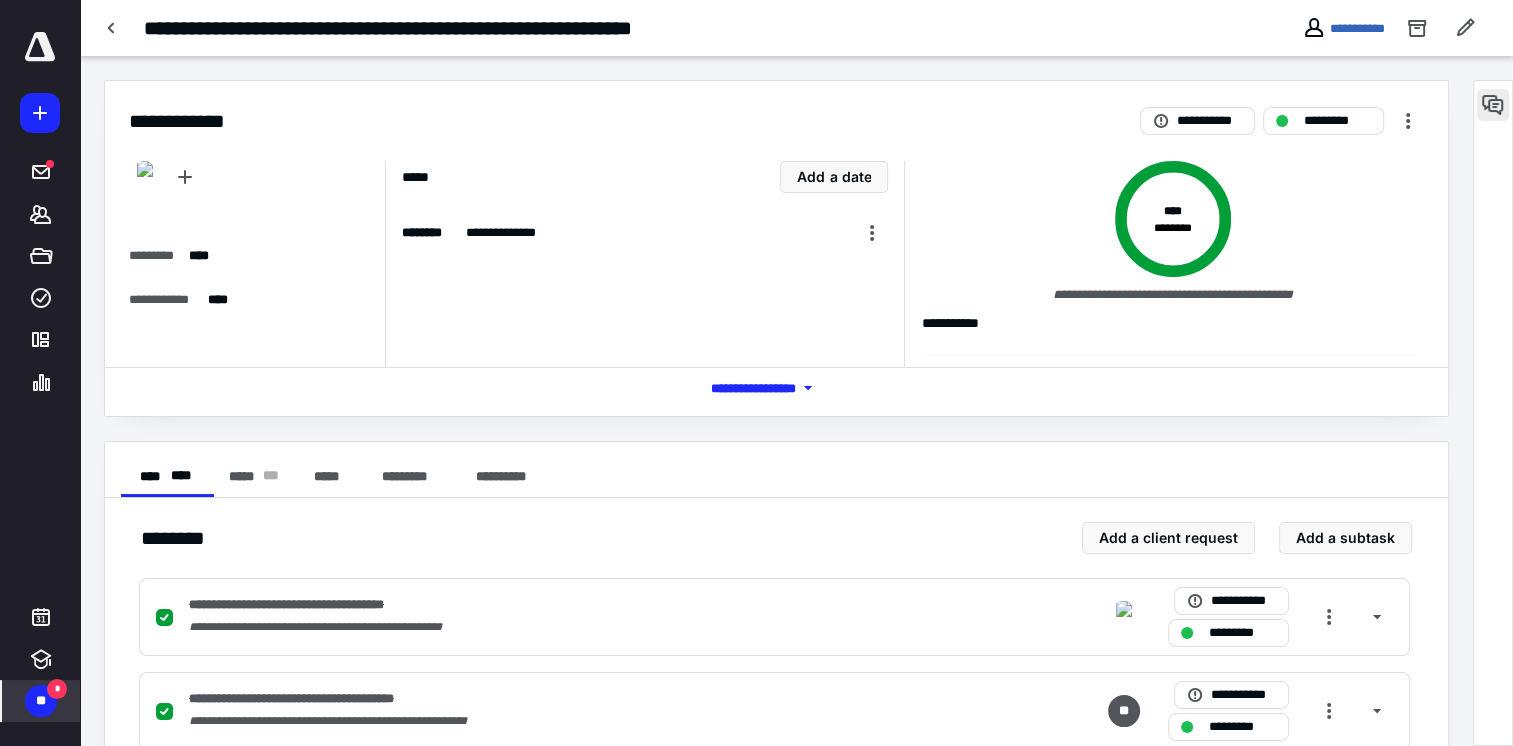 click at bounding box center (1493, 105) 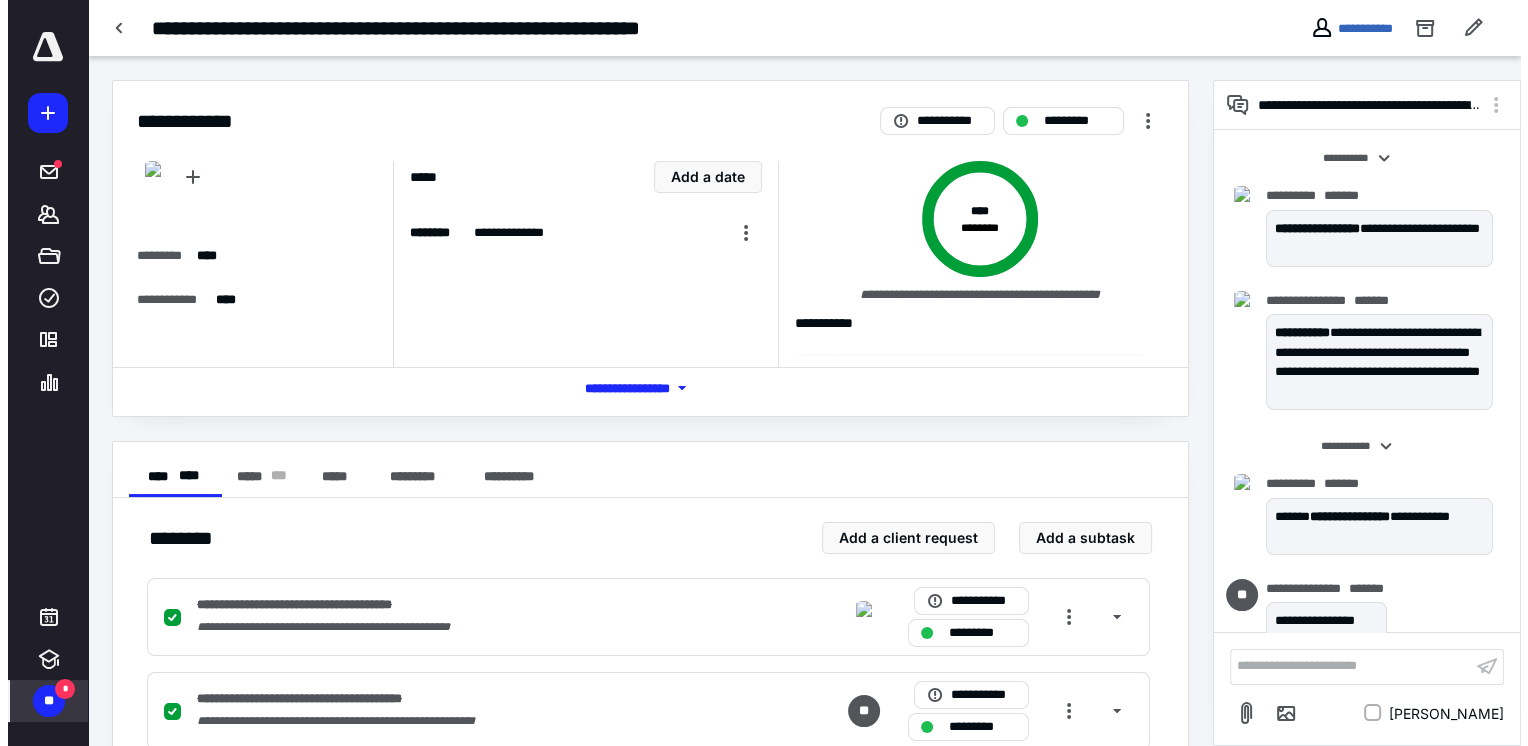 scroll, scrollTop: 3346, scrollLeft: 0, axis: vertical 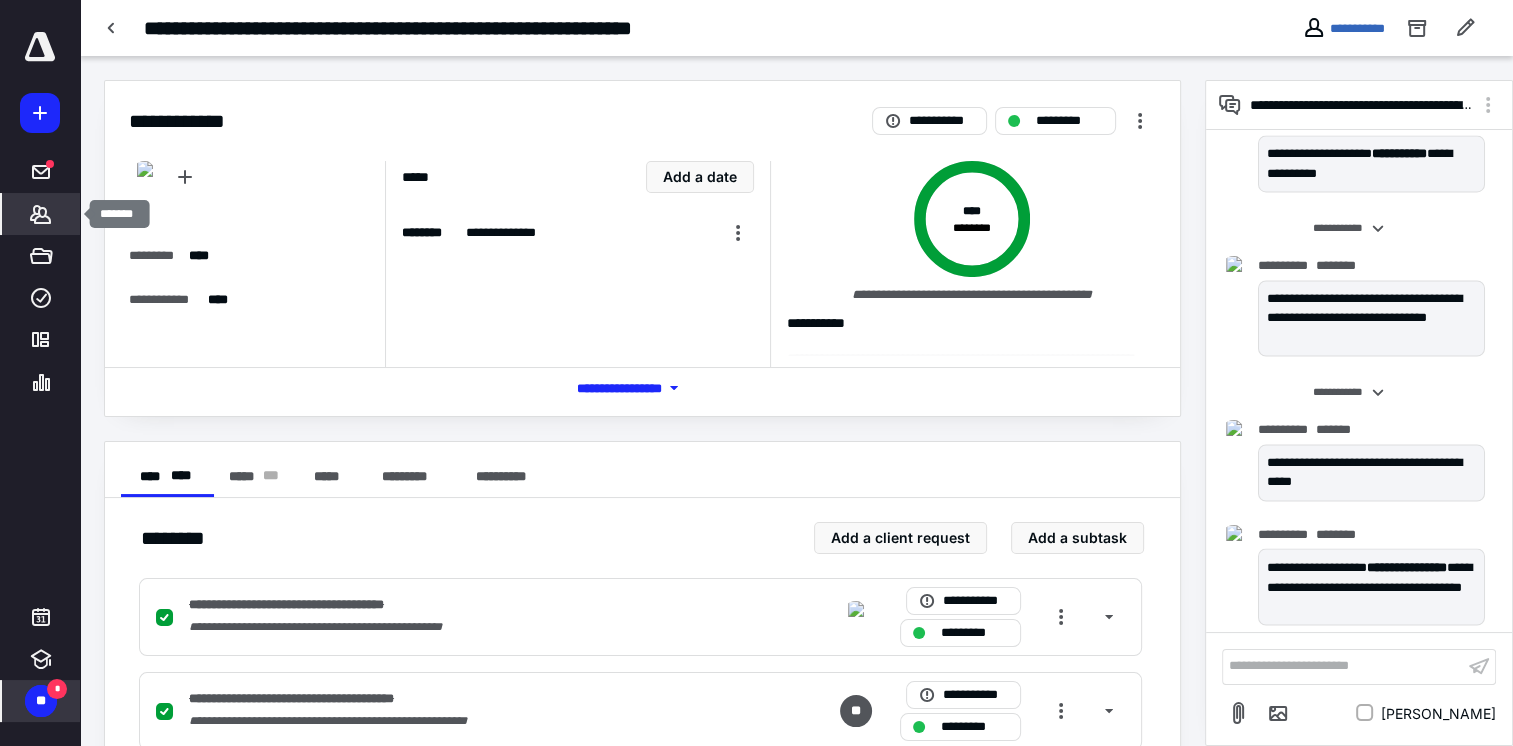 click 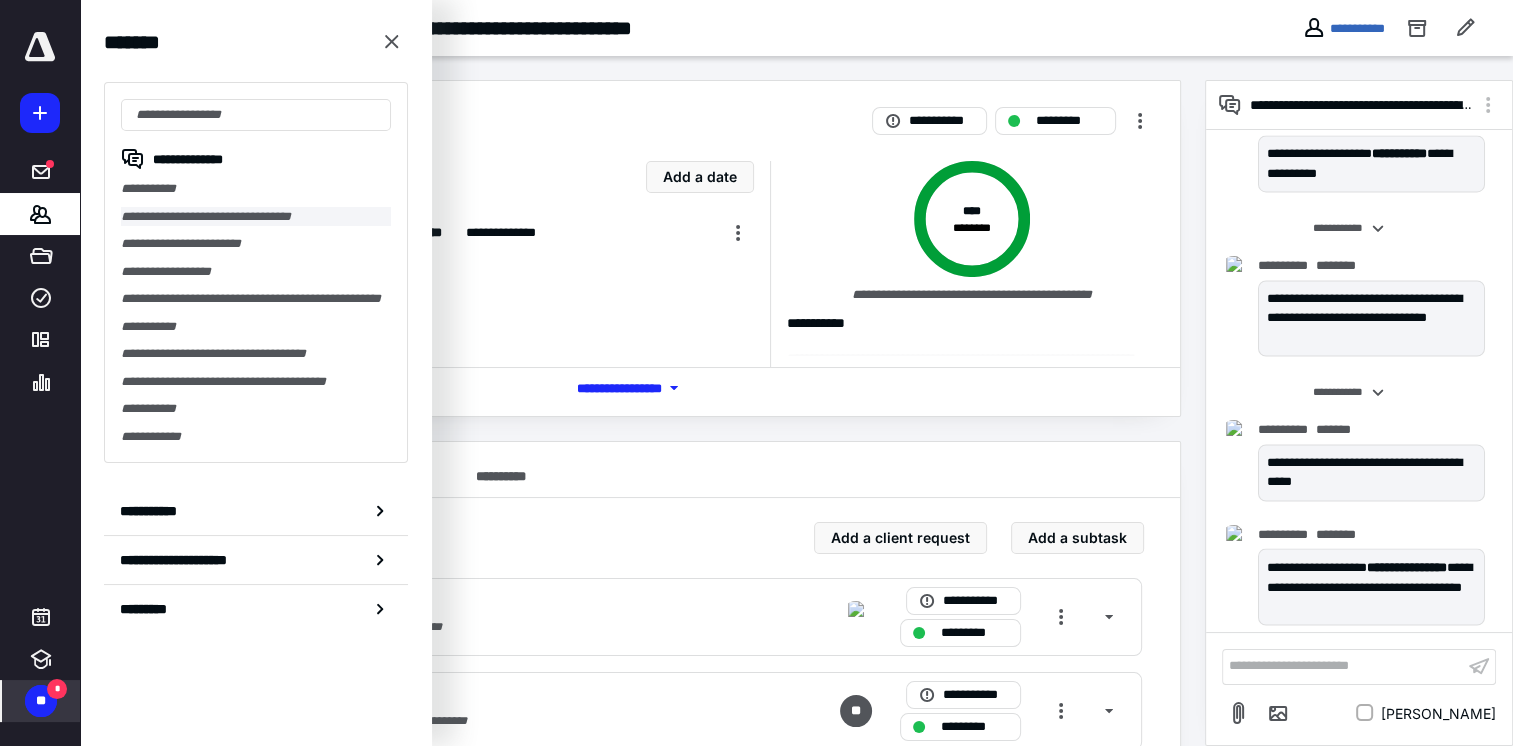 click on "**********" at bounding box center (256, 217) 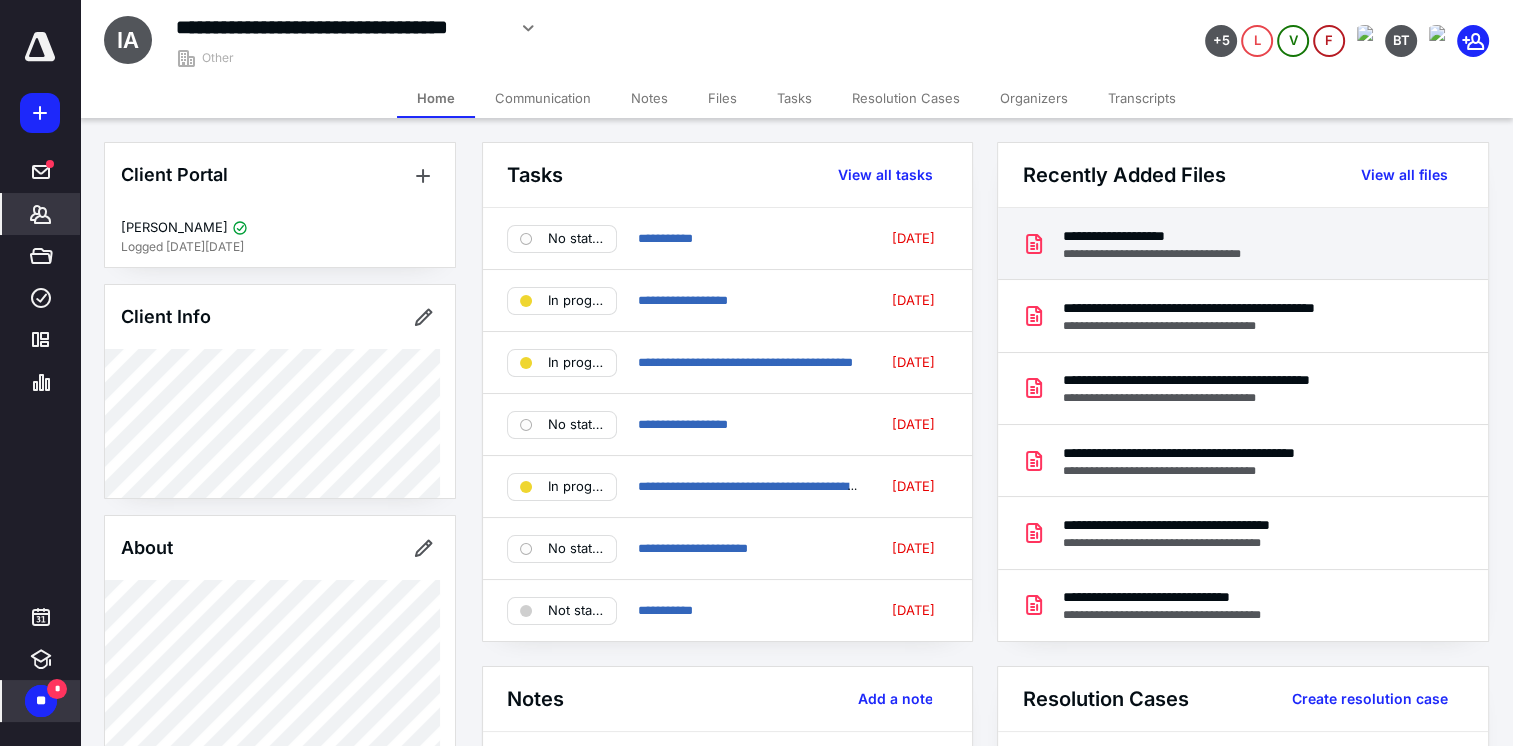 click on "**********" at bounding box center [1169, 236] 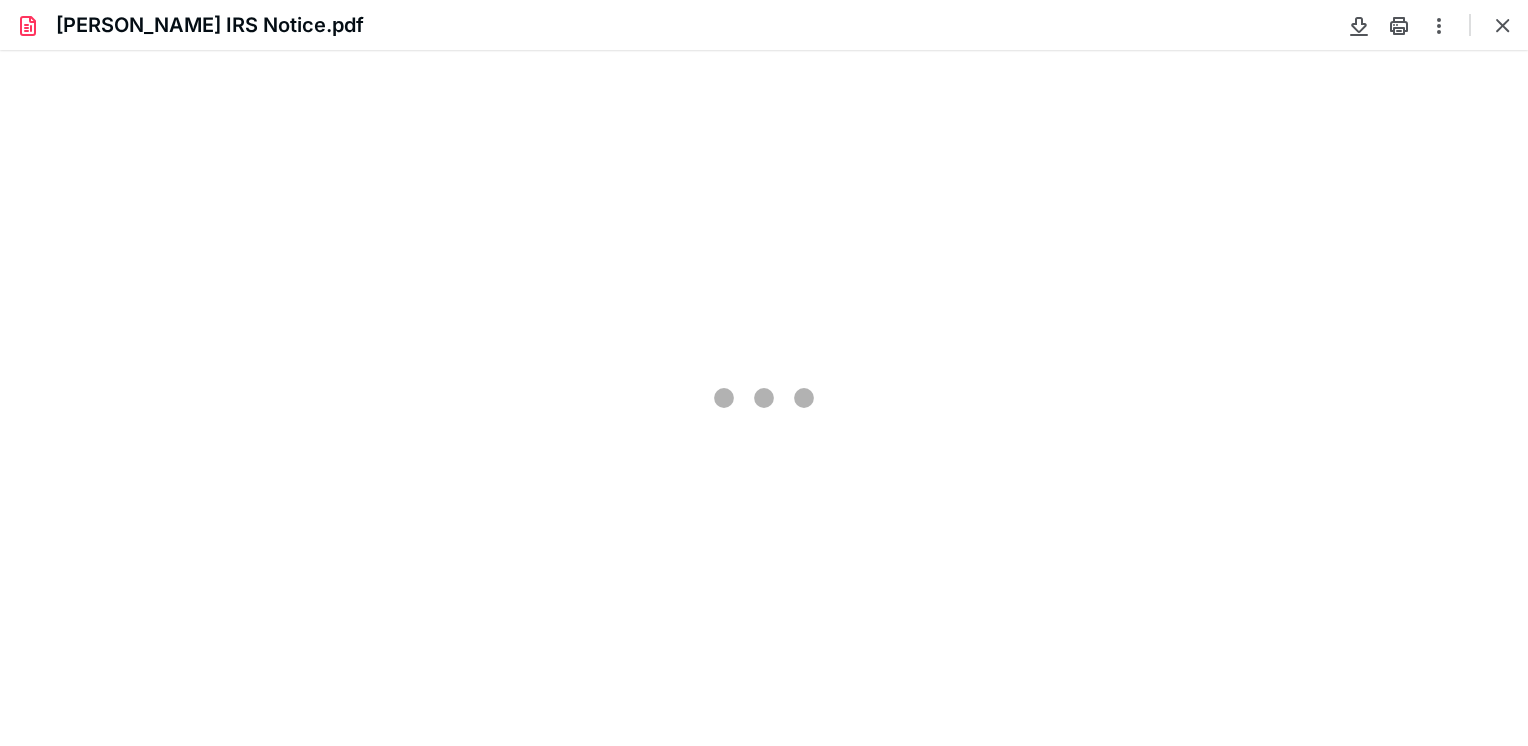 scroll, scrollTop: 0, scrollLeft: 0, axis: both 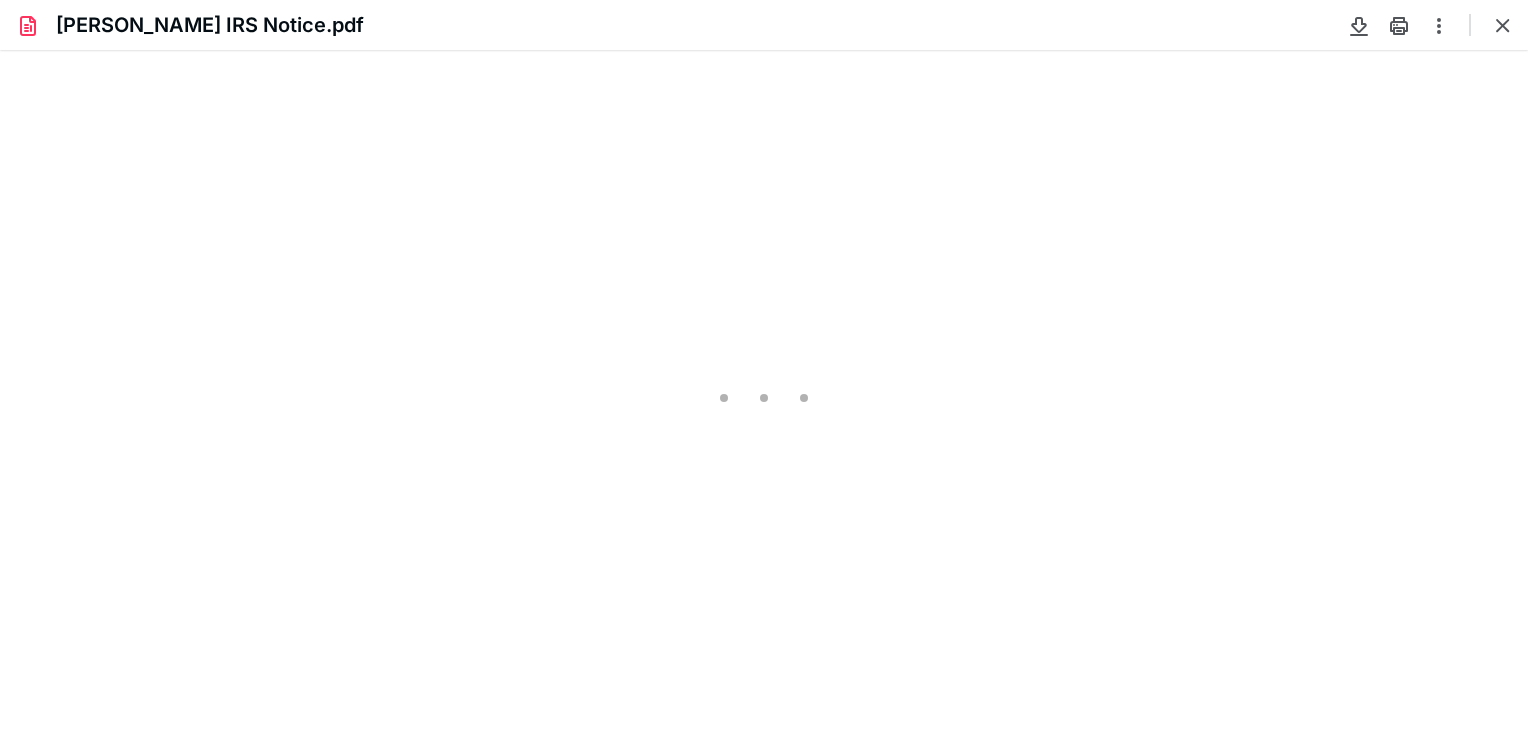 type on "107" 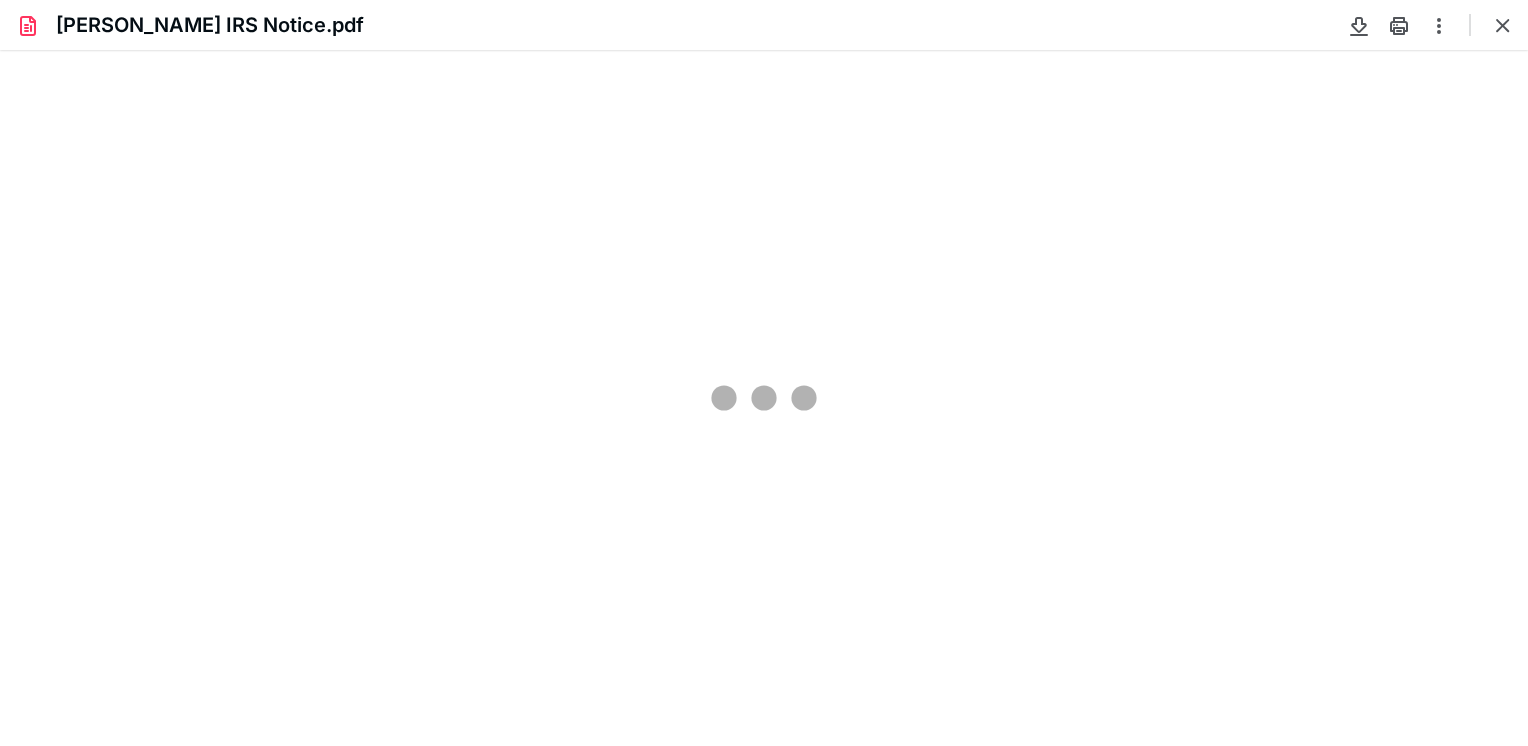 scroll, scrollTop: 40, scrollLeft: 0, axis: vertical 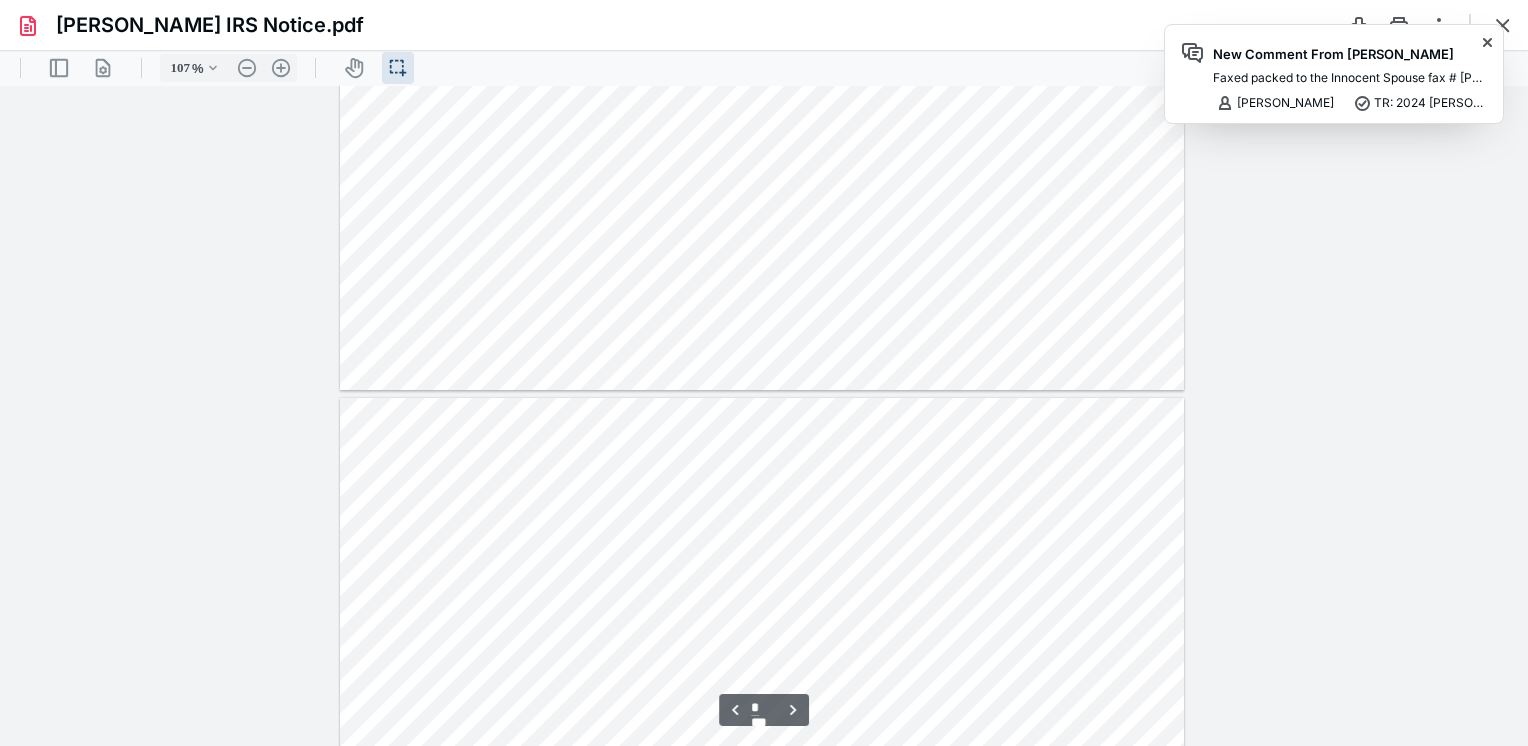 type on "*" 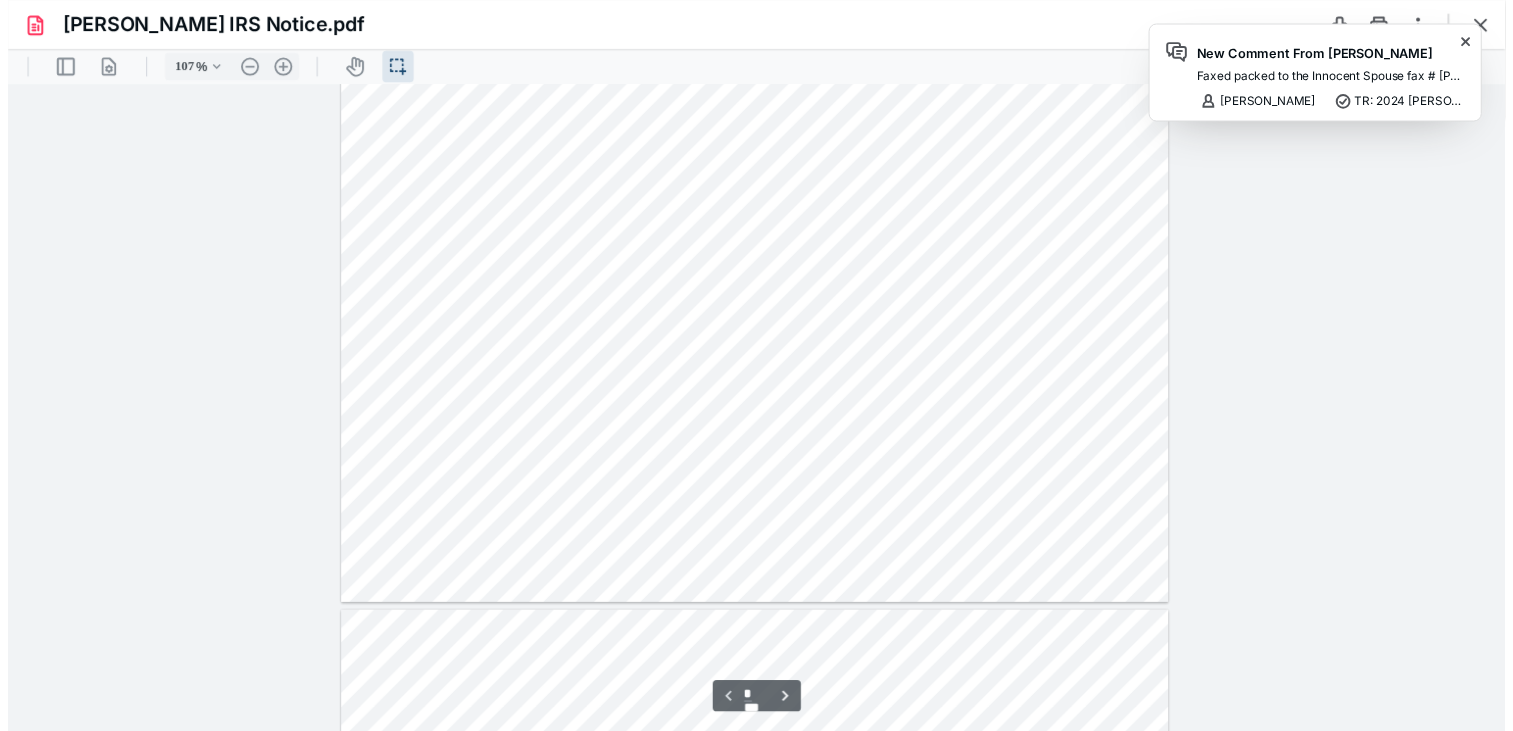 scroll, scrollTop: 118, scrollLeft: 0, axis: vertical 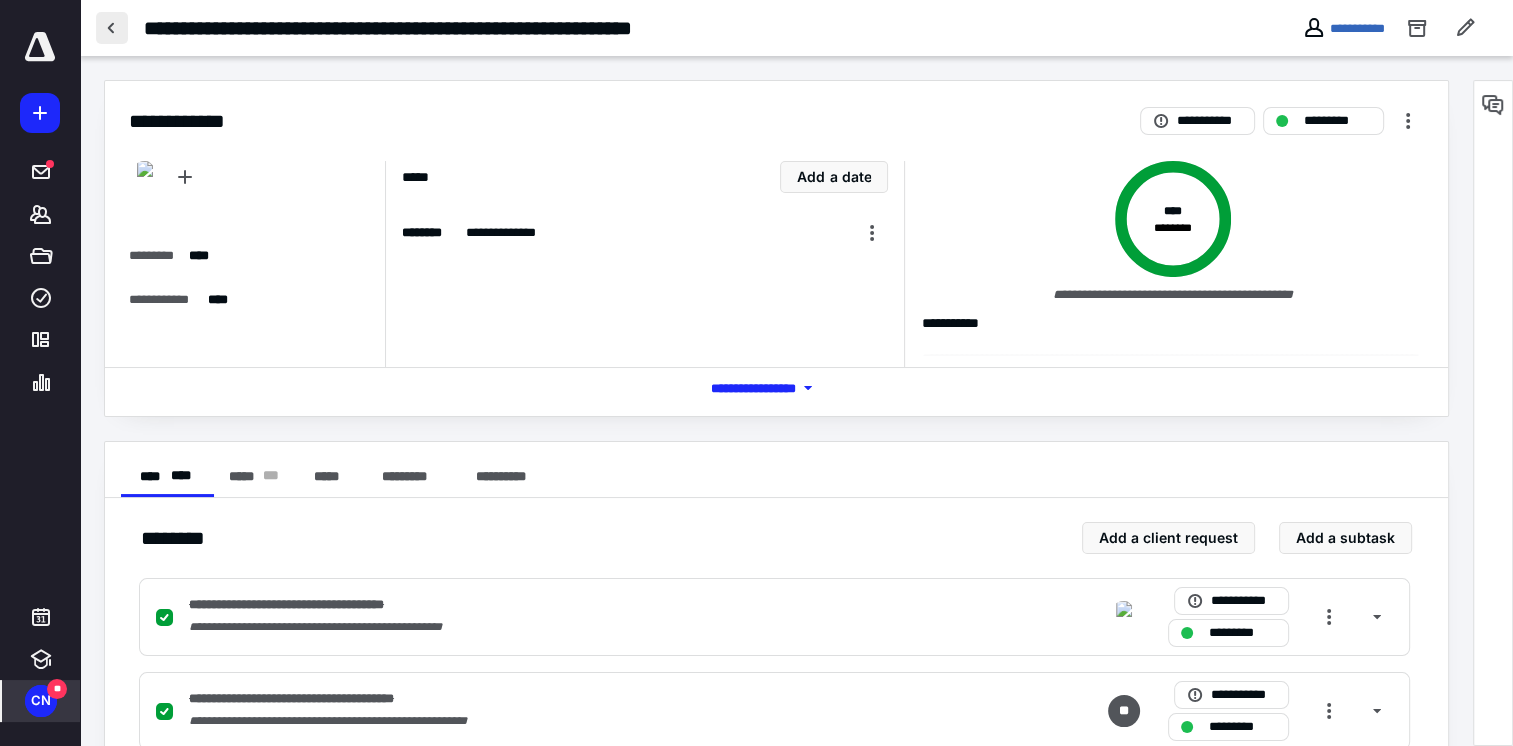 click at bounding box center (112, 28) 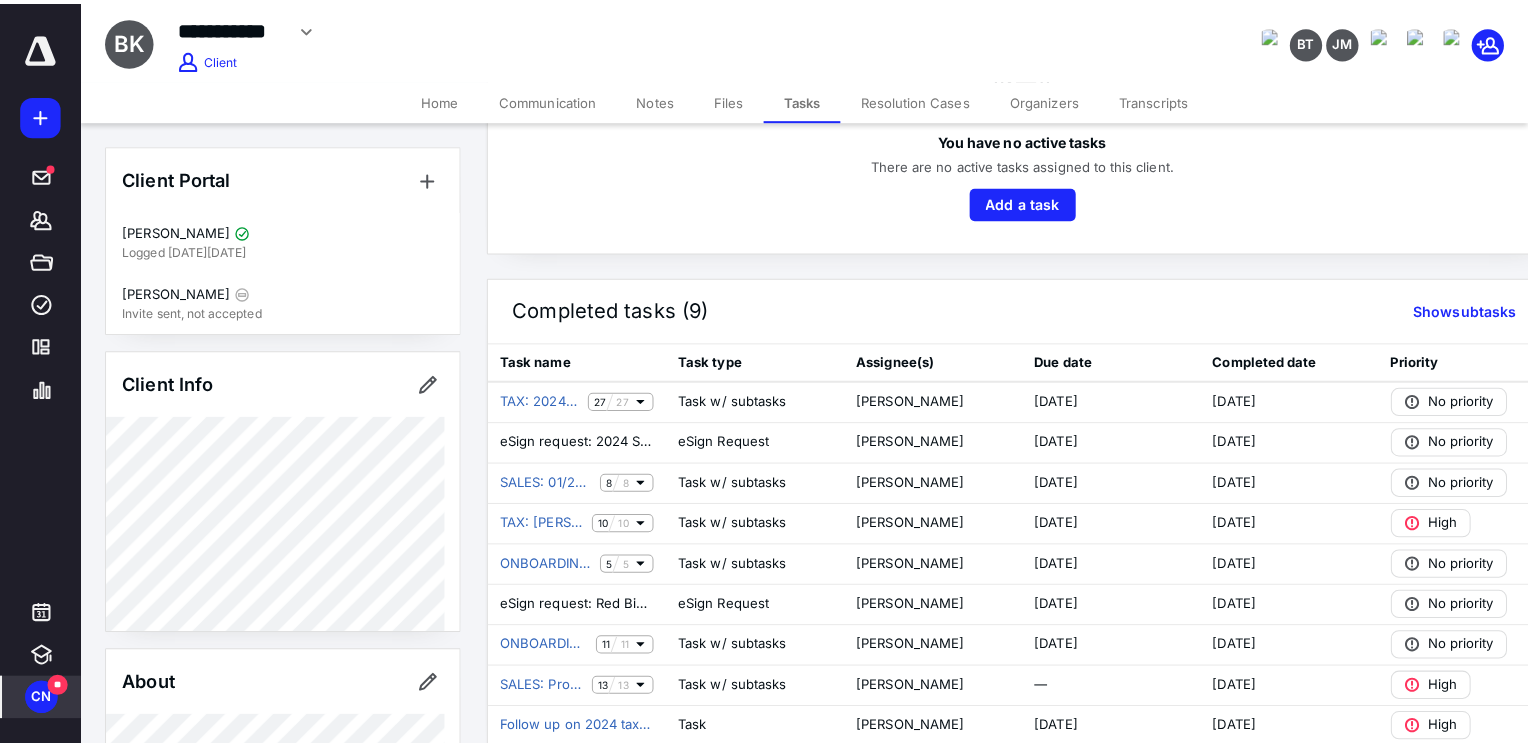 scroll, scrollTop: 0, scrollLeft: 0, axis: both 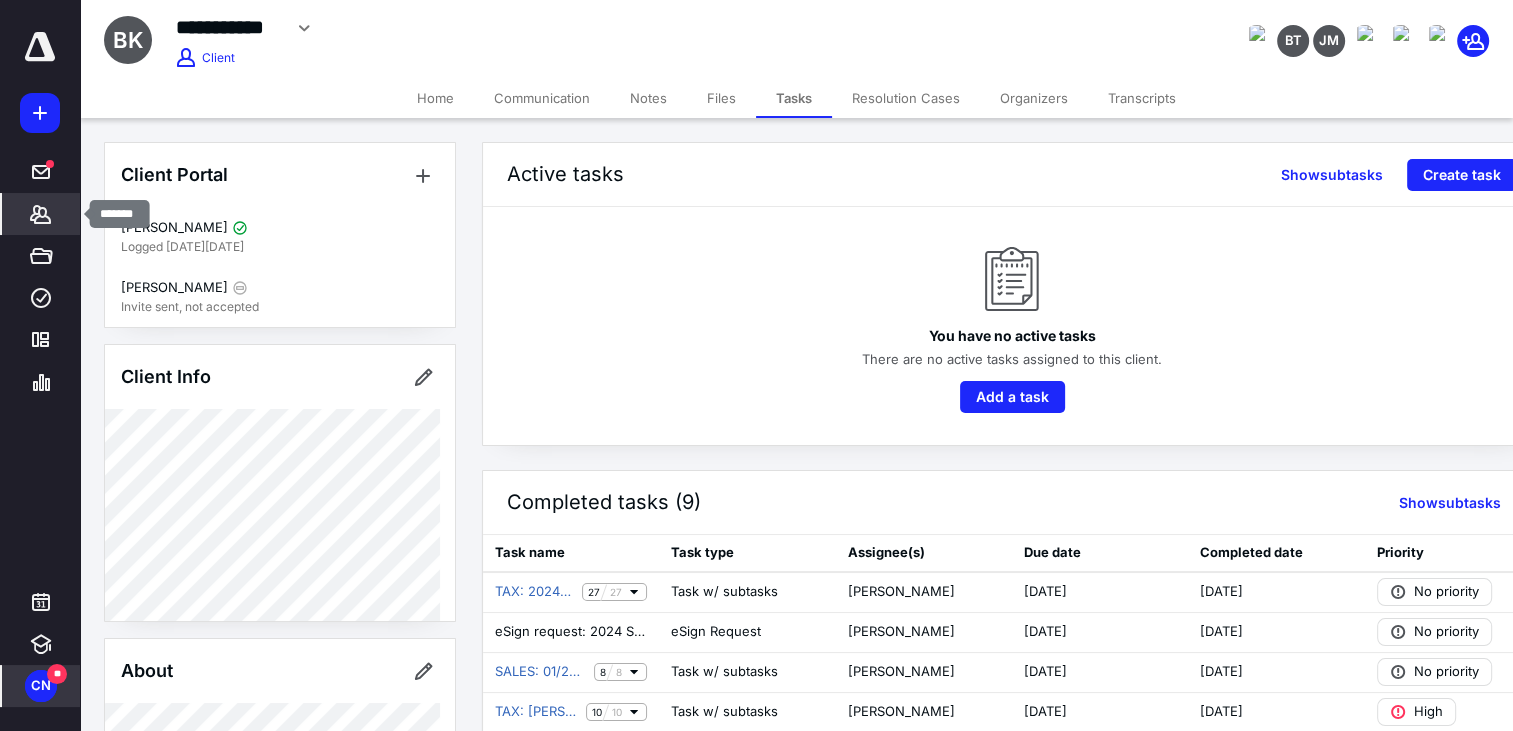 click 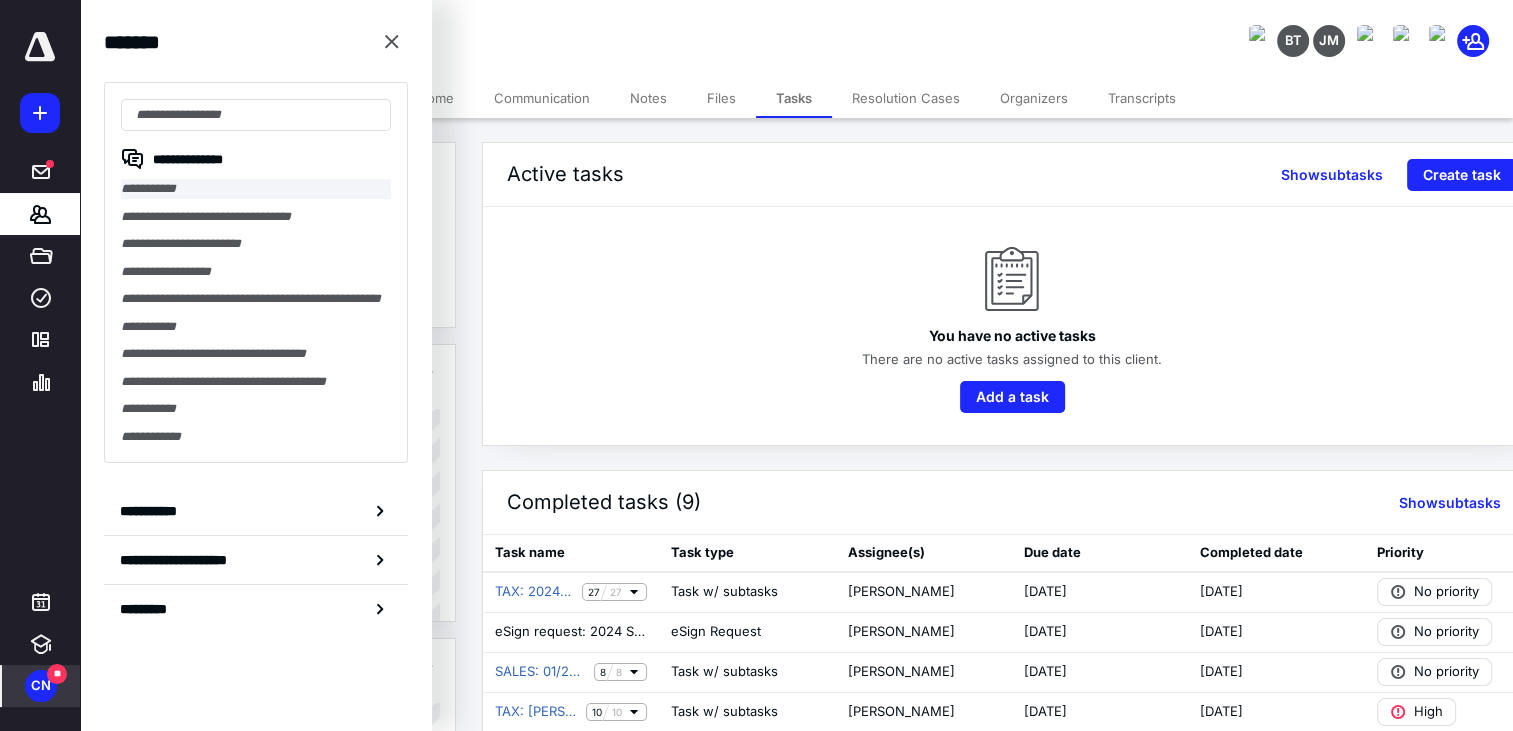 click on "**********" at bounding box center [256, 189] 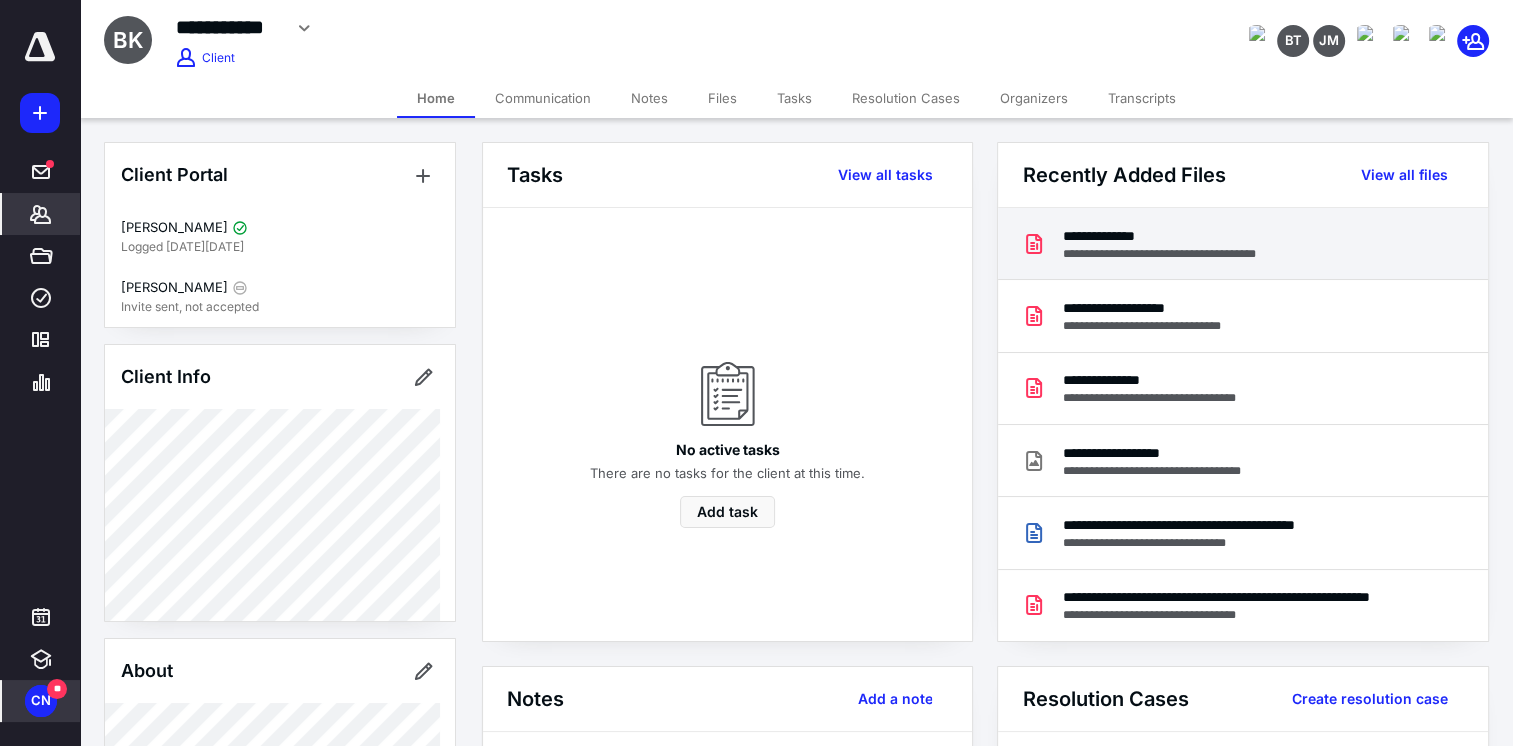 click on "**********" at bounding box center [1173, 236] 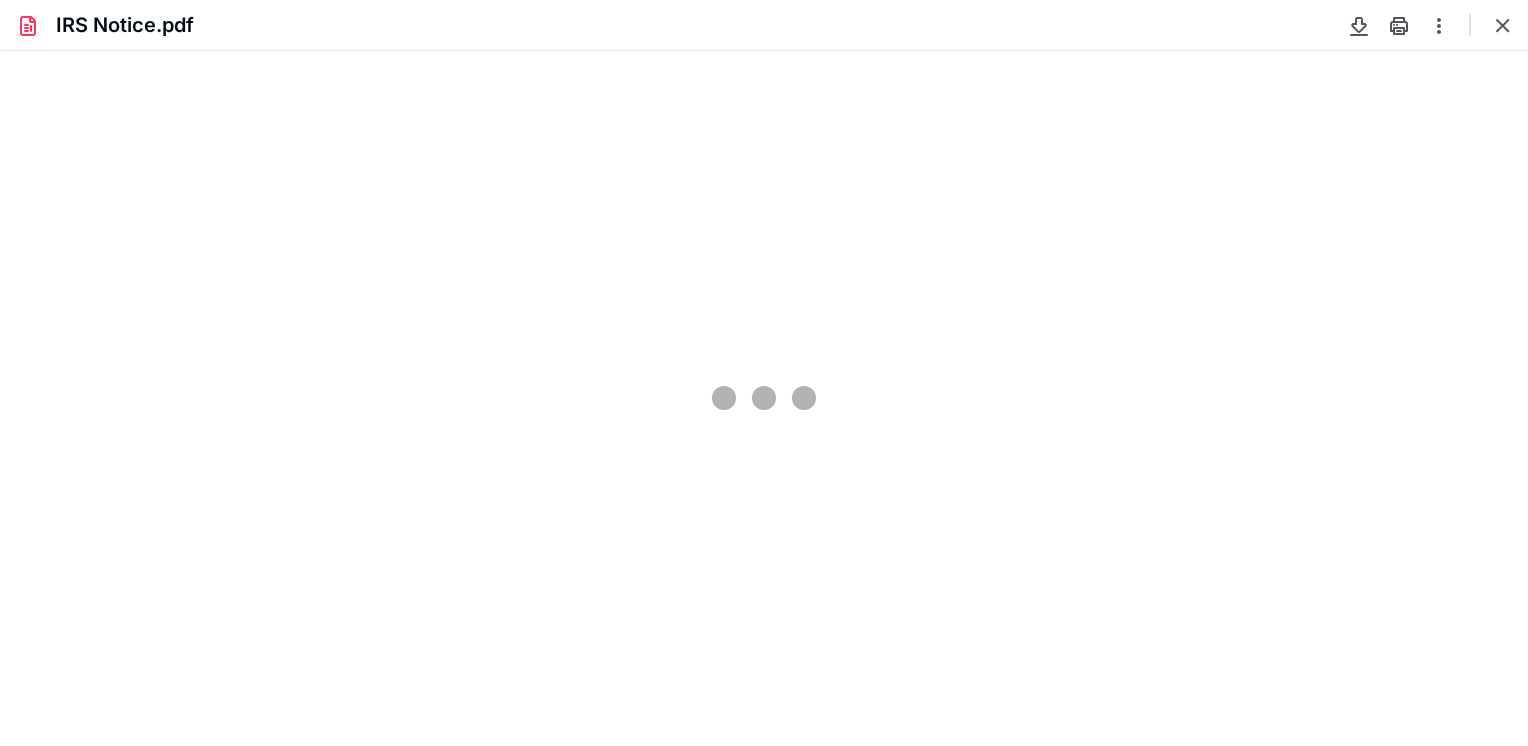 scroll, scrollTop: 0, scrollLeft: 0, axis: both 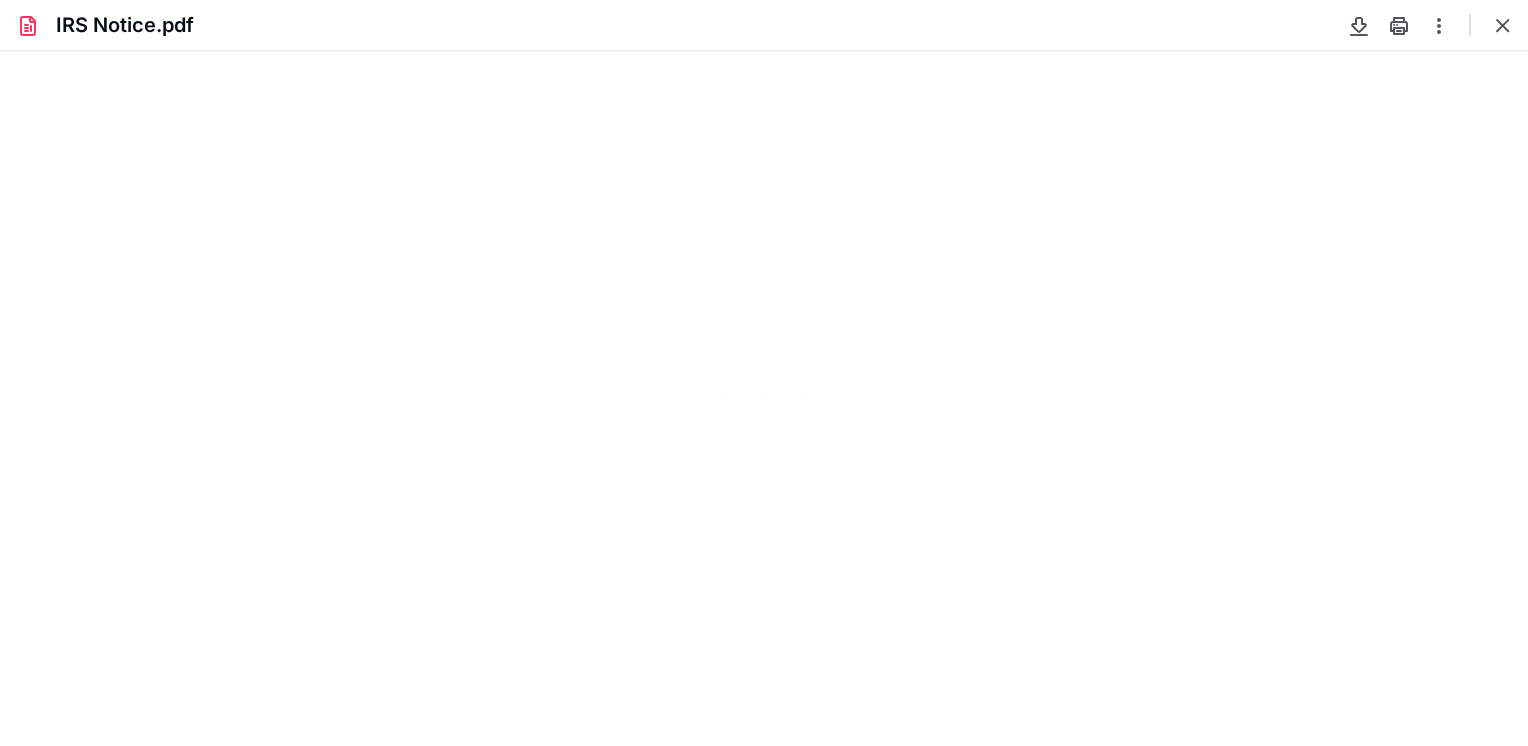 type on "83" 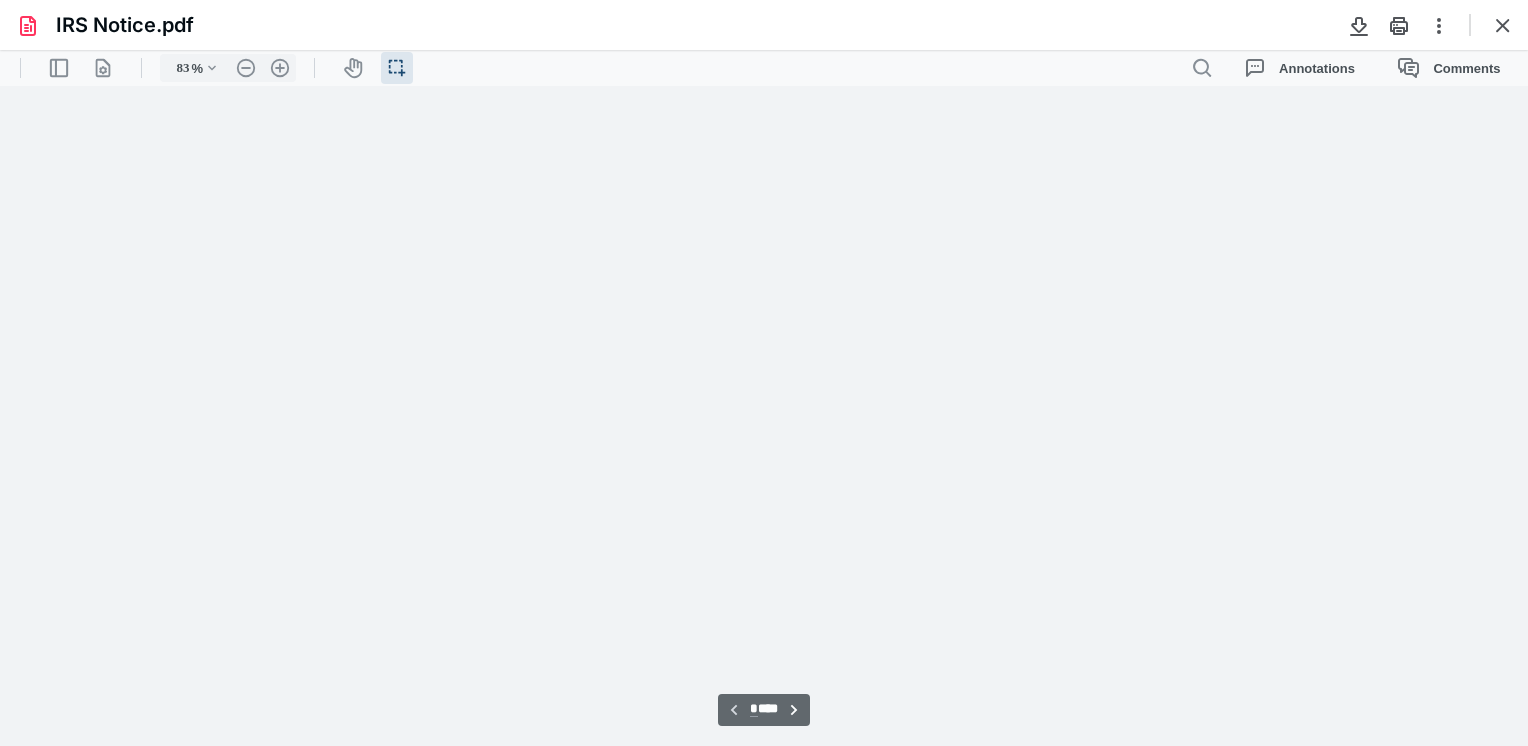 scroll, scrollTop: 39, scrollLeft: 0, axis: vertical 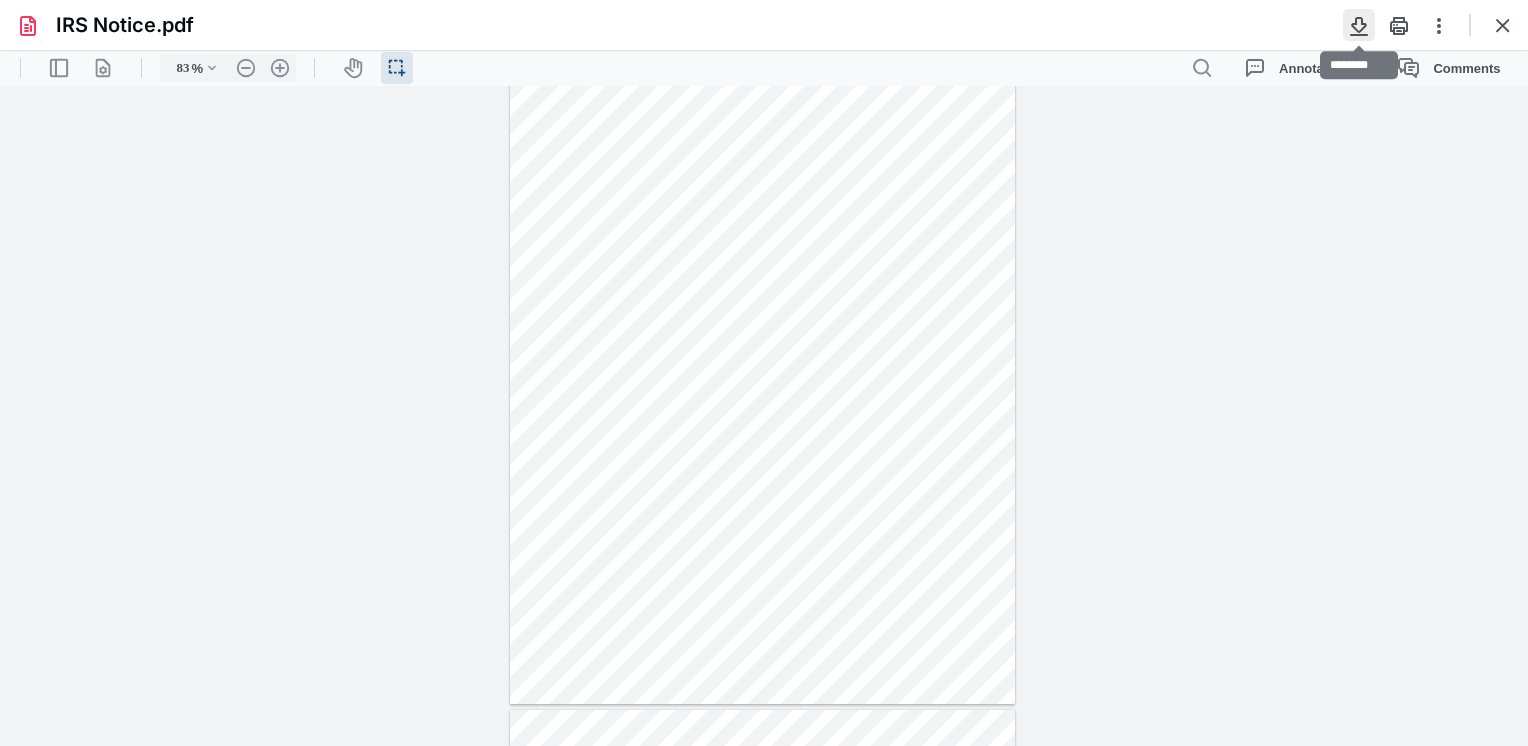 click at bounding box center (1359, 25) 